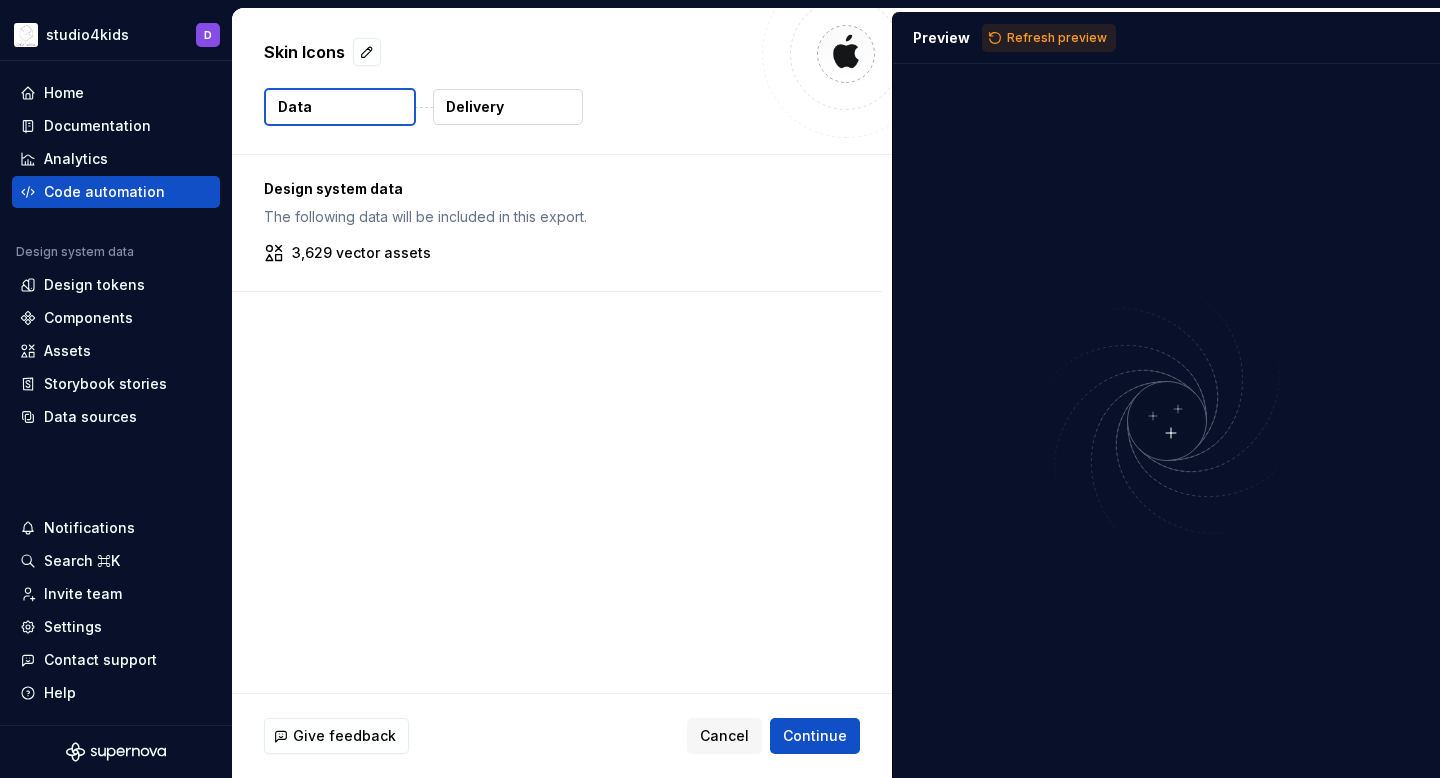scroll, scrollTop: 0, scrollLeft: 0, axis: both 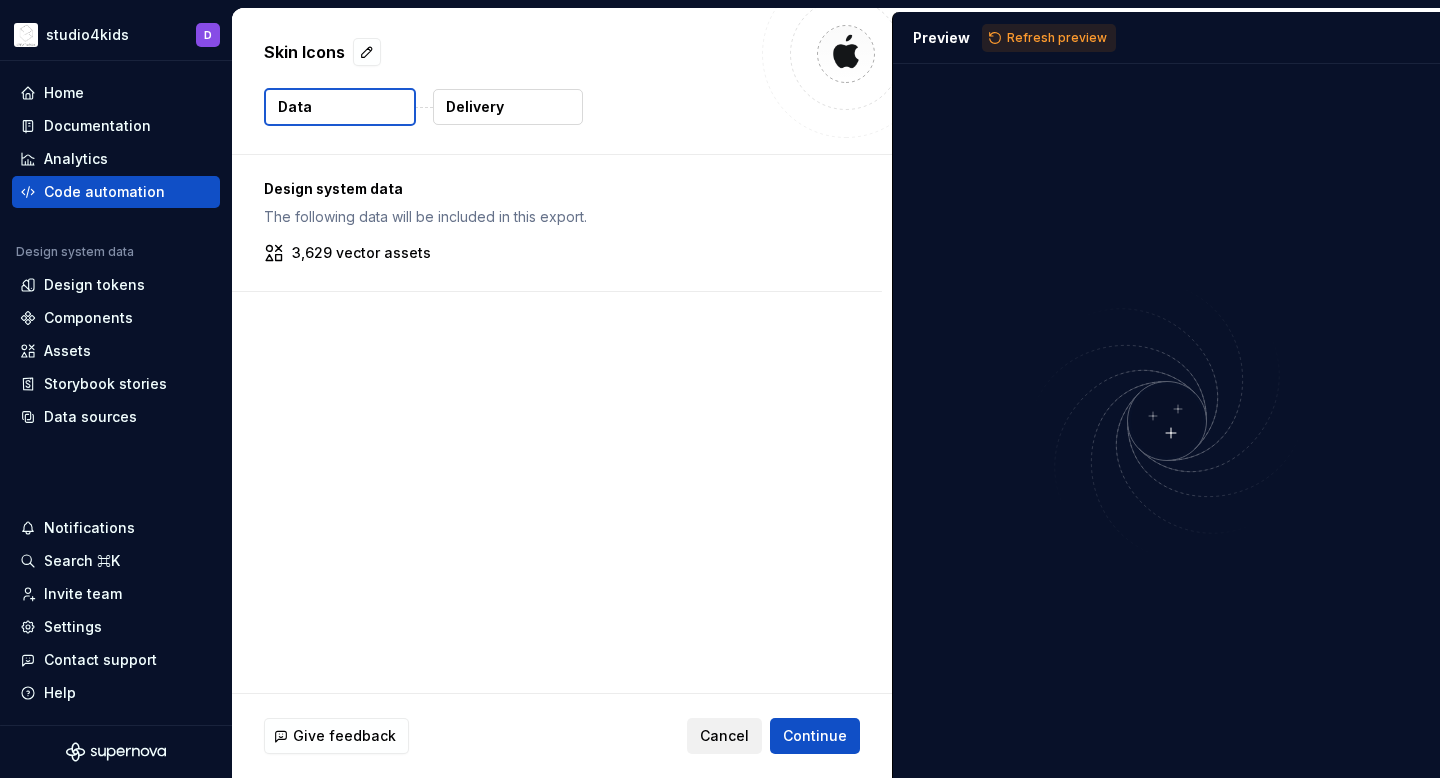 click on "Cancel" at bounding box center (724, 736) 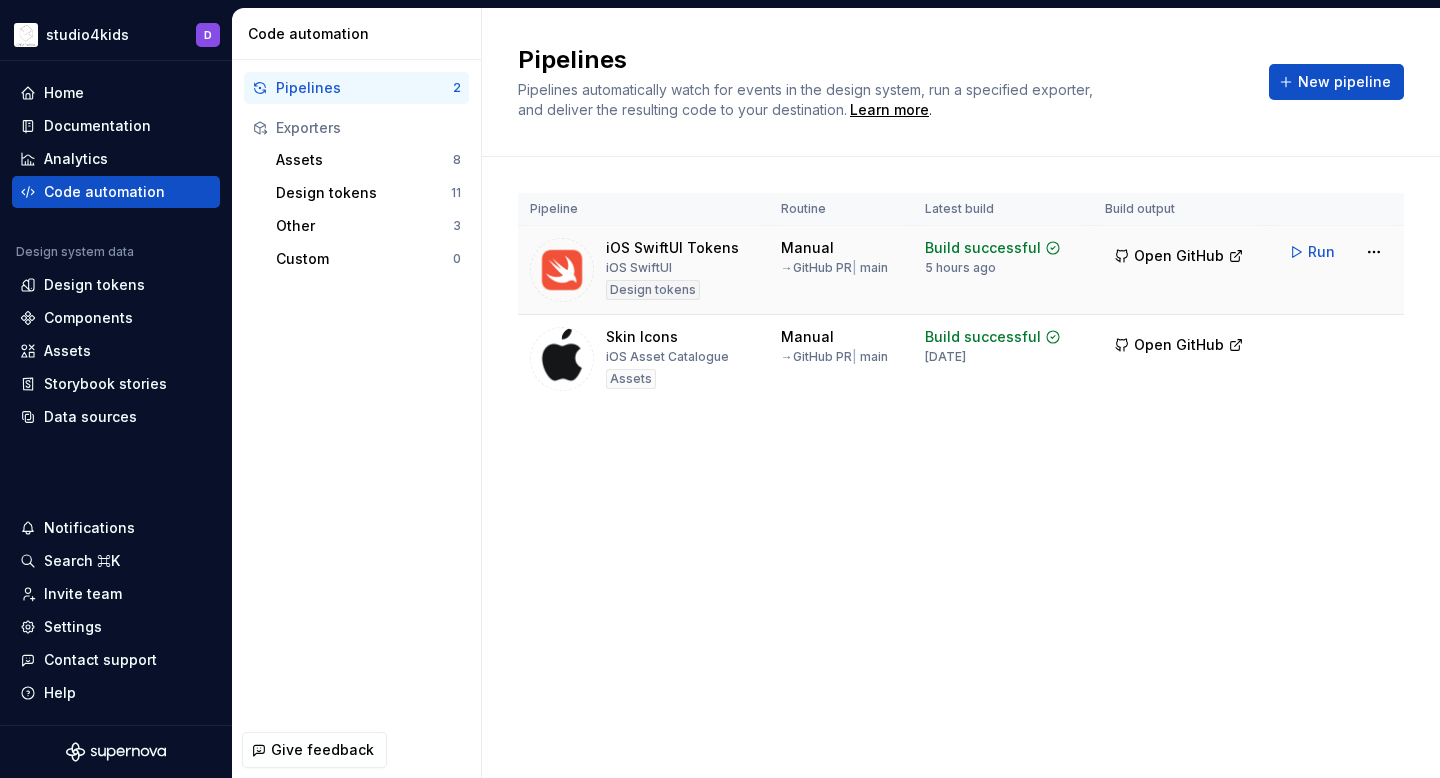 click on "Open GitHub" at bounding box center [1180, 270] 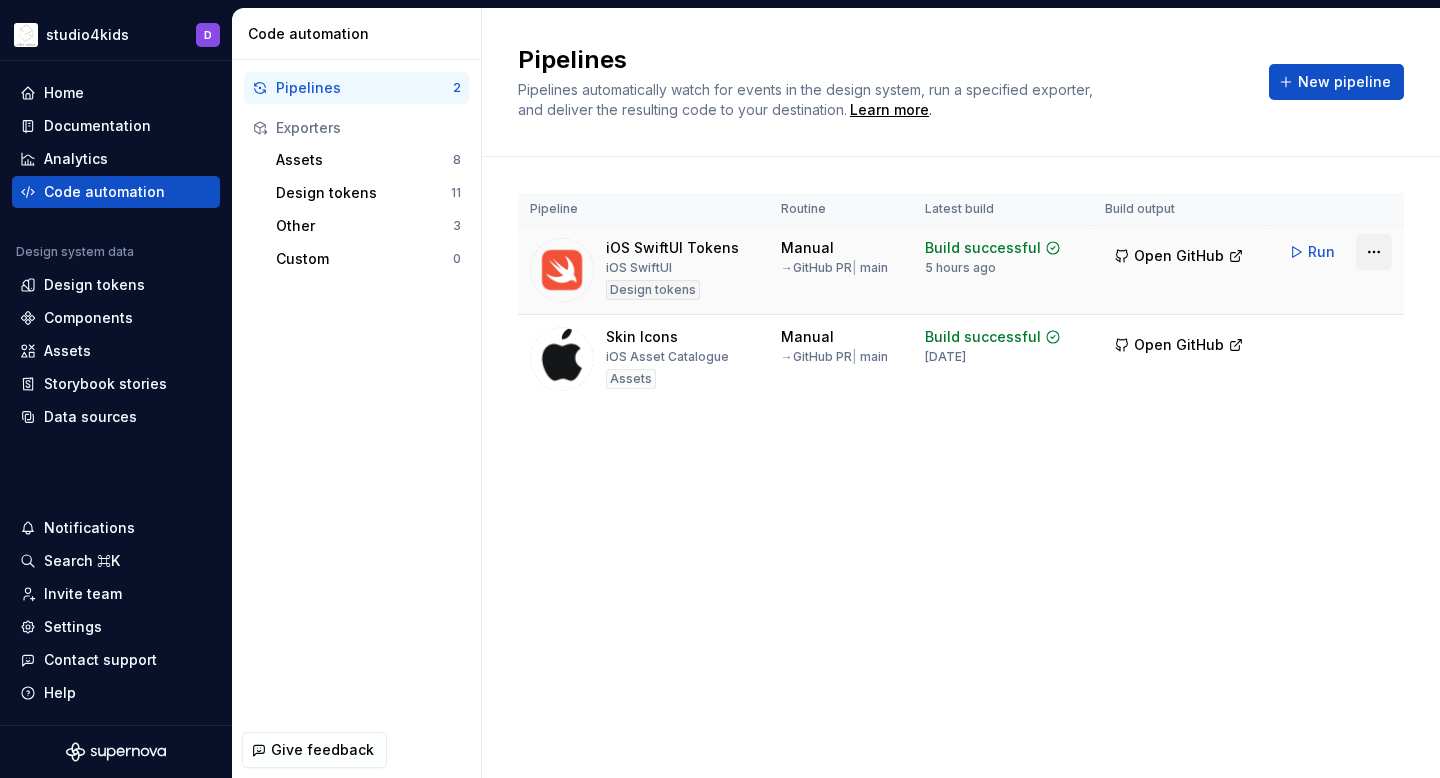 click on "studio4kids D Home Documentation Analytics Code automation Design system data Design tokens Components Assets Storybook stories Data sources Notifications Search ⌘K Invite team Settings Contact support Help Code automation Pipelines 2 Exporters Assets 8 Design tokens 11 Other 3 Custom 0 Give feedback Pipelines Pipelines automatically watch for events in the design system, run a specified exporter, and deliver the resulting code to your destination.   Learn more . New pipeline Pipeline Routine Latest build Build output iOS SwiftUI Tokens iOS SwiftUI Design tokens Manual →  GitHub PR  |   main Build successful 5 hours ago Open GitHub Run Skin Icons iOS Asset Catalogue Assets Manual →  GitHub PR  |   main Build successful [DATE] Open GitHub Run   *" at bounding box center [720, 389] 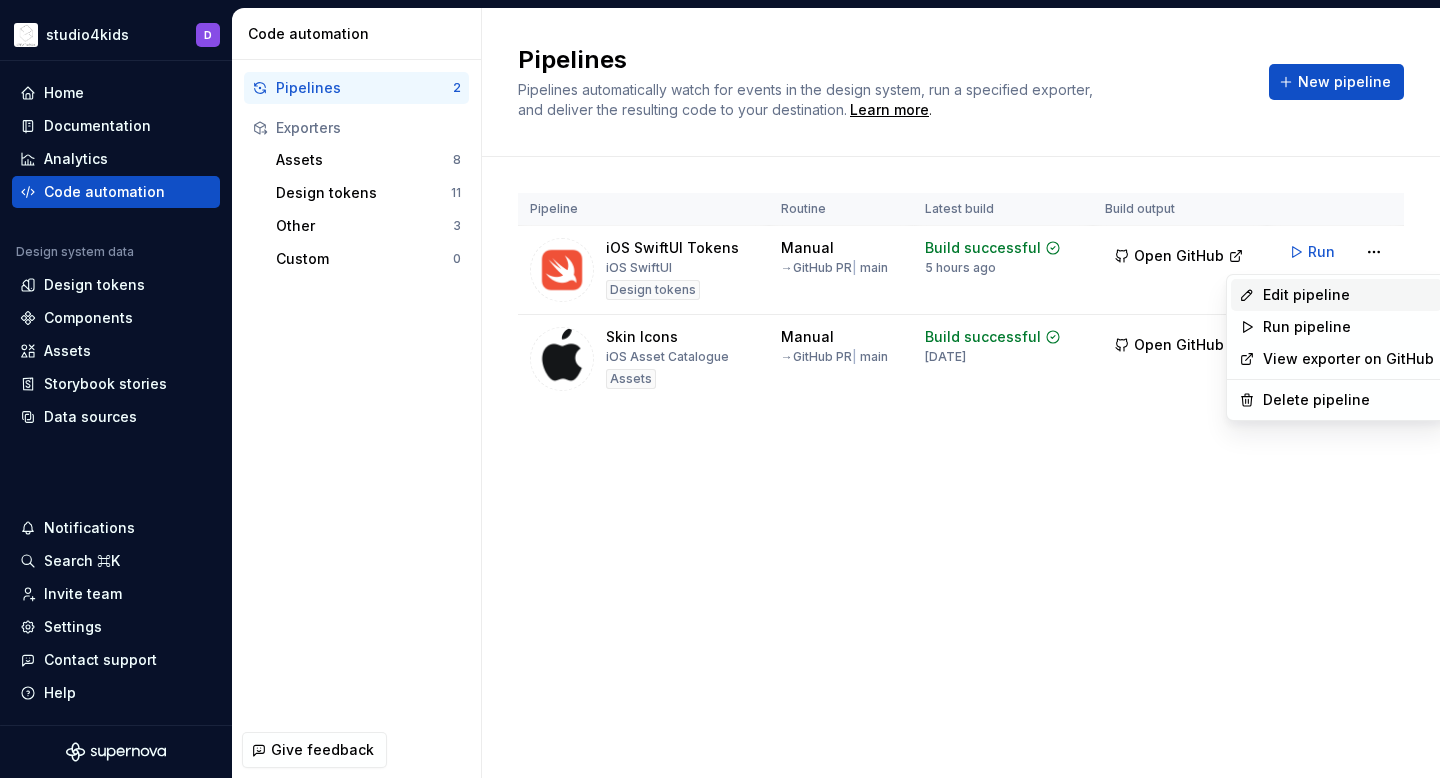 click on "Edit pipeline" at bounding box center [1348, 295] 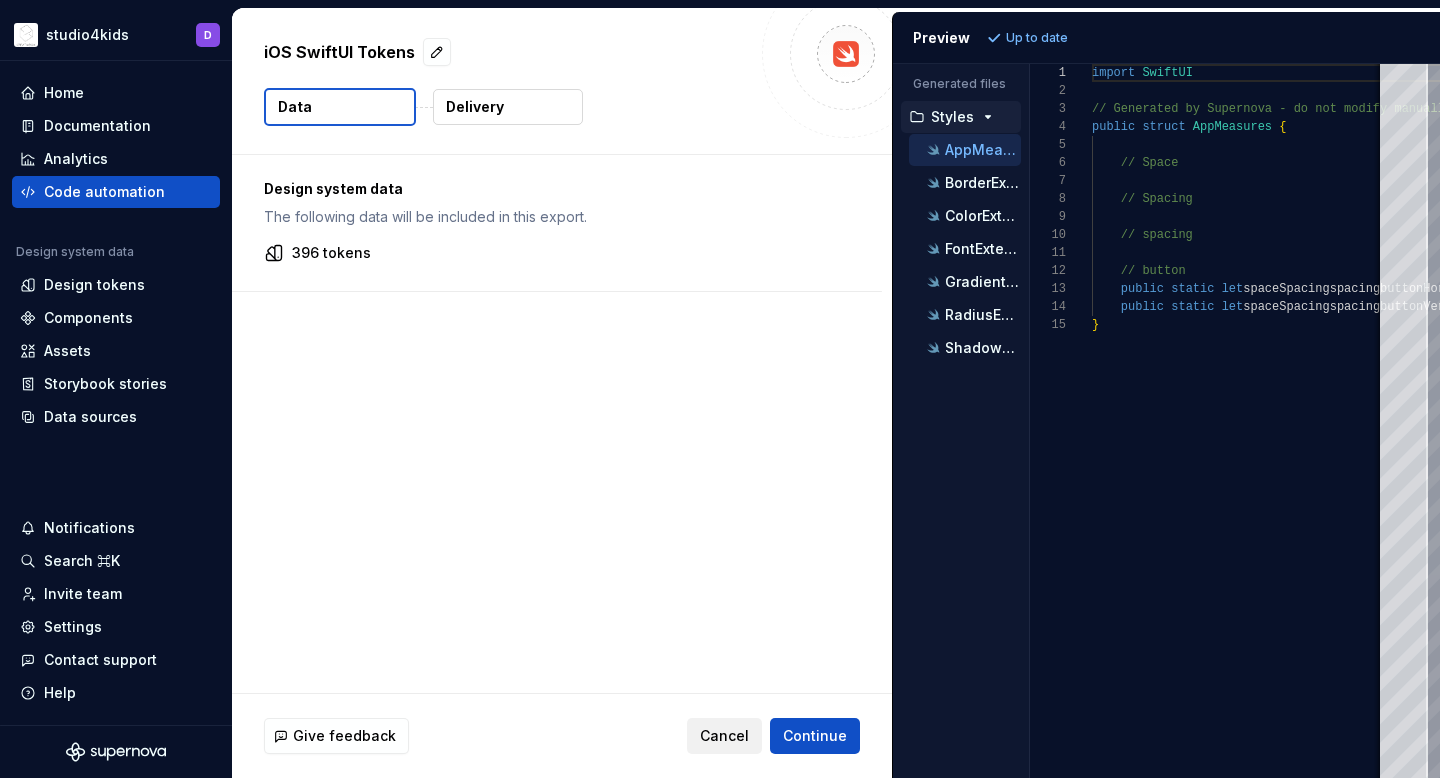 click on "Cancel" at bounding box center [724, 736] 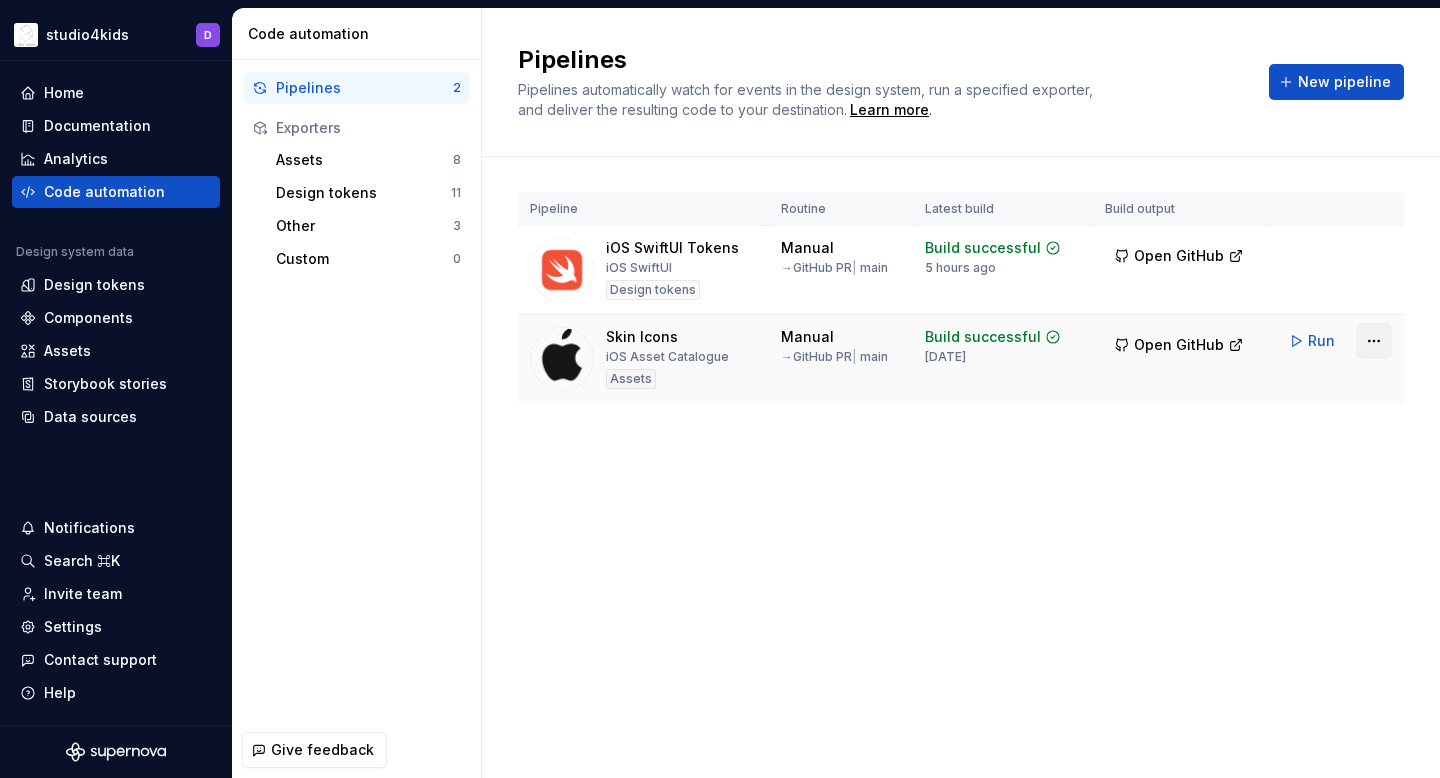 click on "studio4kids D Home Documentation Analytics Code automation Design system data Design tokens Components Assets Storybook stories Data sources Notifications Search ⌘K Invite team Settings Contact support Help Code automation Pipelines 2 Exporters Assets 8 Design tokens 11 Other 3 Custom 0 Give feedback Pipelines Pipelines automatically watch for events in the design system, run a specified exporter, and deliver the resulting code to your destination.   Learn more . New pipeline Pipeline Routine Latest build Build output iOS SwiftUI Tokens iOS SwiftUI Design tokens Manual →  GitHub PR  |   main Build successful 5 hours ago Open GitHub Run Skin Icons iOS Asset Catalogue Assets Manual →  GitHub PR  |   main Build successful [DATE] Open GitHub Run   *" at bounding box center (720, 389) 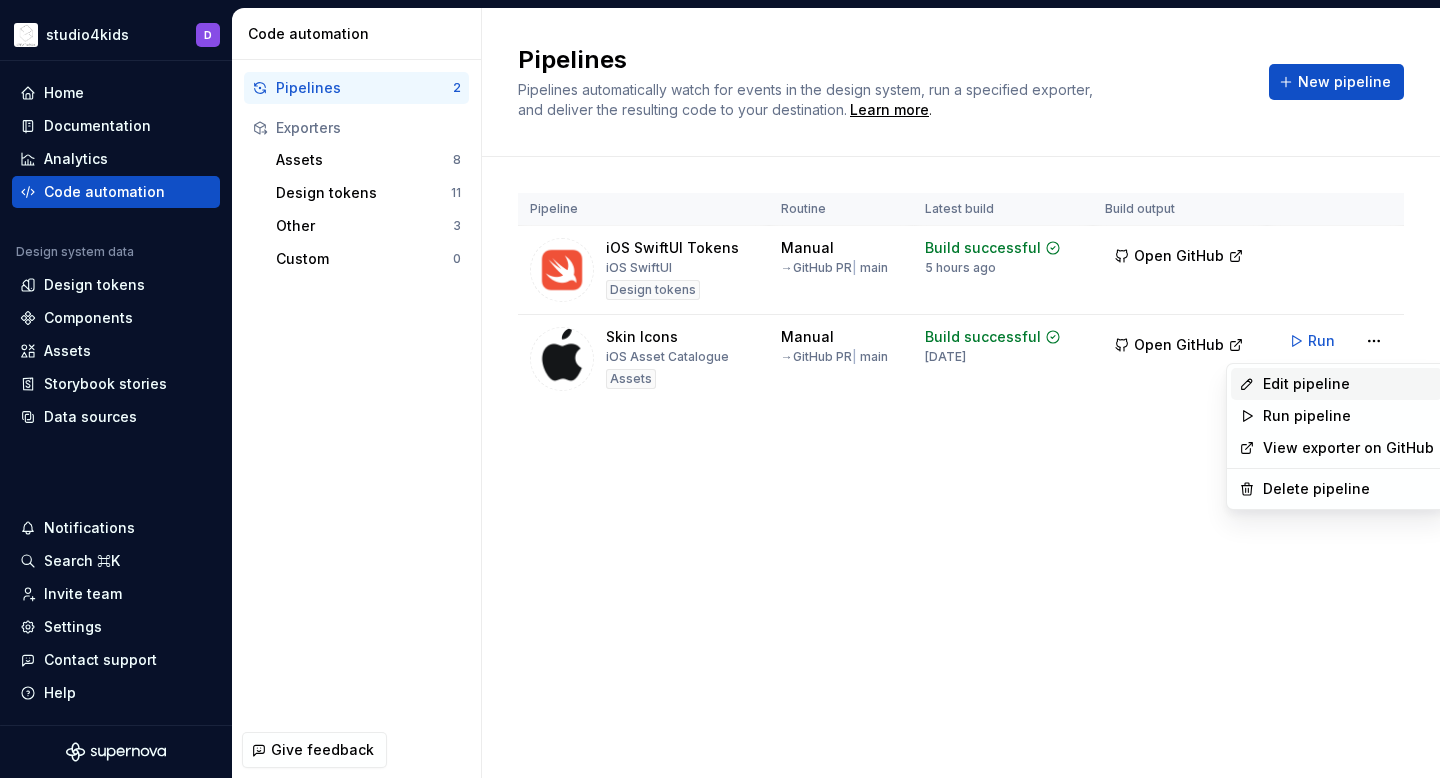 click on "Edit pipeline" at bounding box center [1348, 384] 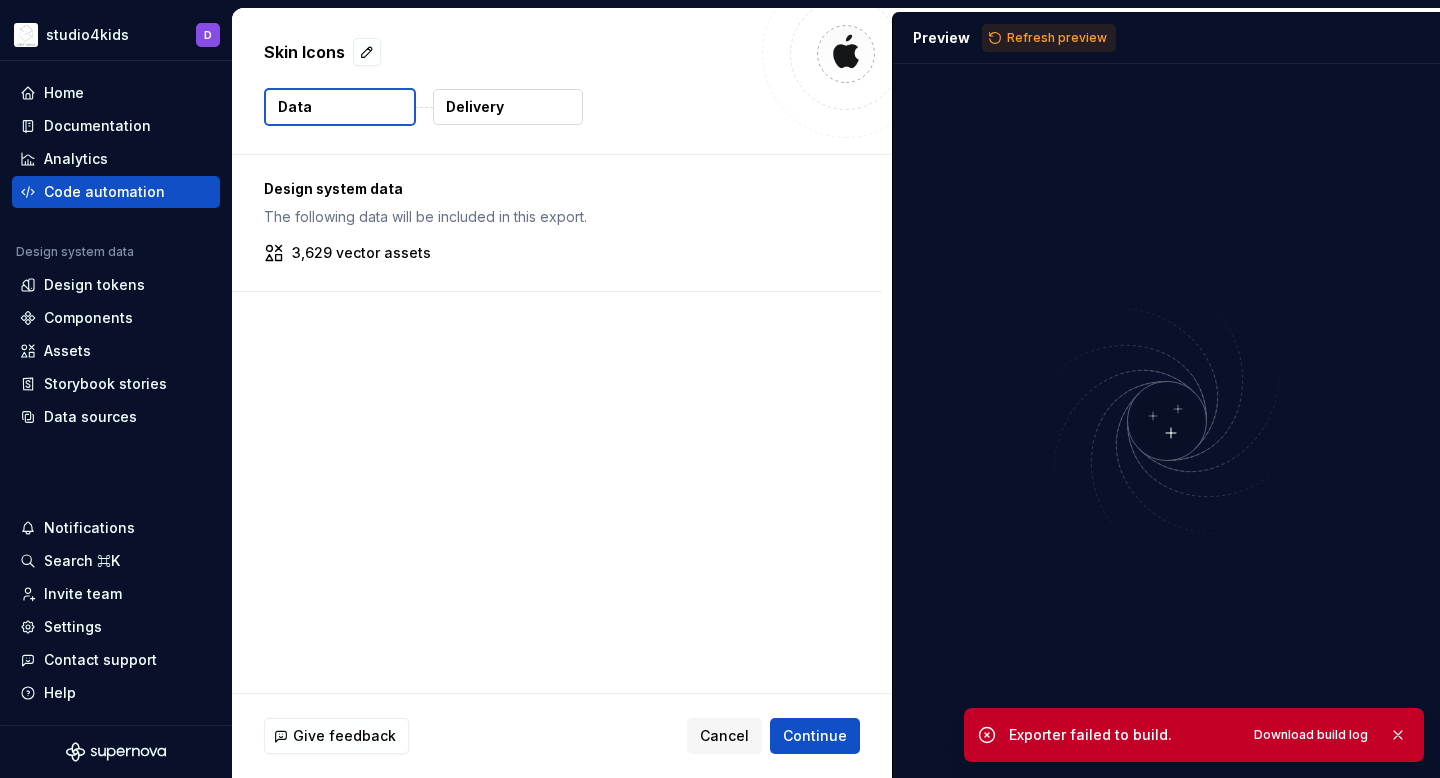 click 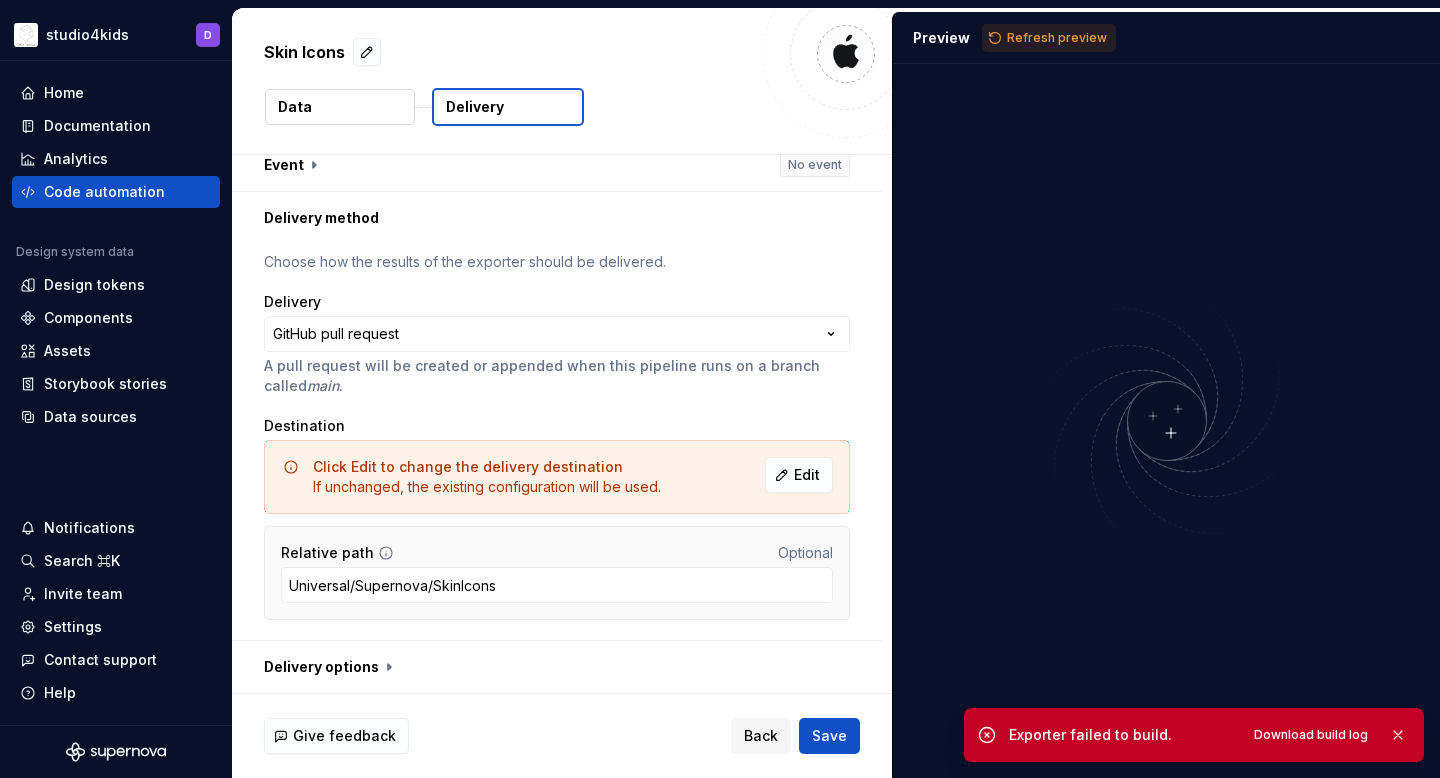 scroll, scrollTop: 17, scrollLeft: 0, axis: vertical 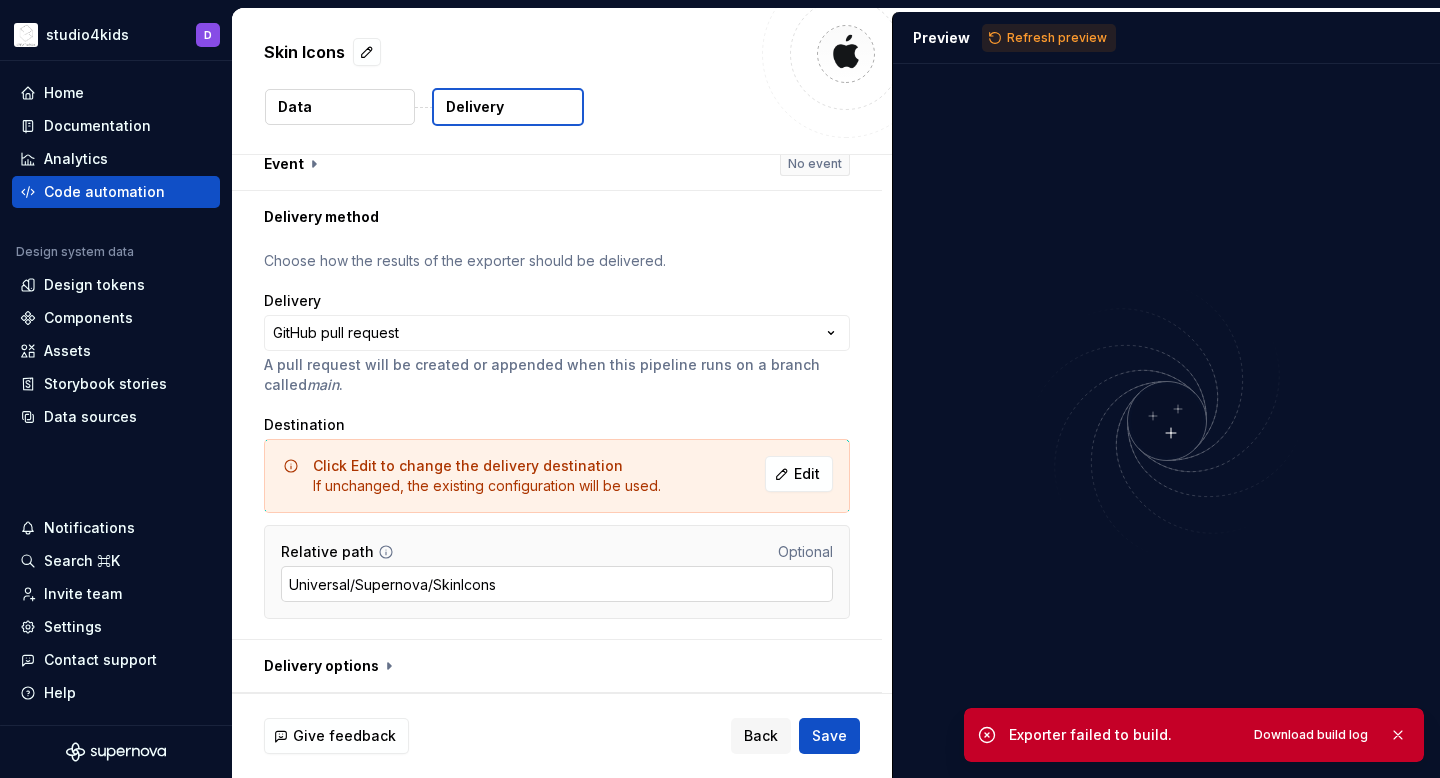 click on "Universal/Supernova/SkinIcons" at bounding box center [557, 584] 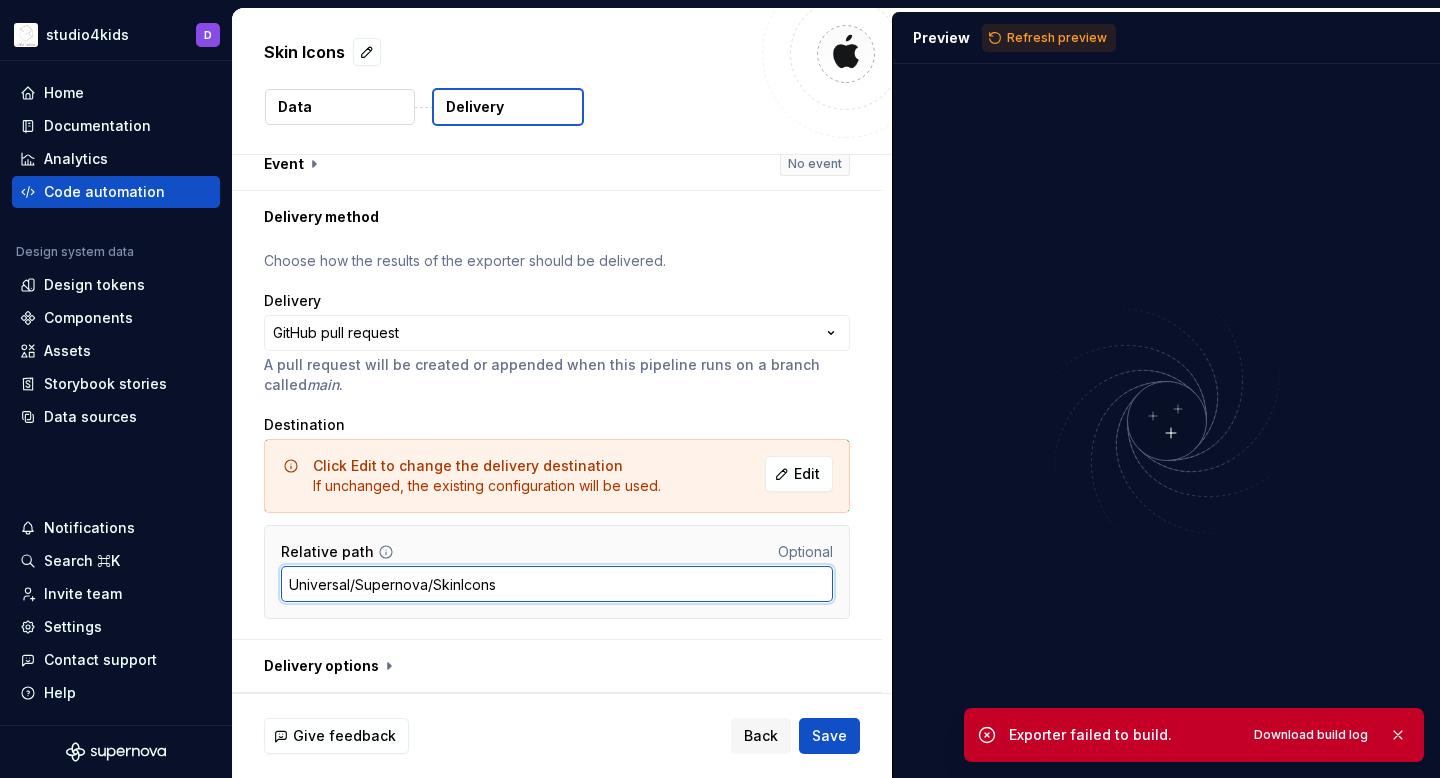 click on "Universal/Supernova/SkinIcons" at bounding box center (557, 584) 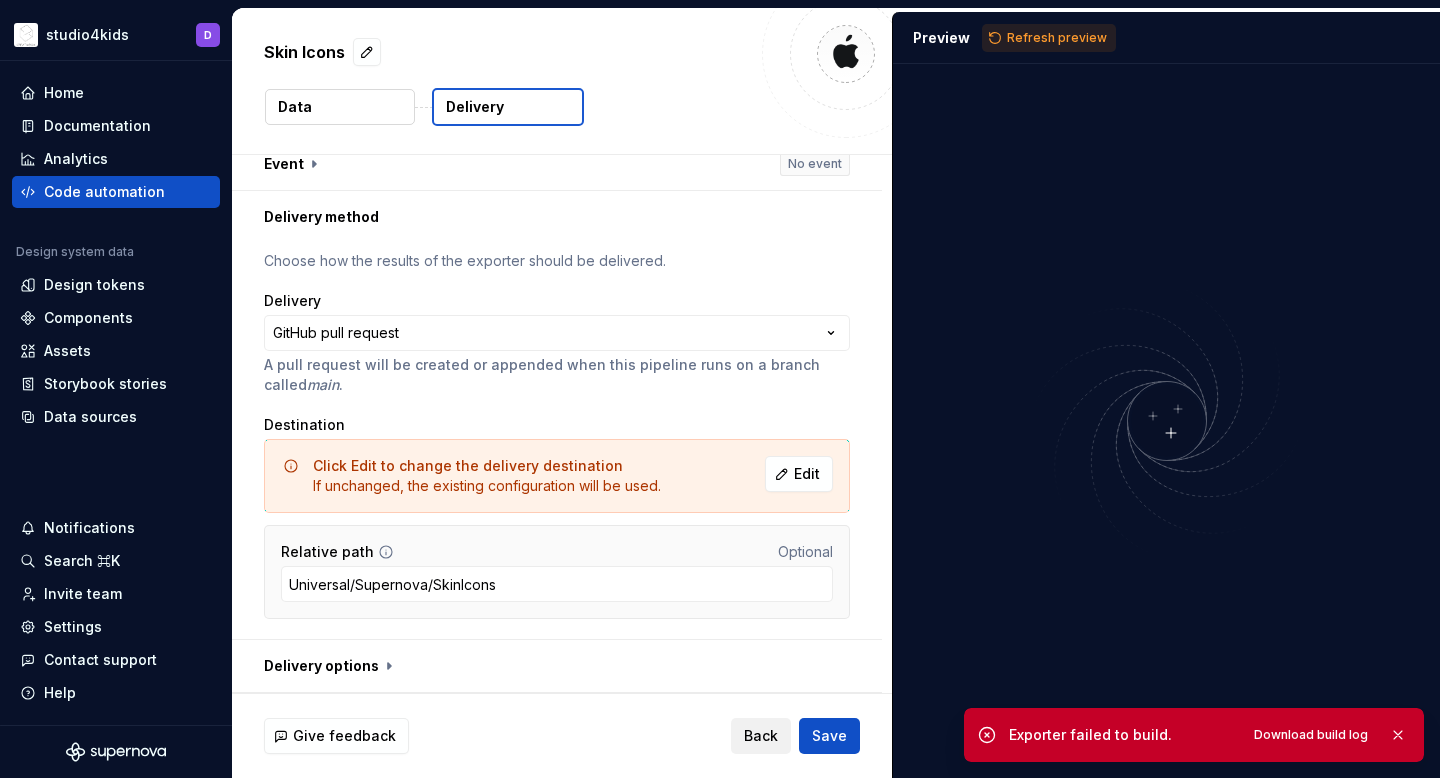 click on "Back" at bounding box center [761, 736] 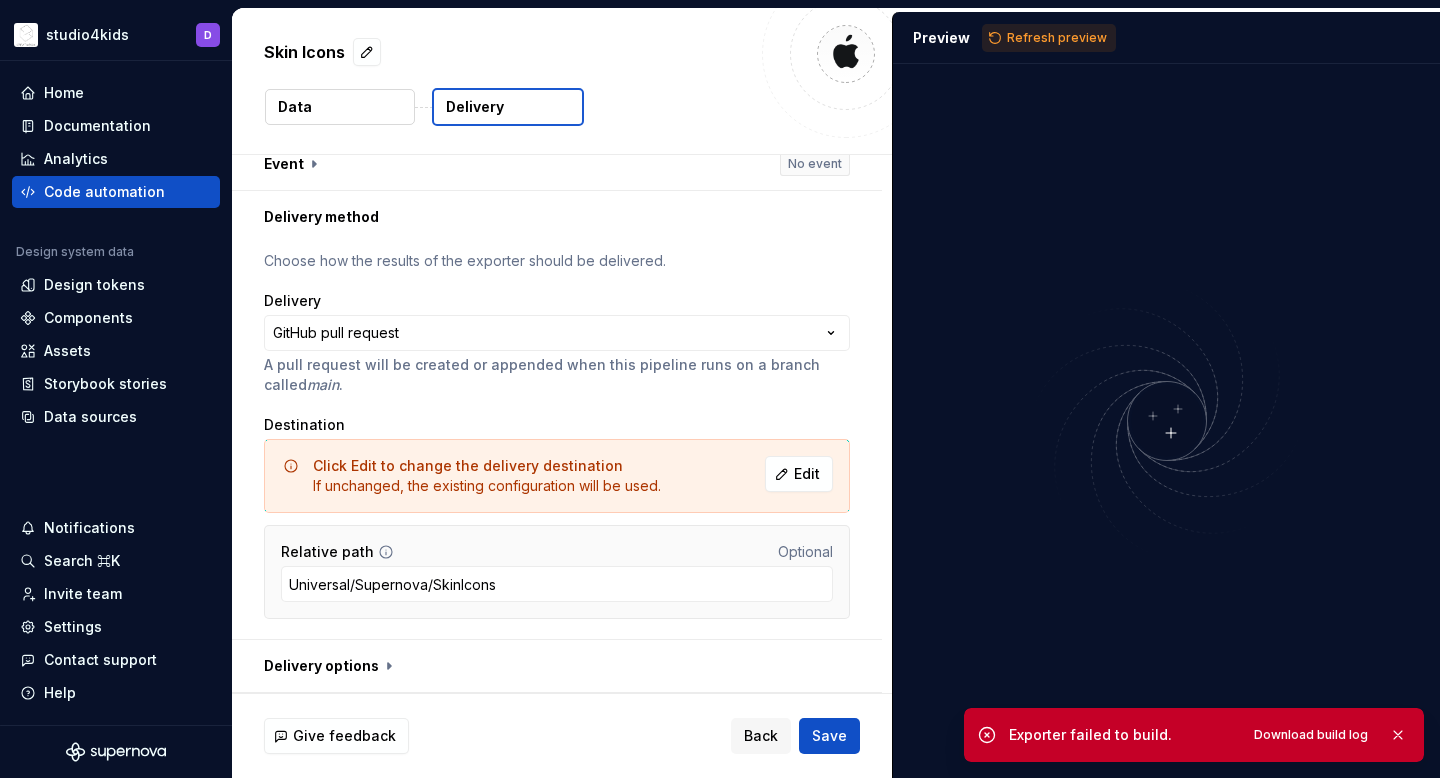 scroll, scrollTop: 0, scrollLeft: 0, axis: both 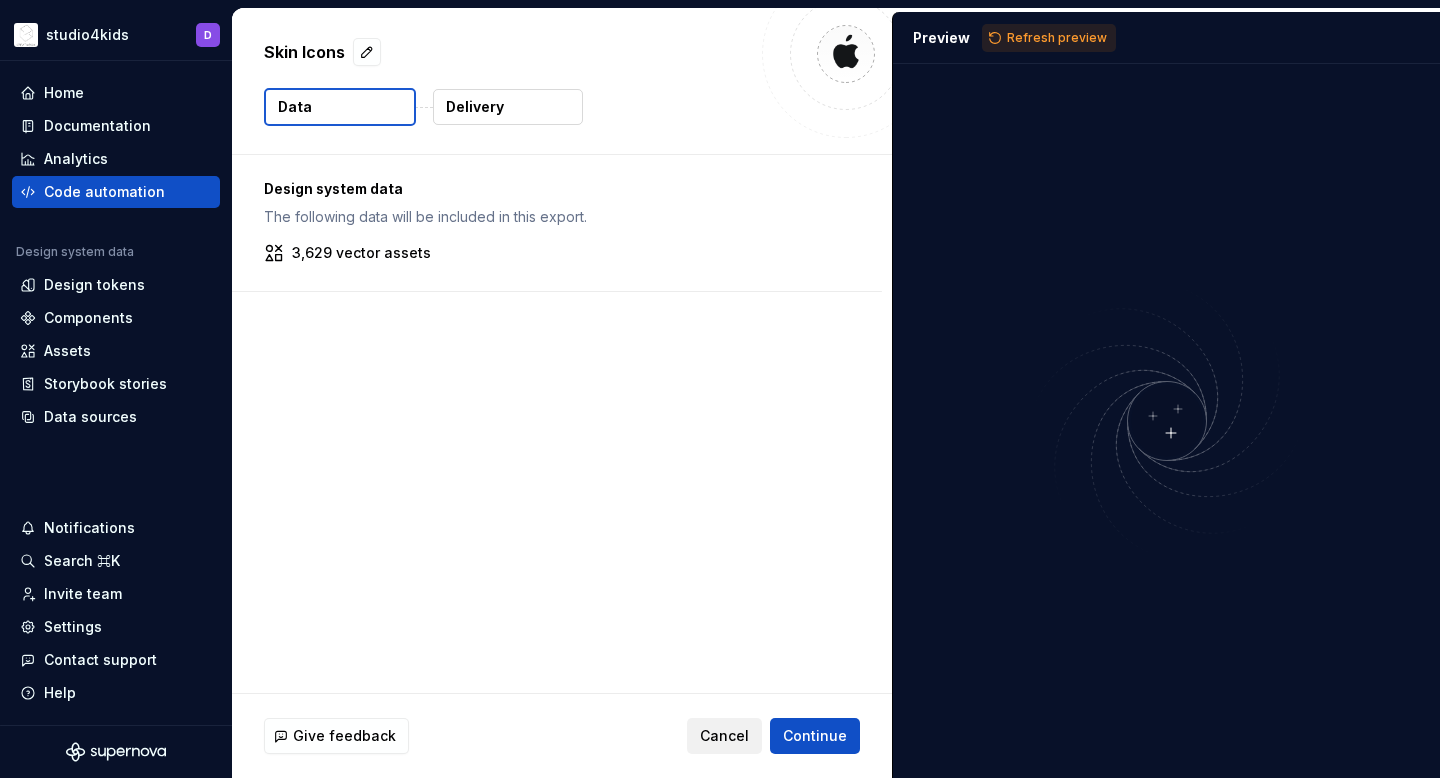 click on "Cancel" at bounding box center (724, 736) 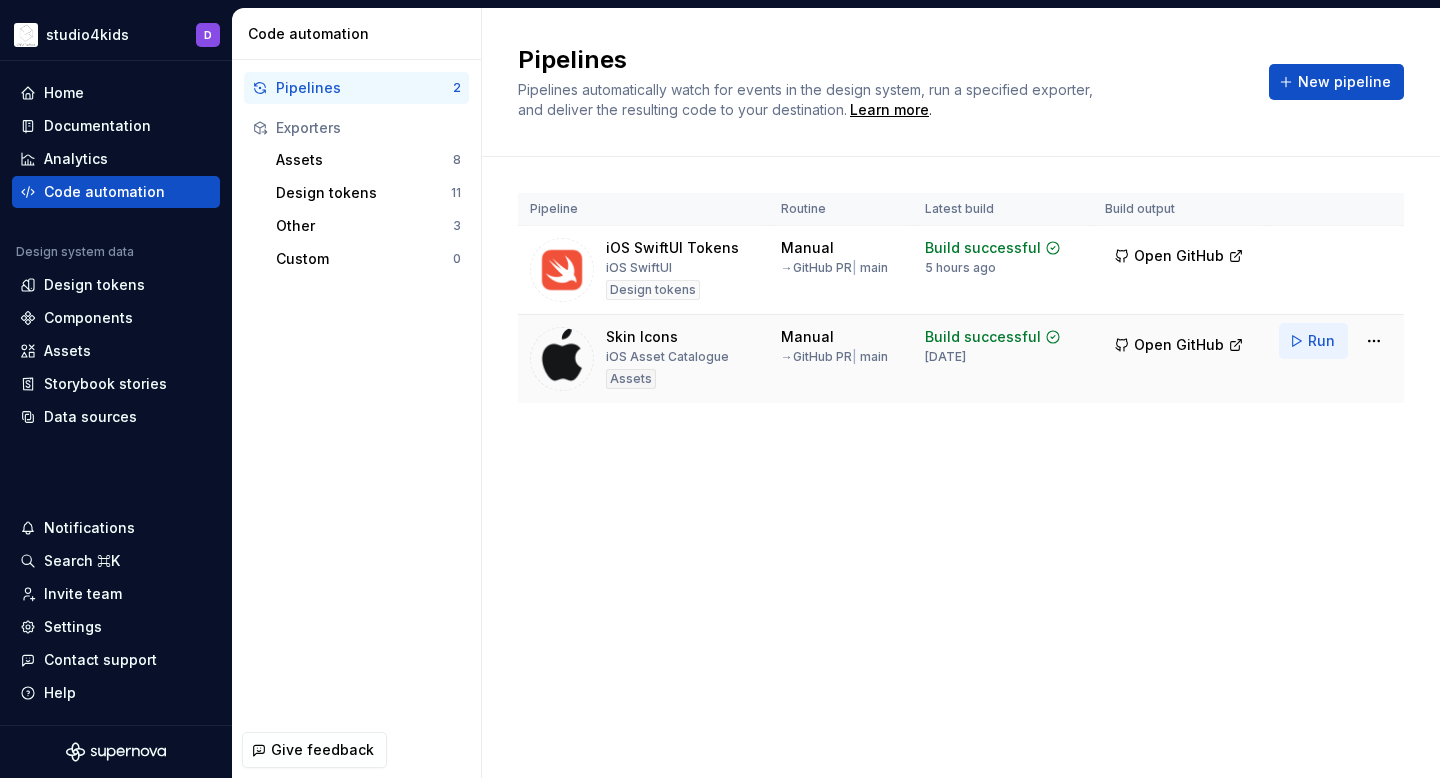 click on "Run" at bounding box center (1321, 341) 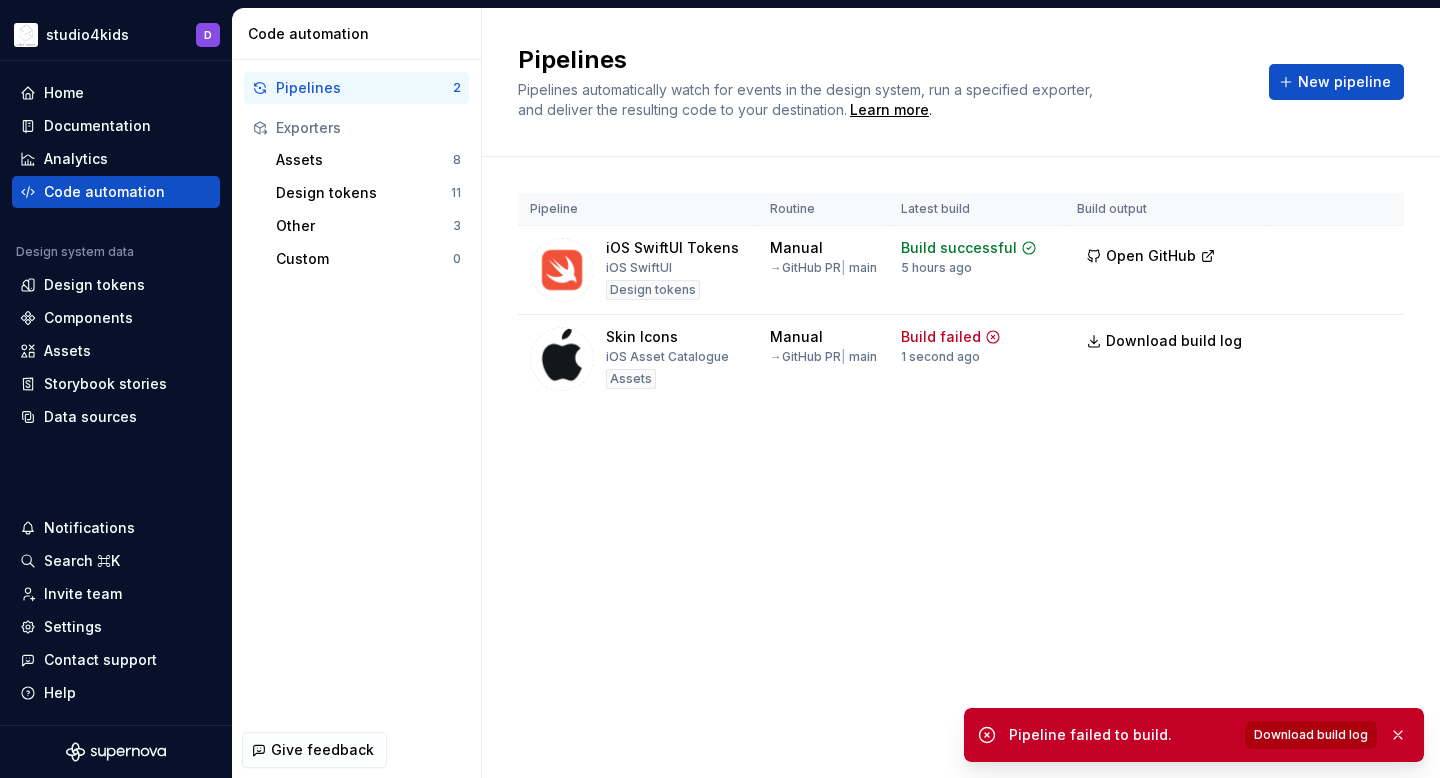 click on "Download build log" at bounding box center [1311, 735] 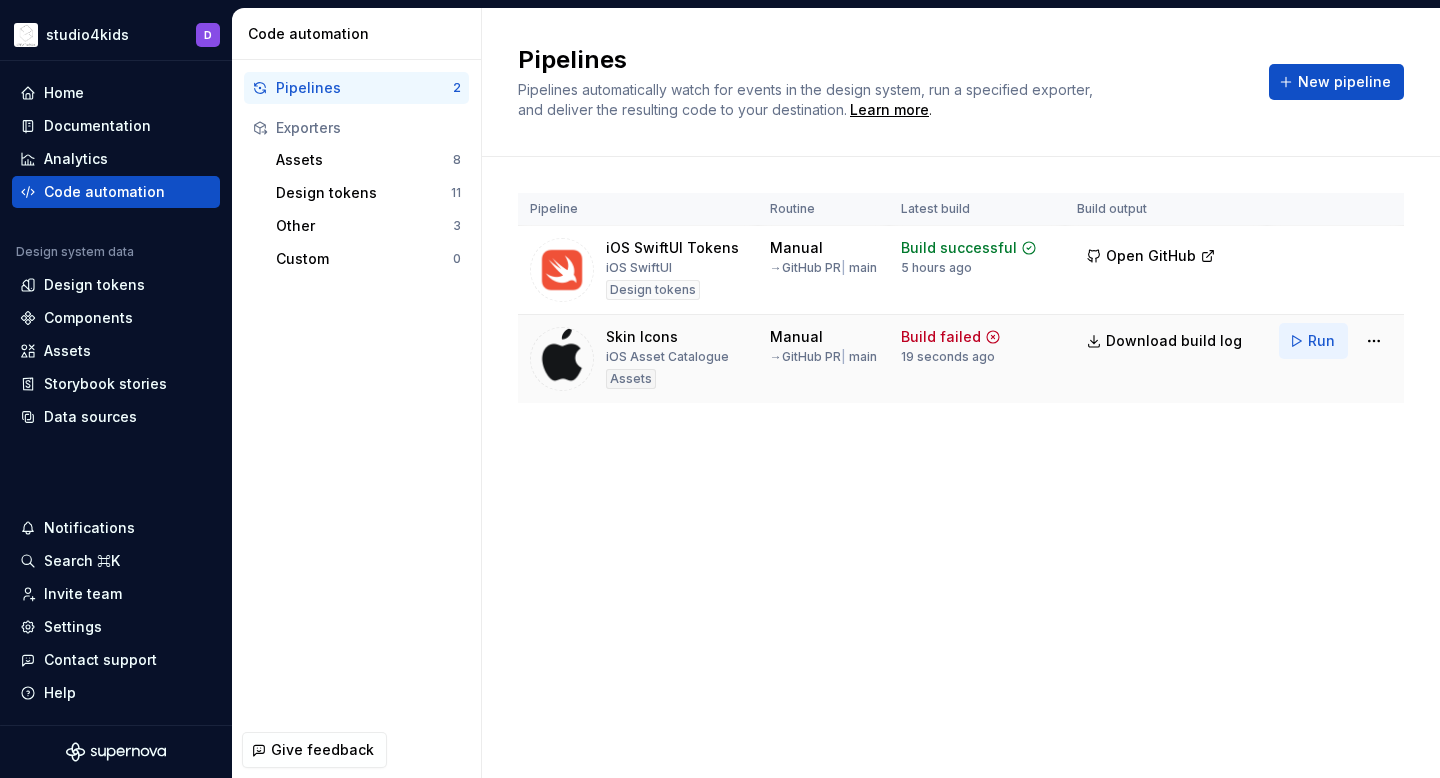 click on "Run" at bounding box center (1321, 341) 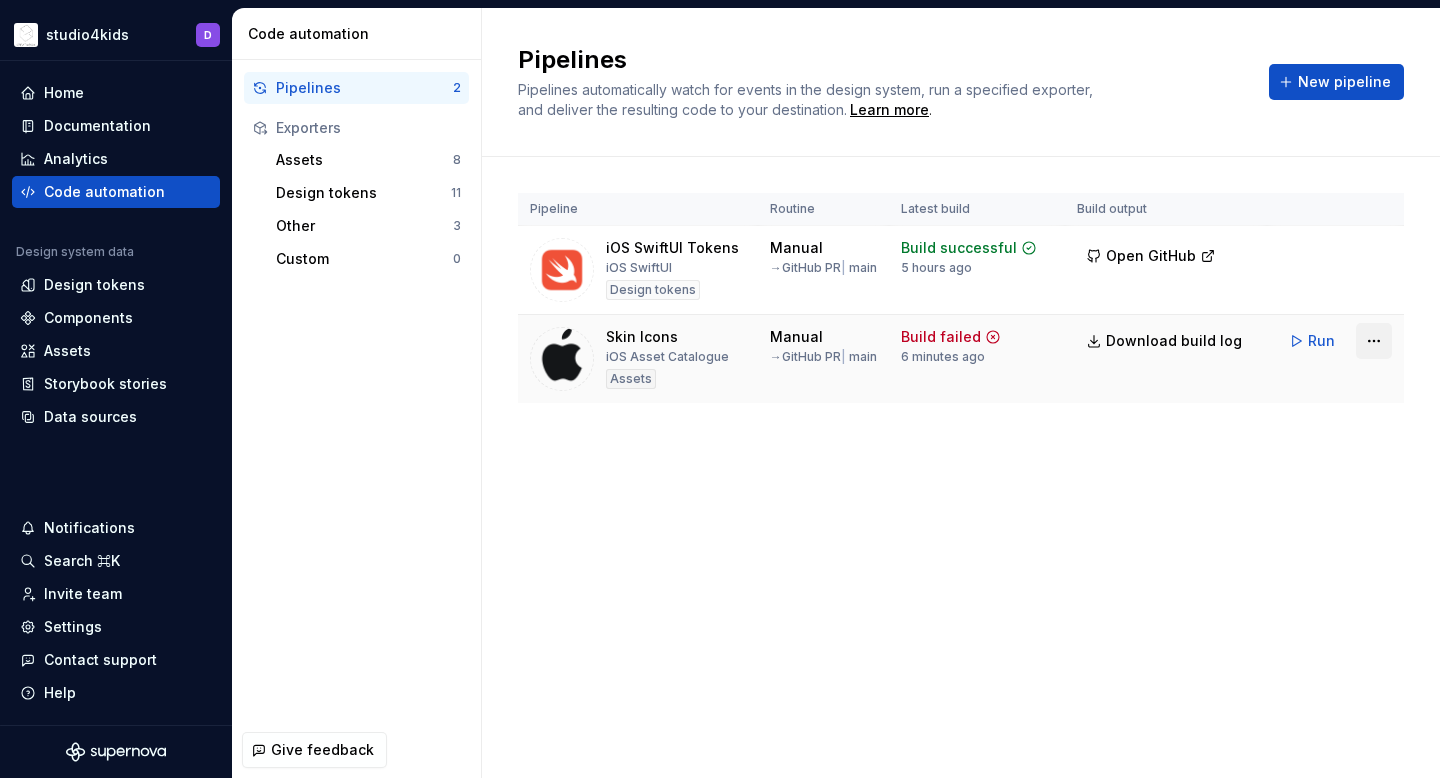 click on "studio4kids D Home Documentation Analytics Code automation Design system data Design tokens Components Assets Storybook stories Data sources Notifications Search ⌘K Invite team Settings Contact support Help Code automation Pipelines 2 Exporters Assets 8 Design tokens 11 Other 3 Custom 0 Give feedback Pipelines Pipelines automatically watch for events in the design system, run a specified exporter, and deliver the resulting code to your destination.   Learn more . New pipeline Pipeline Routine Latest build Build output iOS SwiftUI Tokens iOS SwiftUI Design tokens Manual →  GitHub PR  |   main Build successful 5 hours ago Open GitHub Run Skin Icons iOS Asset Catalogue Assets Manual →  GitHub PR  |   main Build failed 6 minutes ago Download build log Run   *" at bounding box center [720, 389] 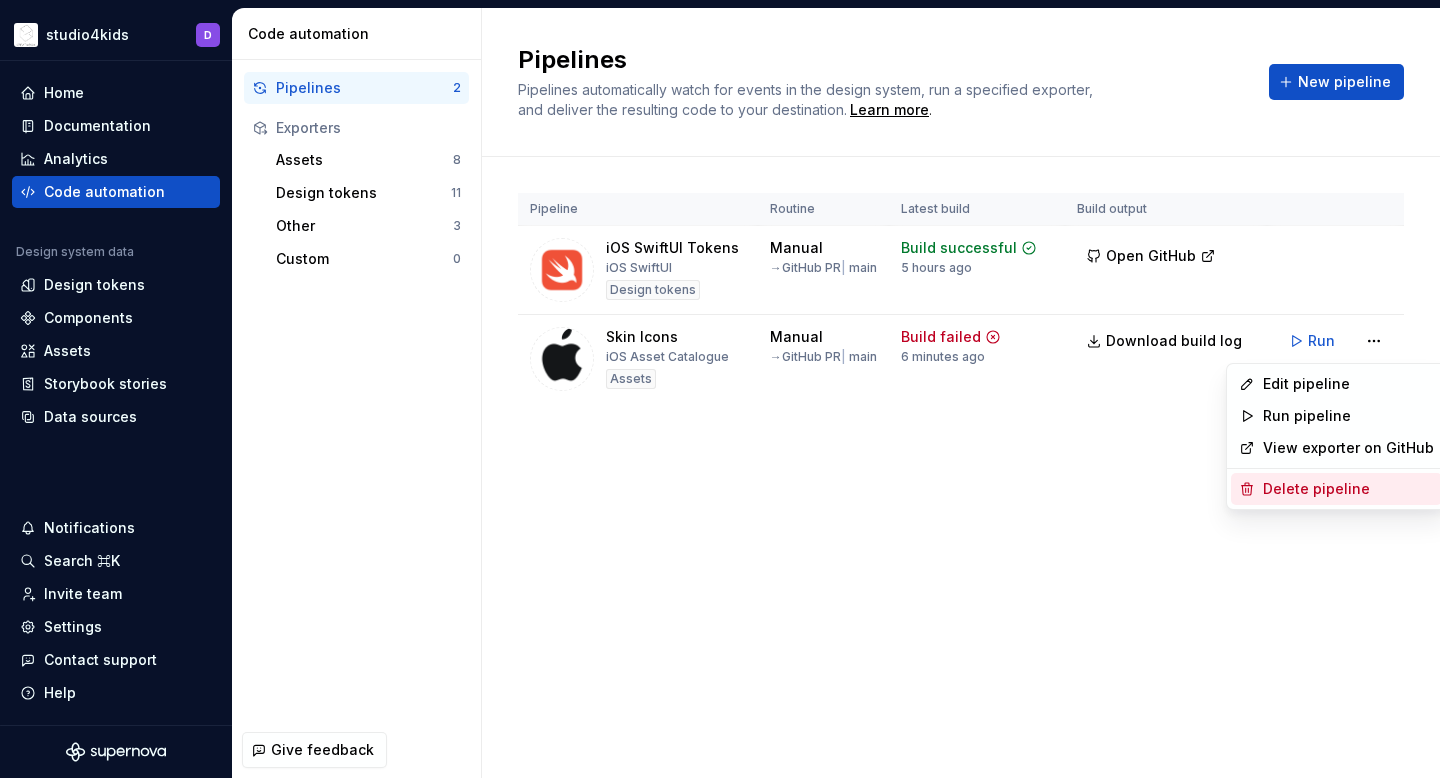 click on "Delete pipeline" at bounding box center [1348, 489] 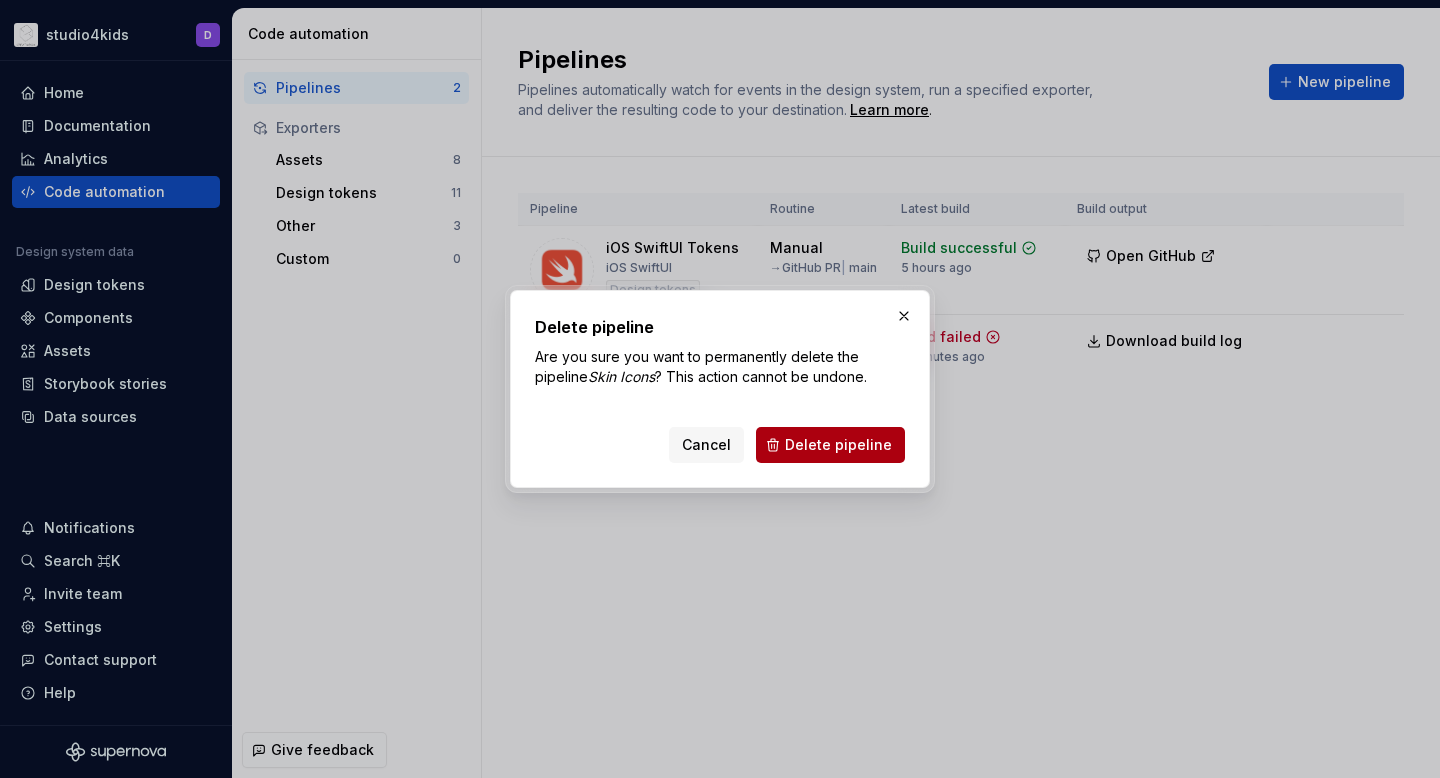 click on "Delete pipeline" at bounding box center (830, 445) 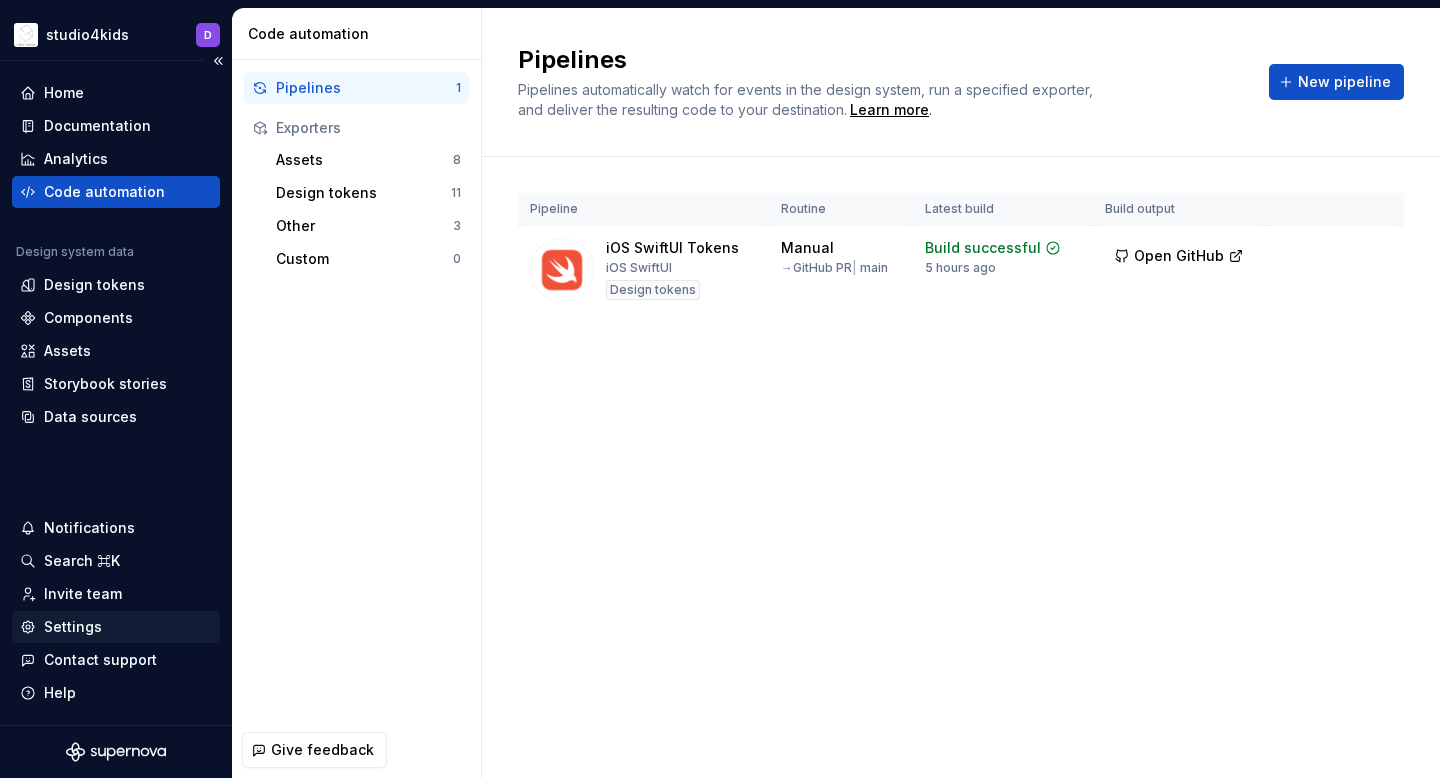 click on "Settings" at bounding box center [116, 627] 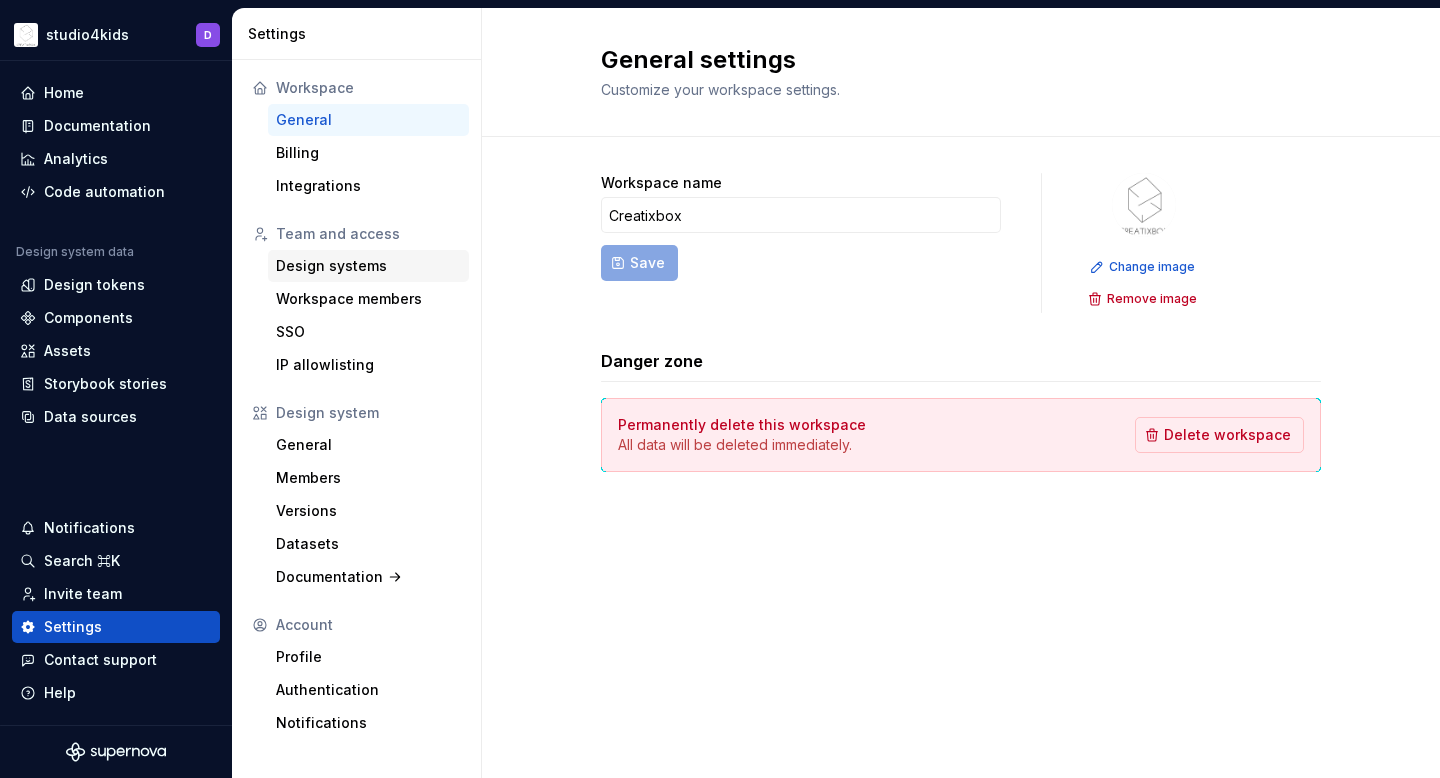 click on "Design systems" at bounding box center (368, 266) 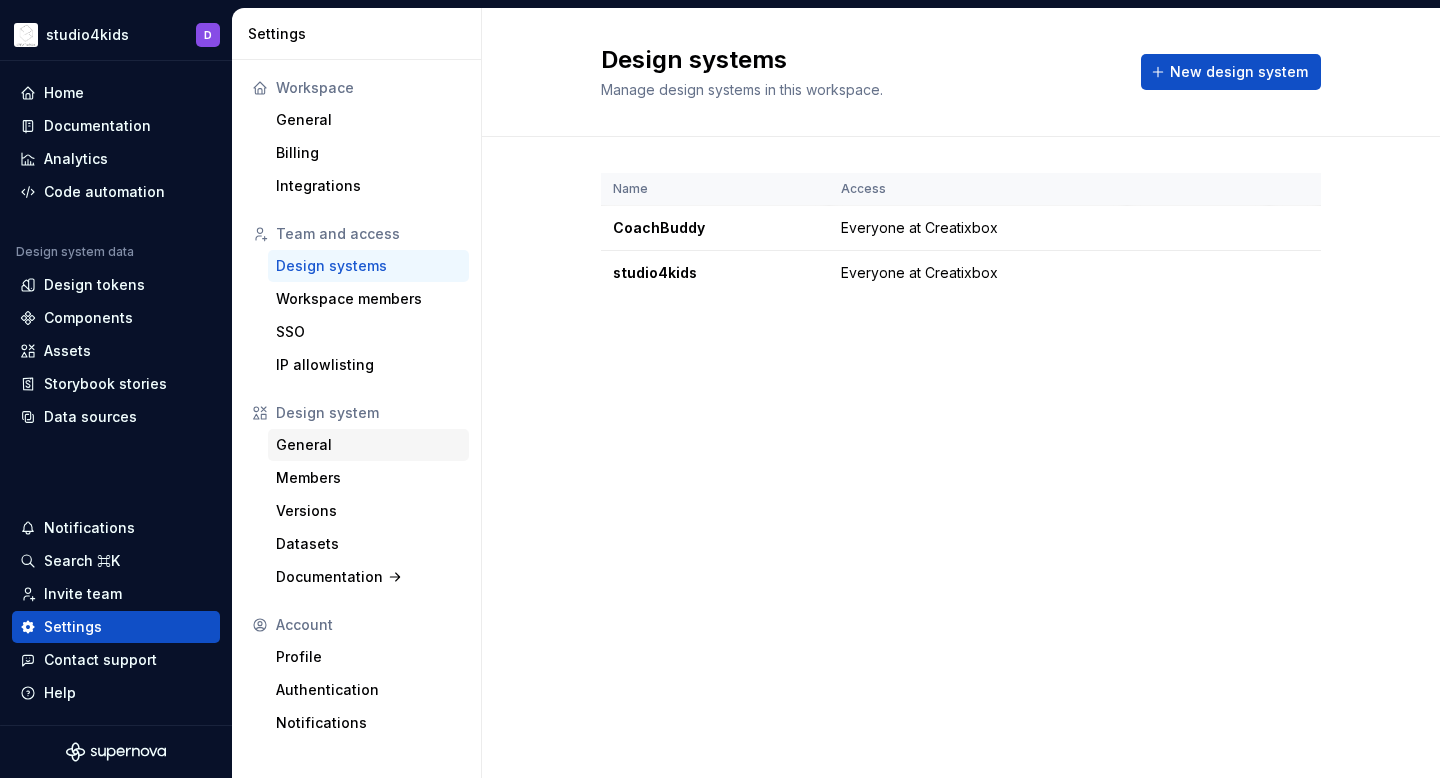 click on "General" at bounding box center [368, 445] 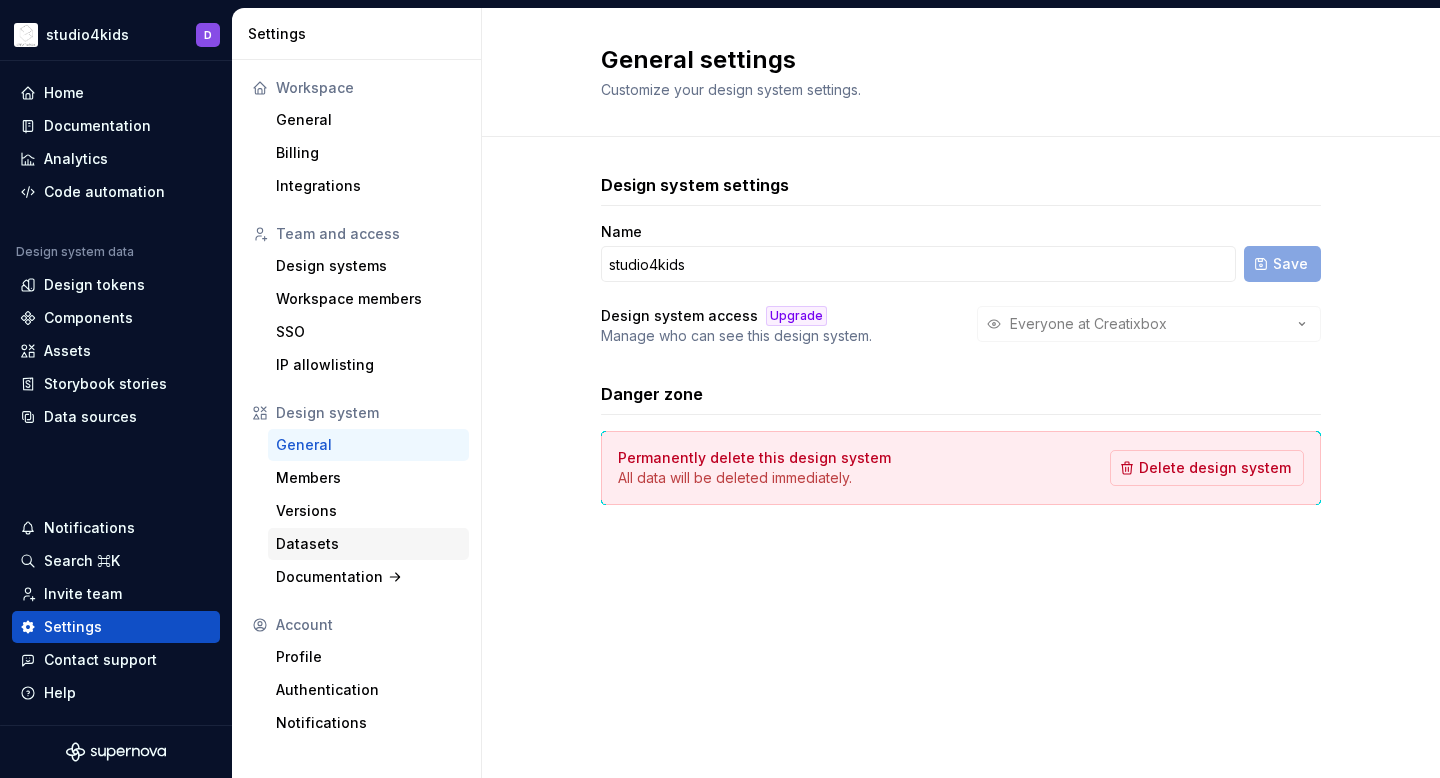 click on "Datasets" at bounding box center (368, 544) 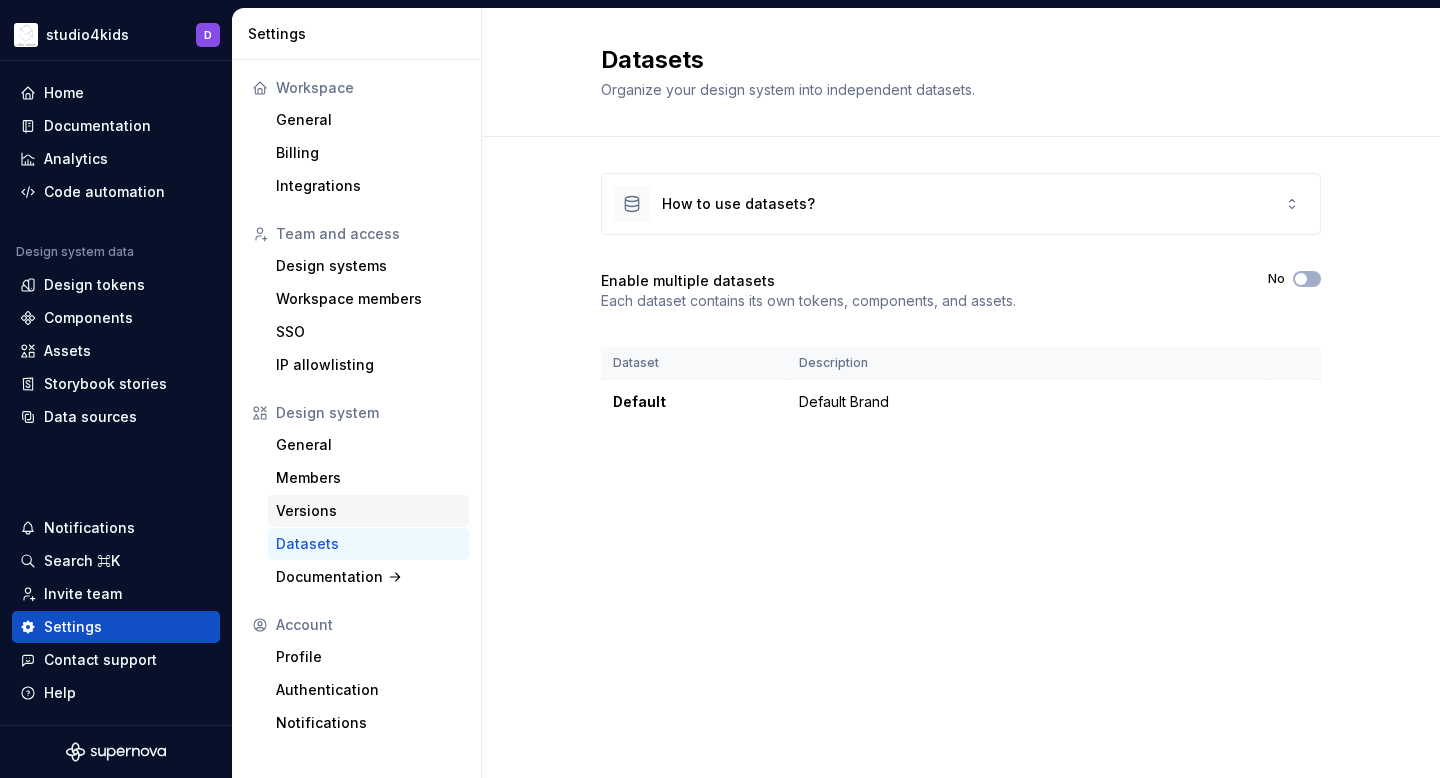 click on "Versions" at bounding box center (368, 511) 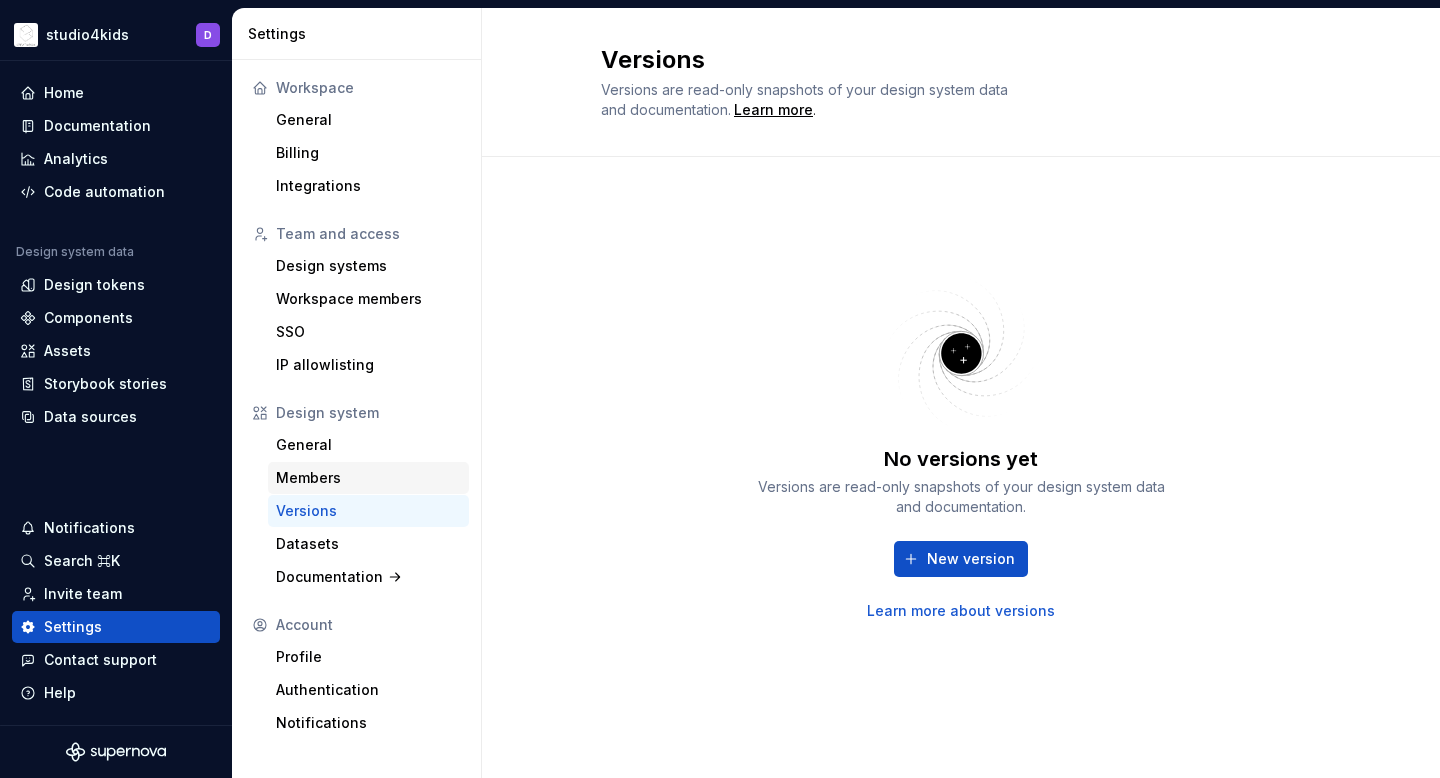 click on "Members" at bounding box center (368, 478) 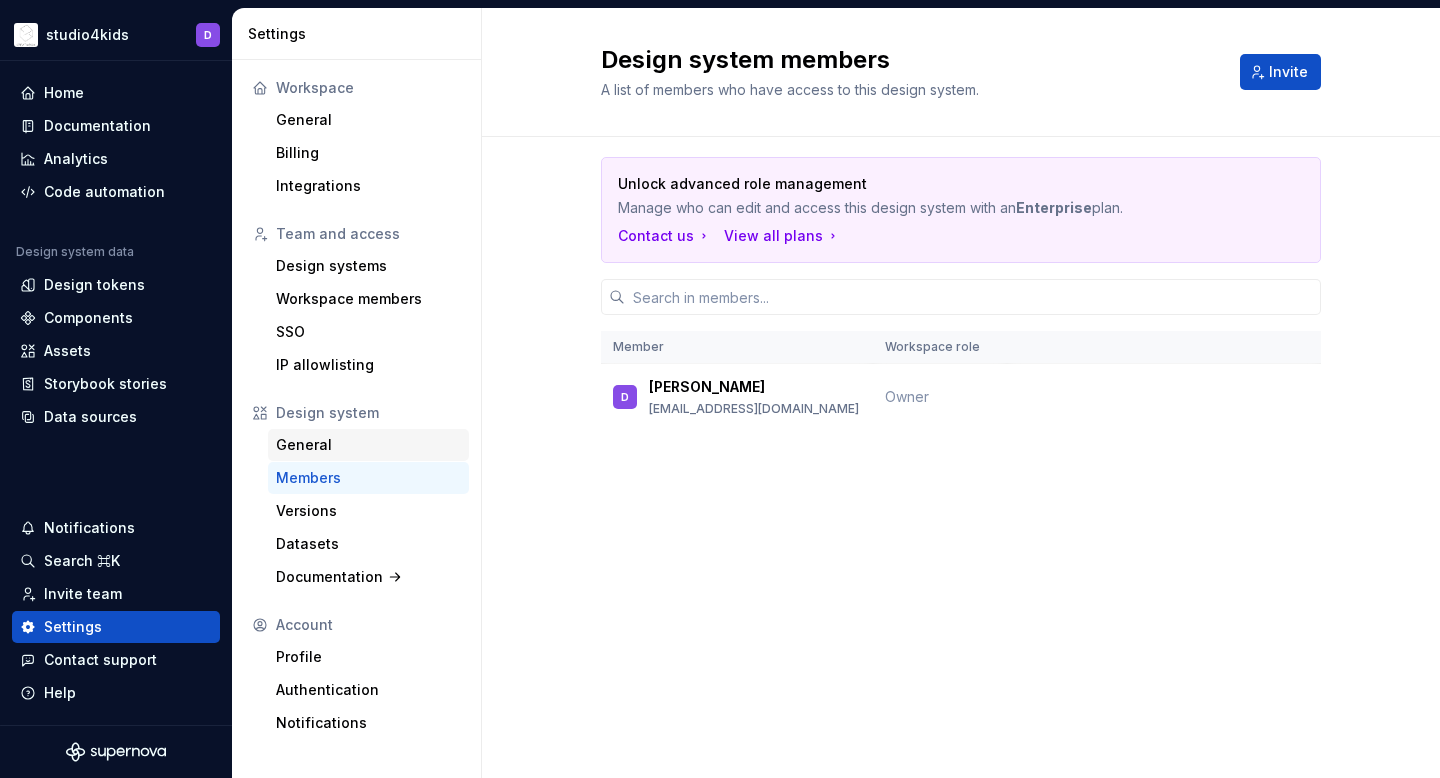 click on "General" at bounding box center (368, 445) 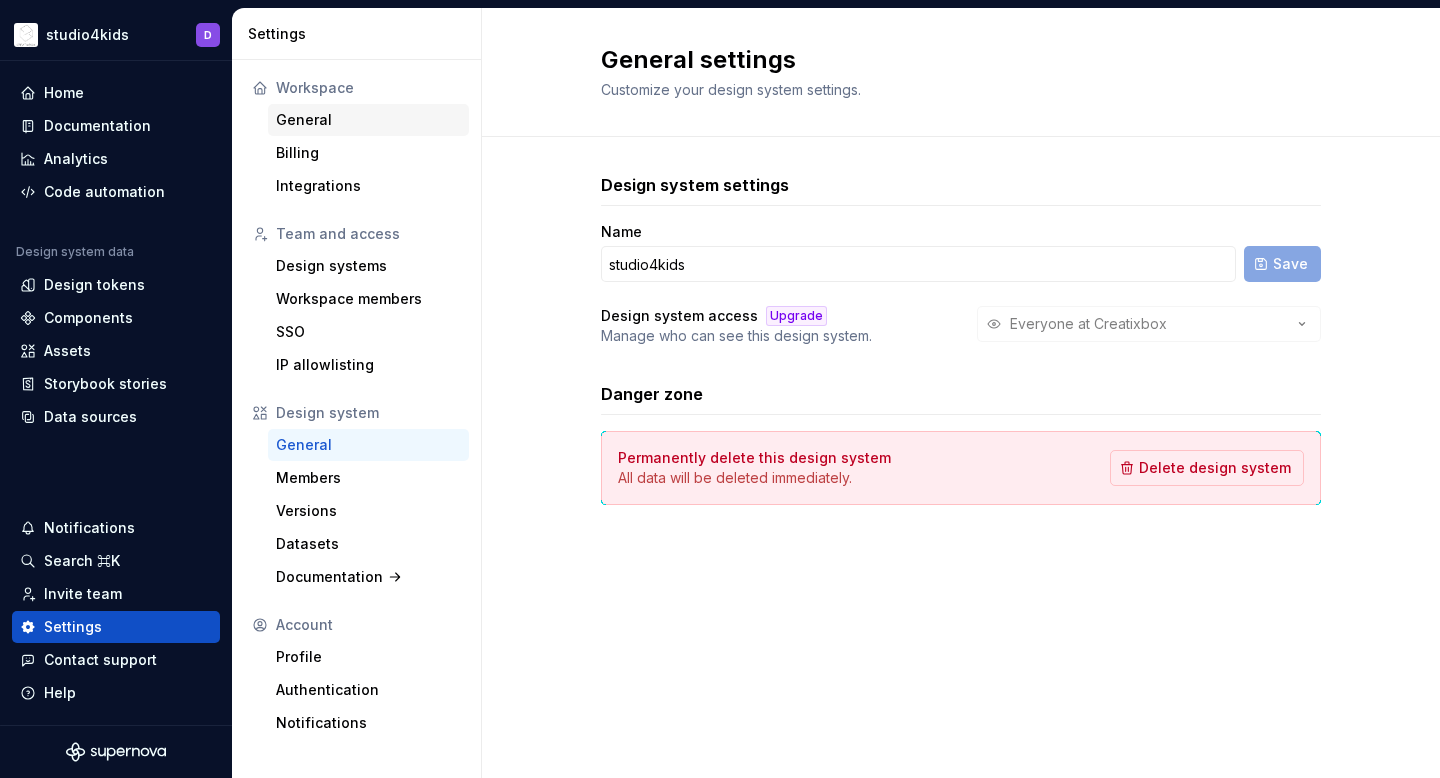 click on "General" at bounding box center (368, 120) 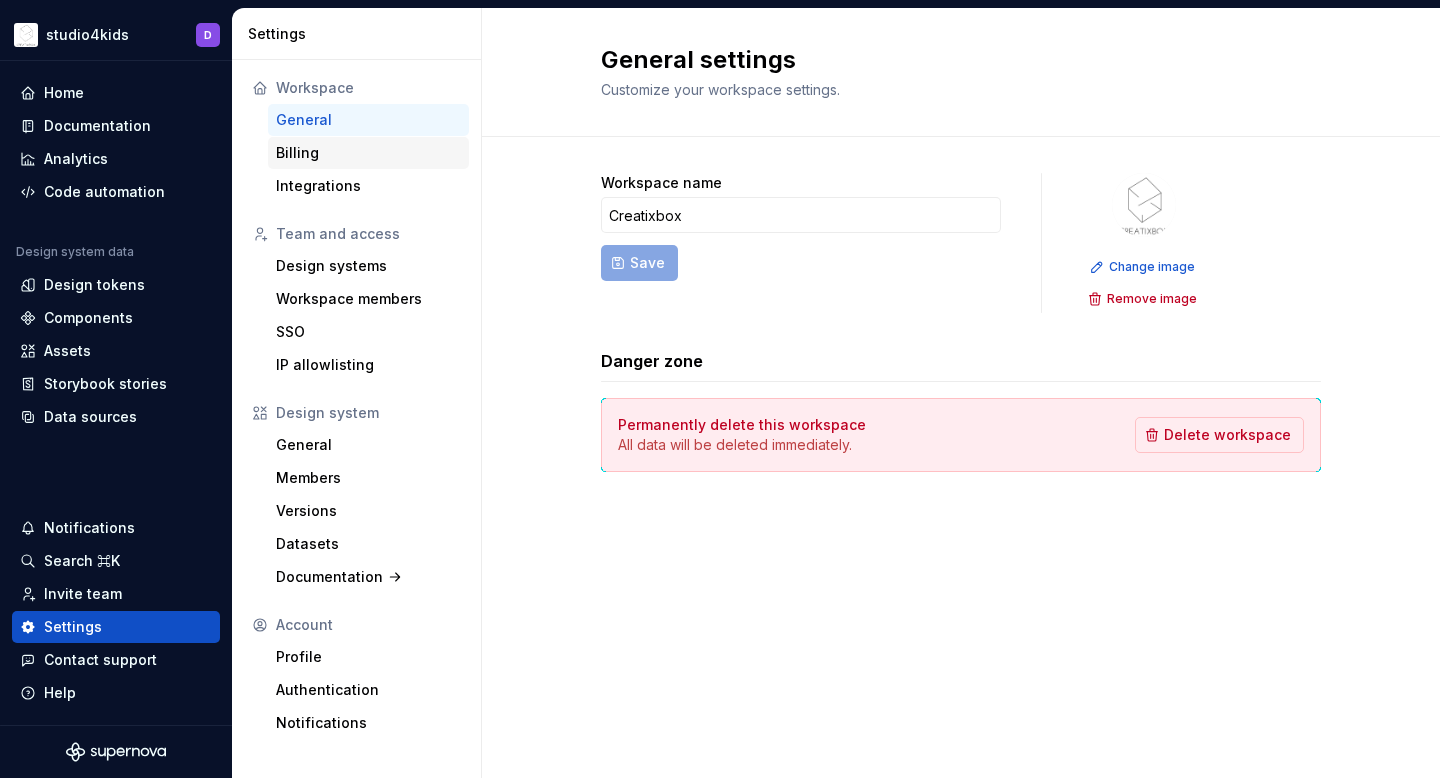click on "Billing" at bounding box center [368, 153] 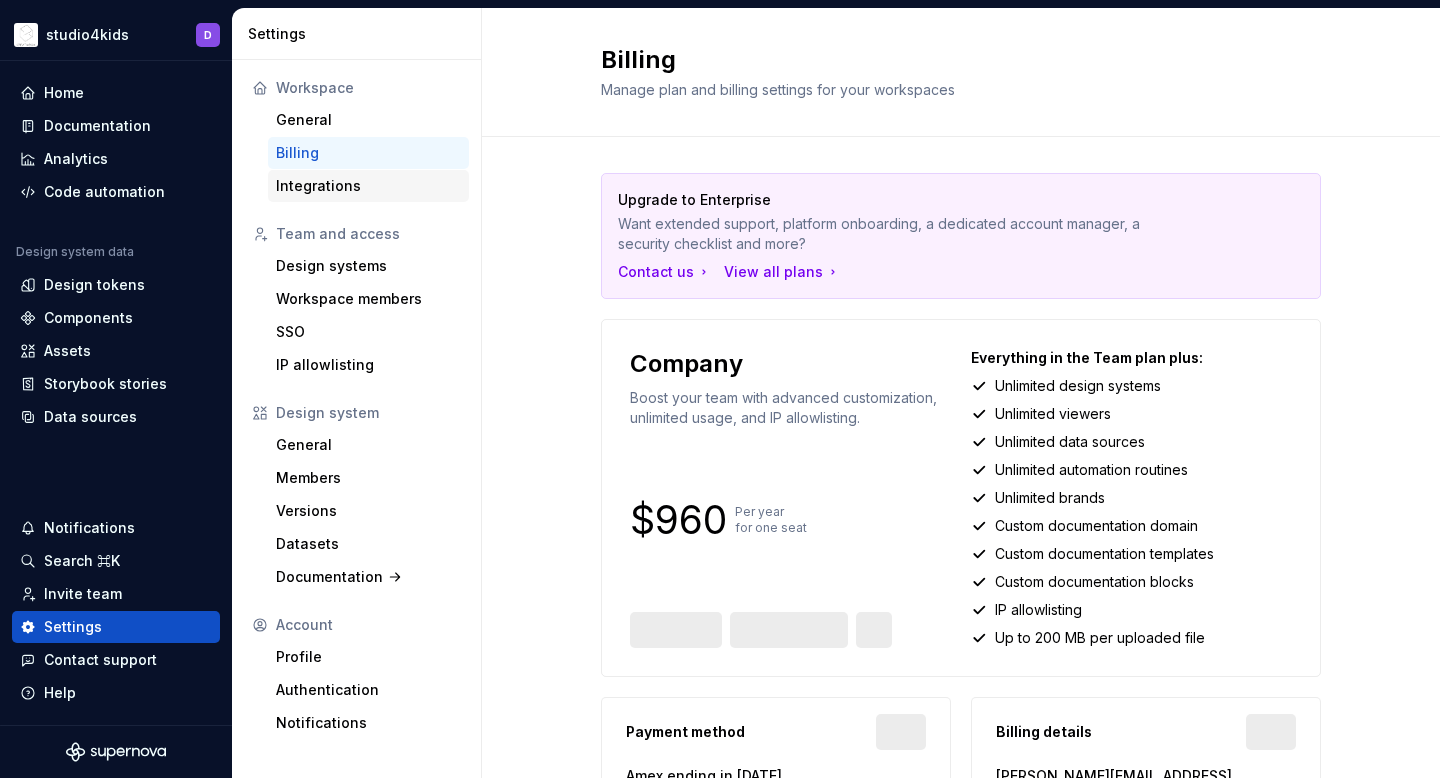 click on "Integrations" at bounding box center (368, 186) 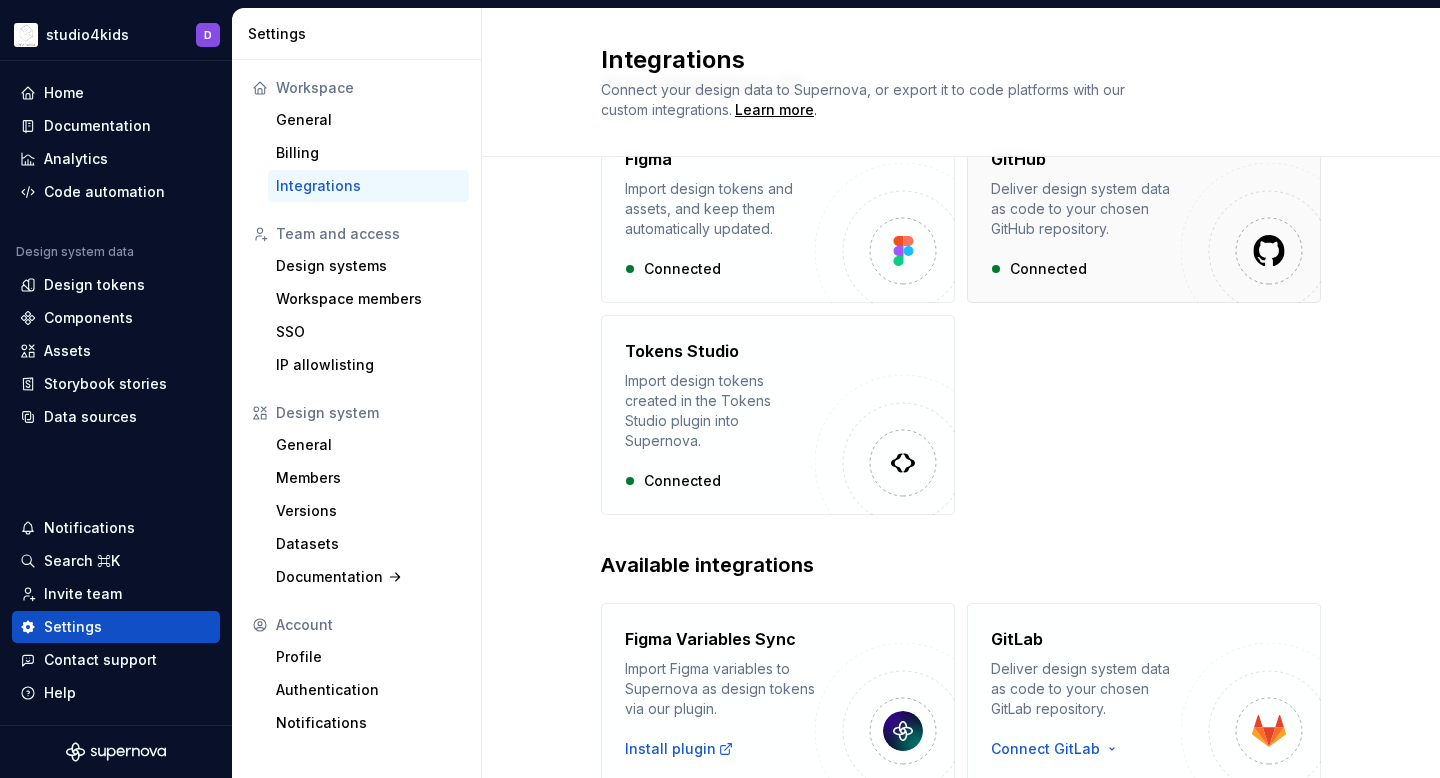 scroll, scrollTop: 120, scrollLeft: 0, axis: vertical 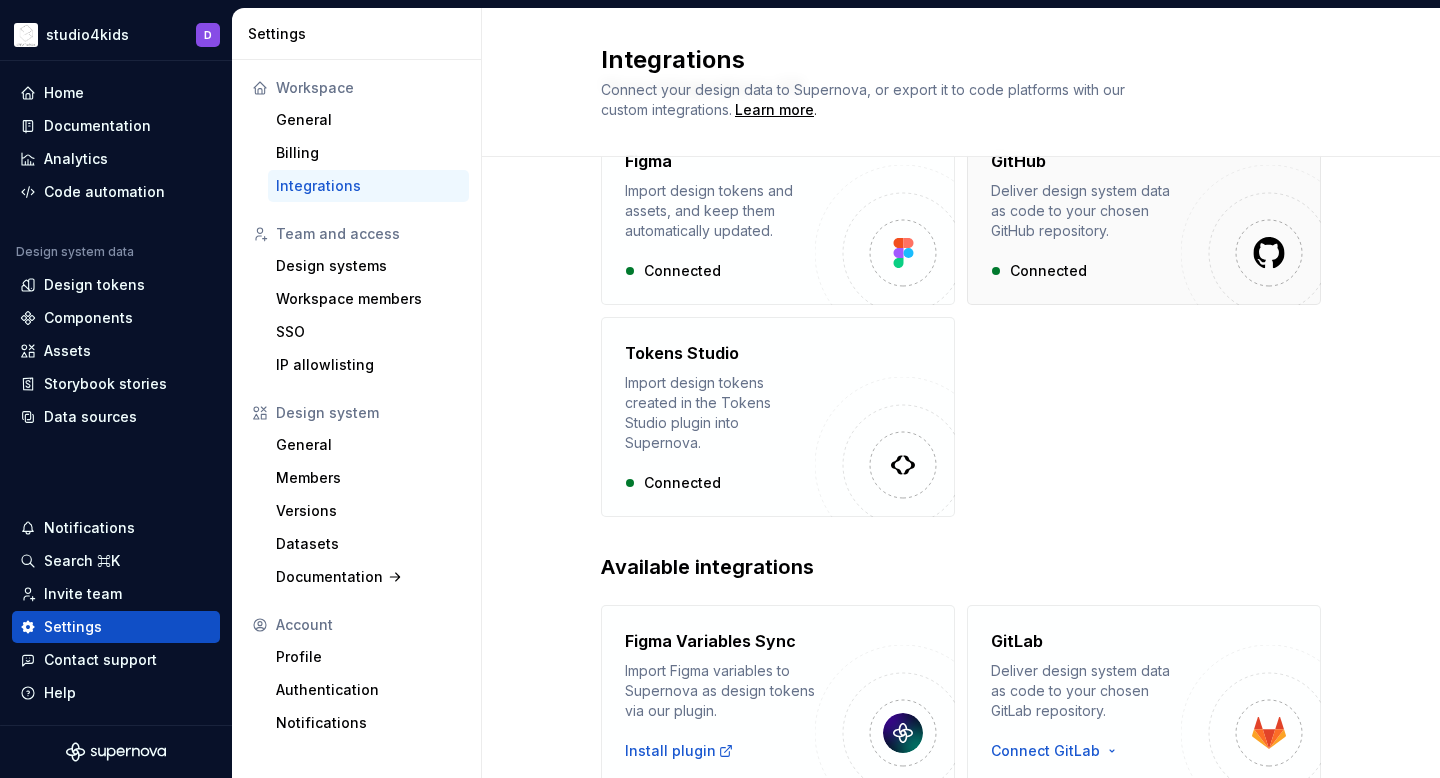 click on "Deliver design system data as code to your chosen GitHub repository." at bounding box center [1086, 211] 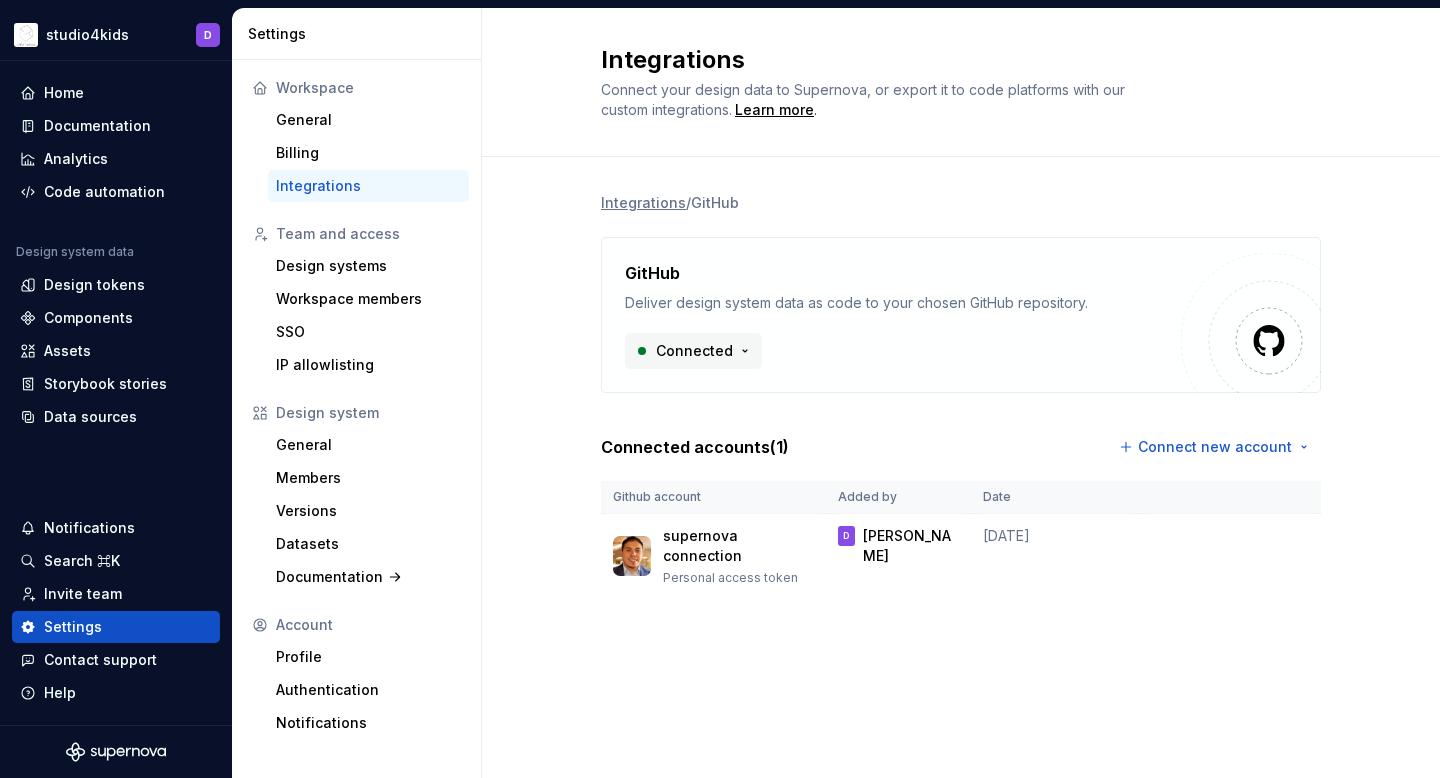 click on "studio4kids D Home Documentation Analytics Code automation Design system data Design tokens Components Assets Storybook stories Data sources Notifications Search ⌘K Invite team Settings Contact support Help Settings Workspace General Billing Integrations Team and access Design systems Workspace members SSO IP allowlisting Design system General Members Versions Datasets Documentation Account Profile Authentication Notifications Integrations Connect your design data to Supernova, or export it to code platforms with our
custom integrations.   Learn more . Integrations  /  GitHub GitHub Deliver design system data as code to your chosen GitHub repository. Connected Connected accounts  ( 1 ) Connect new account Github account Added by Date supernova connection Personal access token D [PERSON_NAME] [DATE]   *" at bounding box center [720, 389] 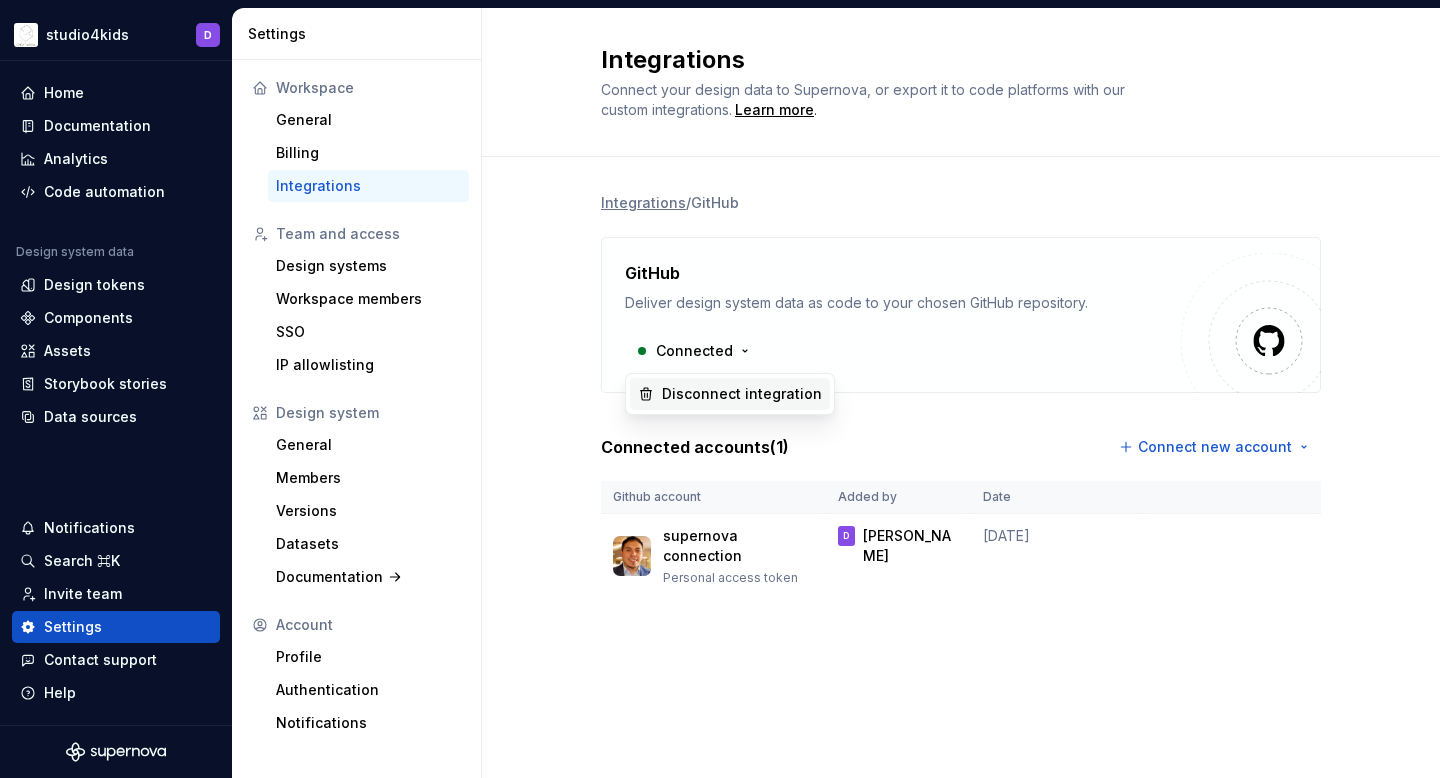 click on "Disconnect integration" at bounding box center [742, 394] 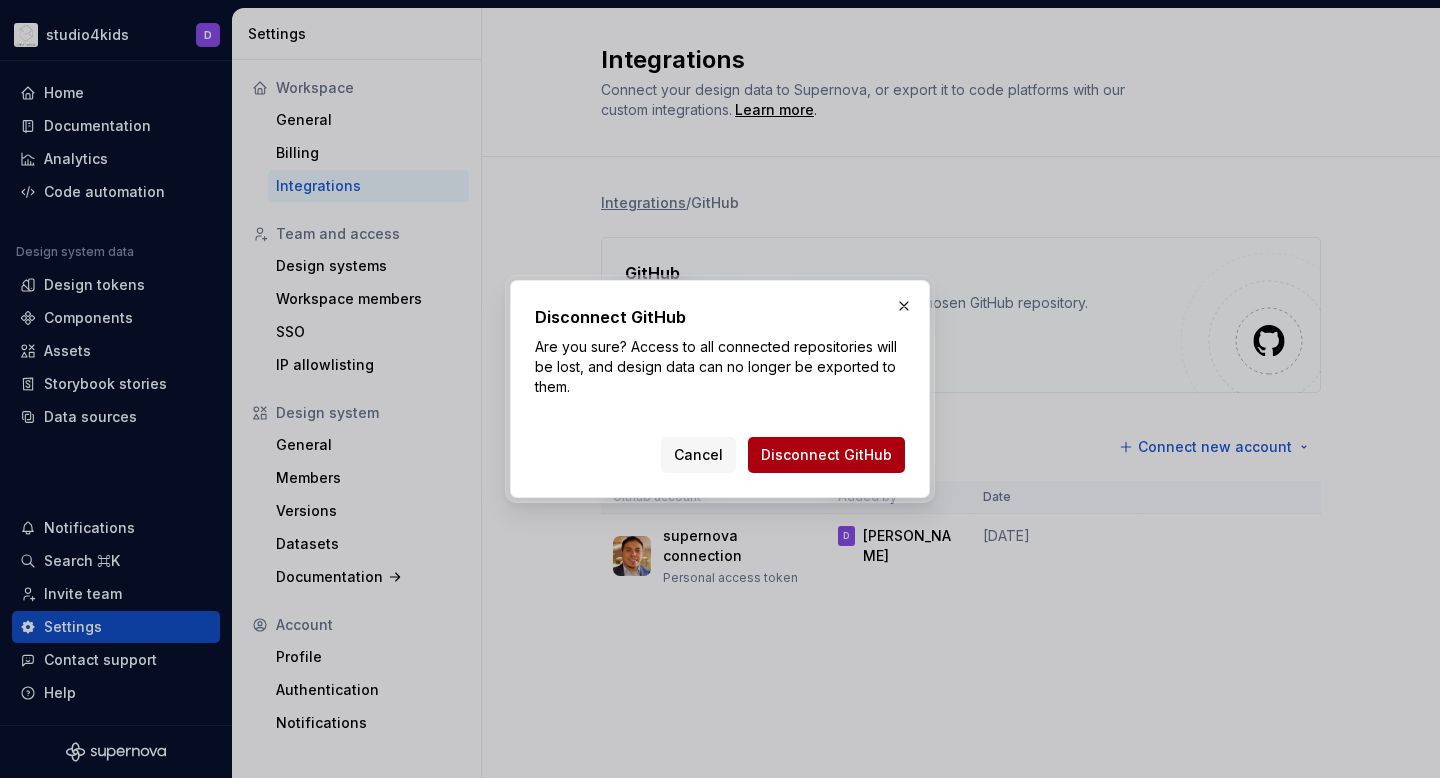 click on "Disconnect GitHub" at bounding box center [826, 455] 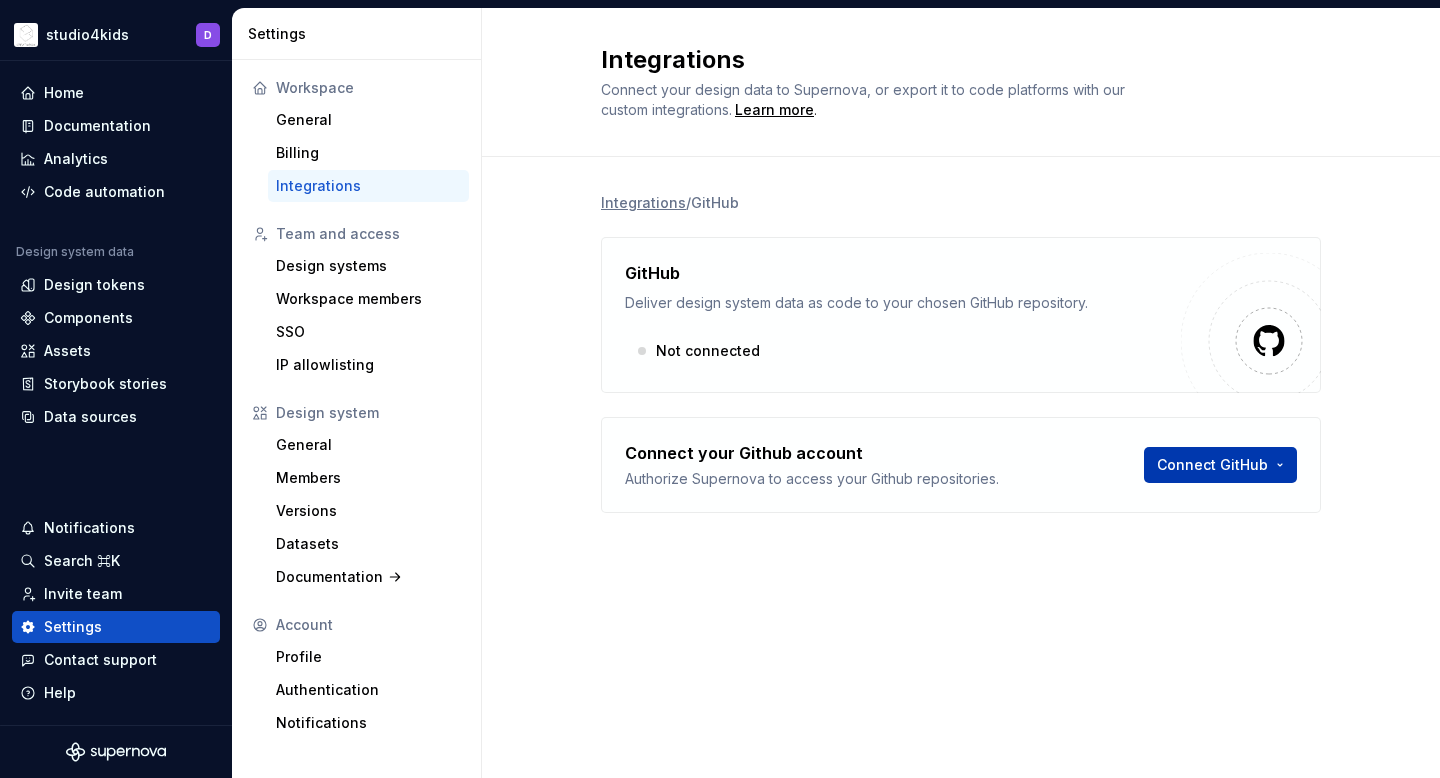 click on "studio4kids D Home Documentation Analytics Code automation Design system data Design tokens Components Assets Storybook stories Data sources Notifications Search ⌘K Invite team Settings Contact support Help Settings Workspace General Billing Integrations Team and access Design systems Workspace members SSO IP allowlisting Design system General Members Versions Datasets Documentation Account Profile Authentication Notifications Integrations Connect your design data to Supernova, or export it to code platforms with our
custom integrations.   Learn more . Integrations  /  GitHub GitHub Deliver design system data as code to your chosen GitHub repository. Not connected Connect your Github account Authorize Supernova to access your Github repositories. Connect GitHub   *" at bounding box center [720, 389] 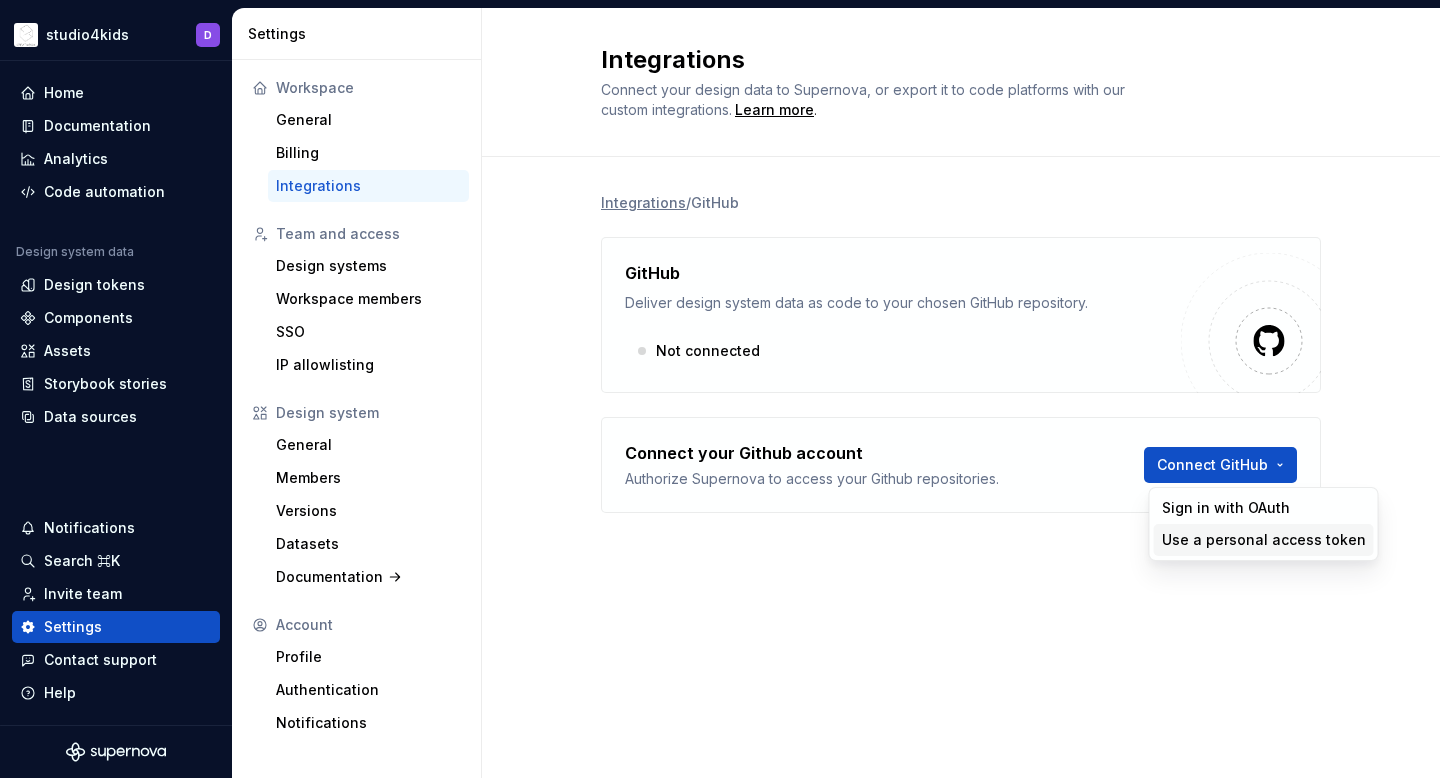 click on "Use a personal access token" at bounding box center (1264, 540) 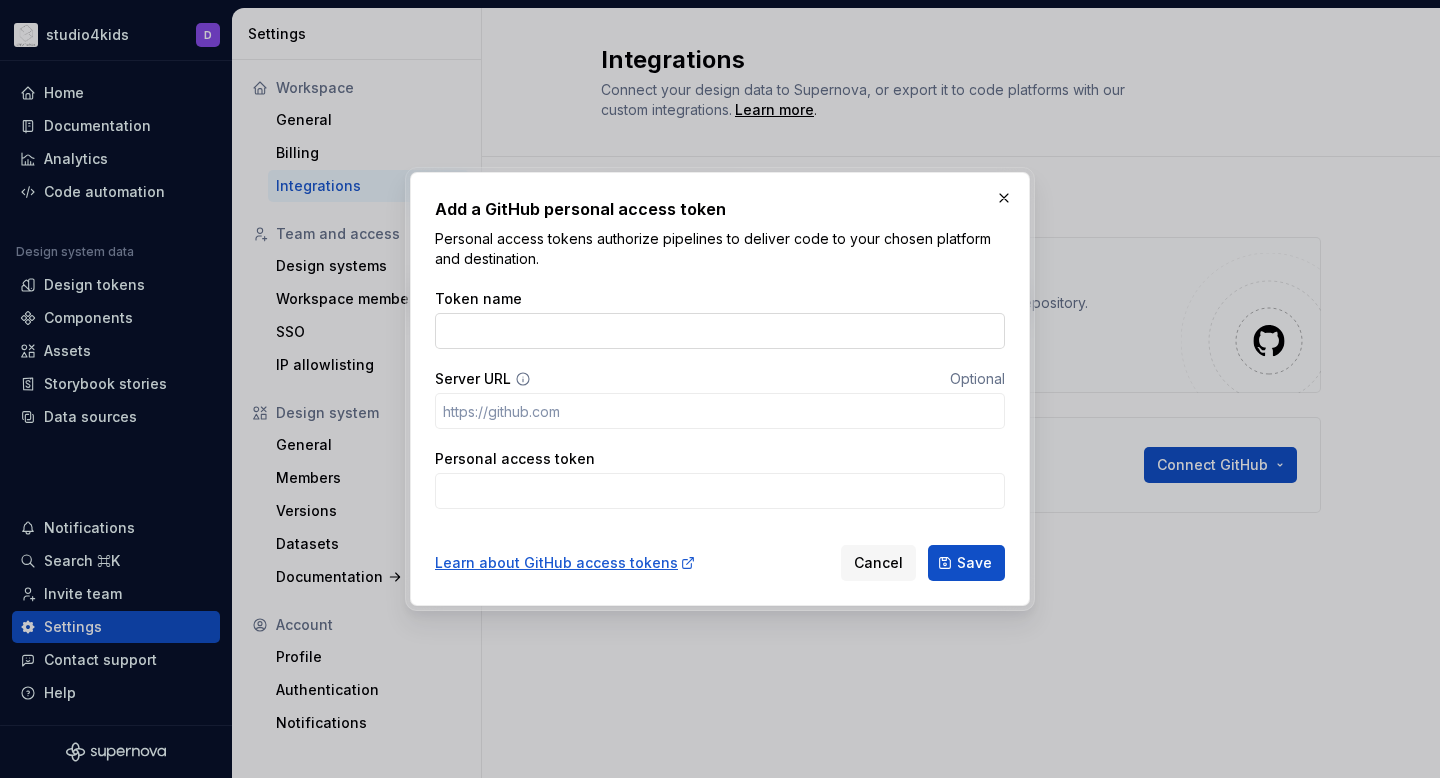 click on "Token name" at bounding box center [720, 331] 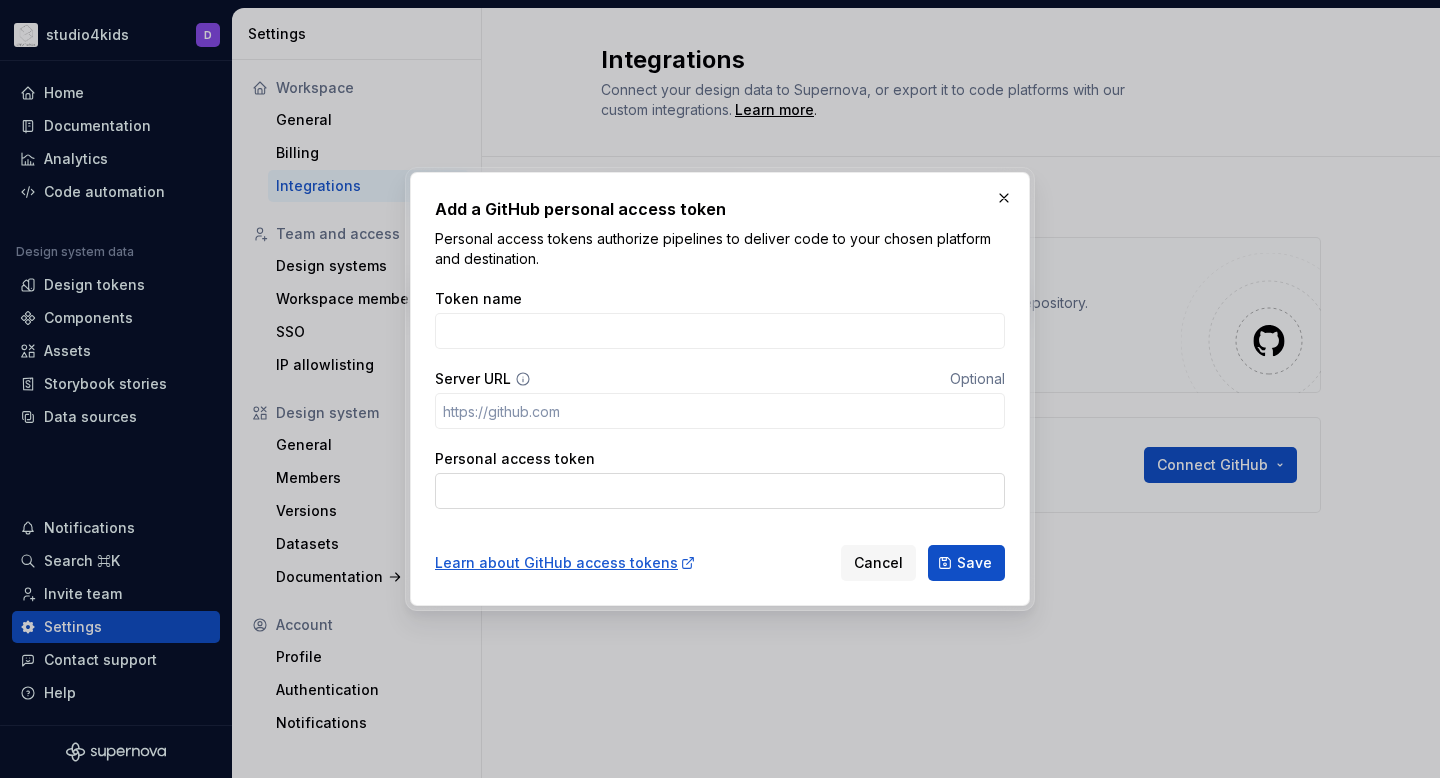 click on "Personal access token" at bounding box center (720, 491) 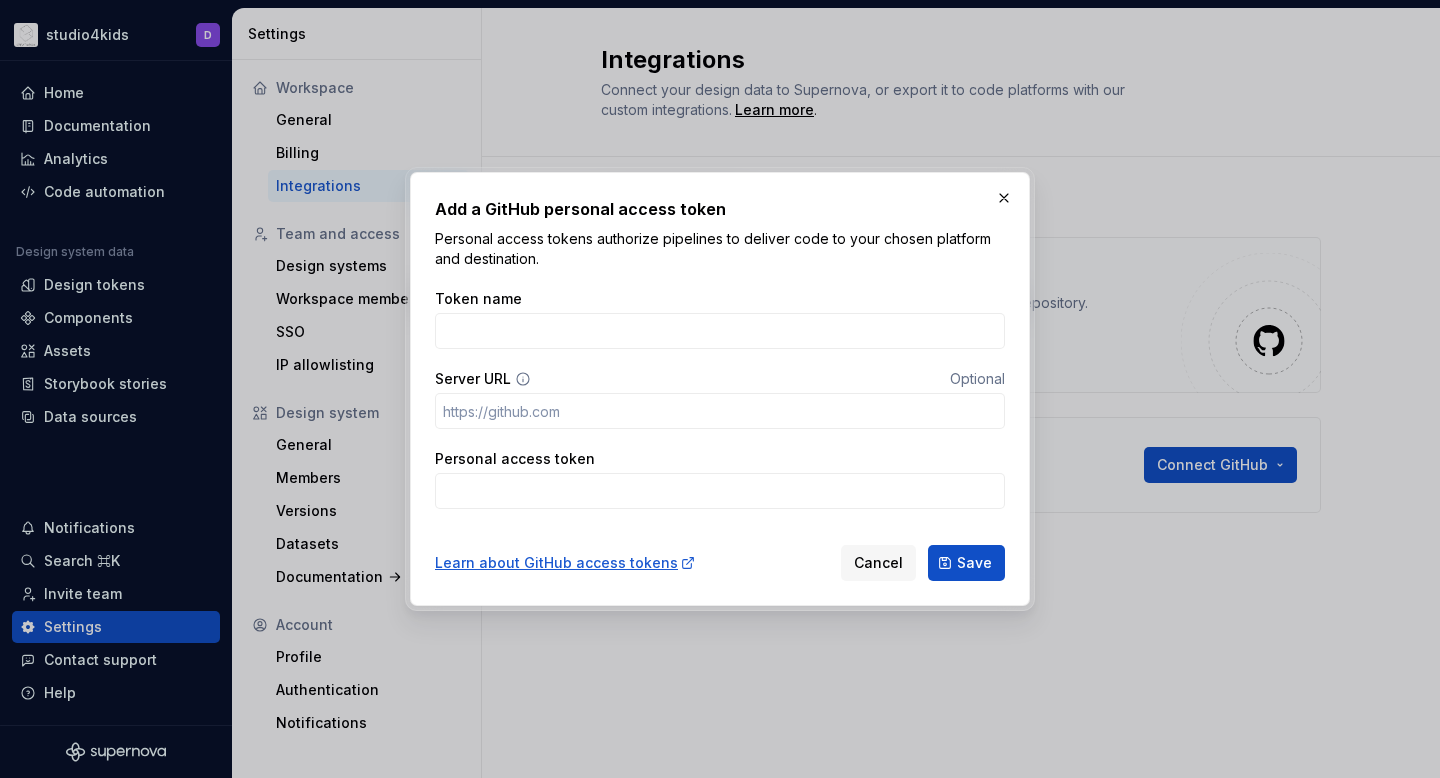 click on "Token name Server URL Optional Personal access token" at bounding box center [720, 399] 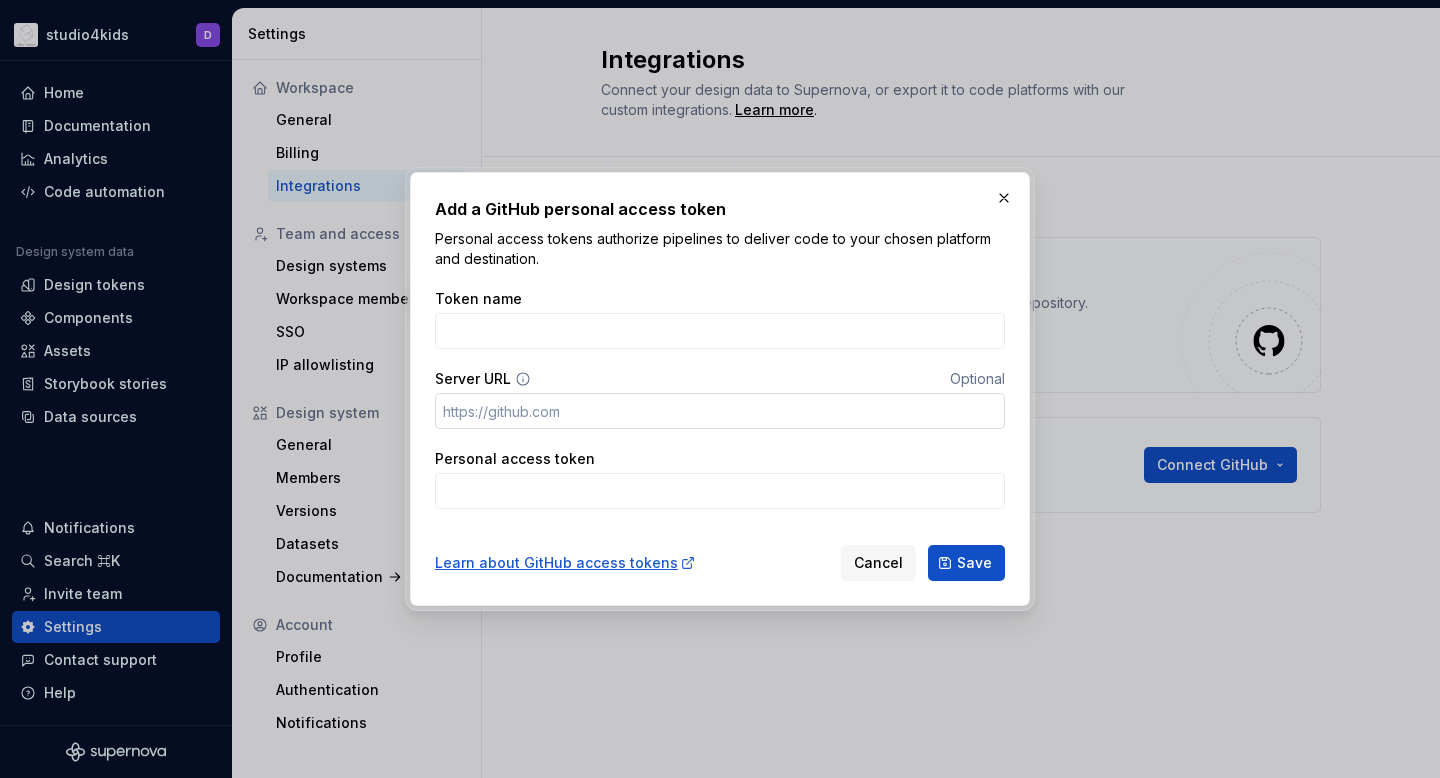 click on "Server URL" at bounding box center [720, 411] 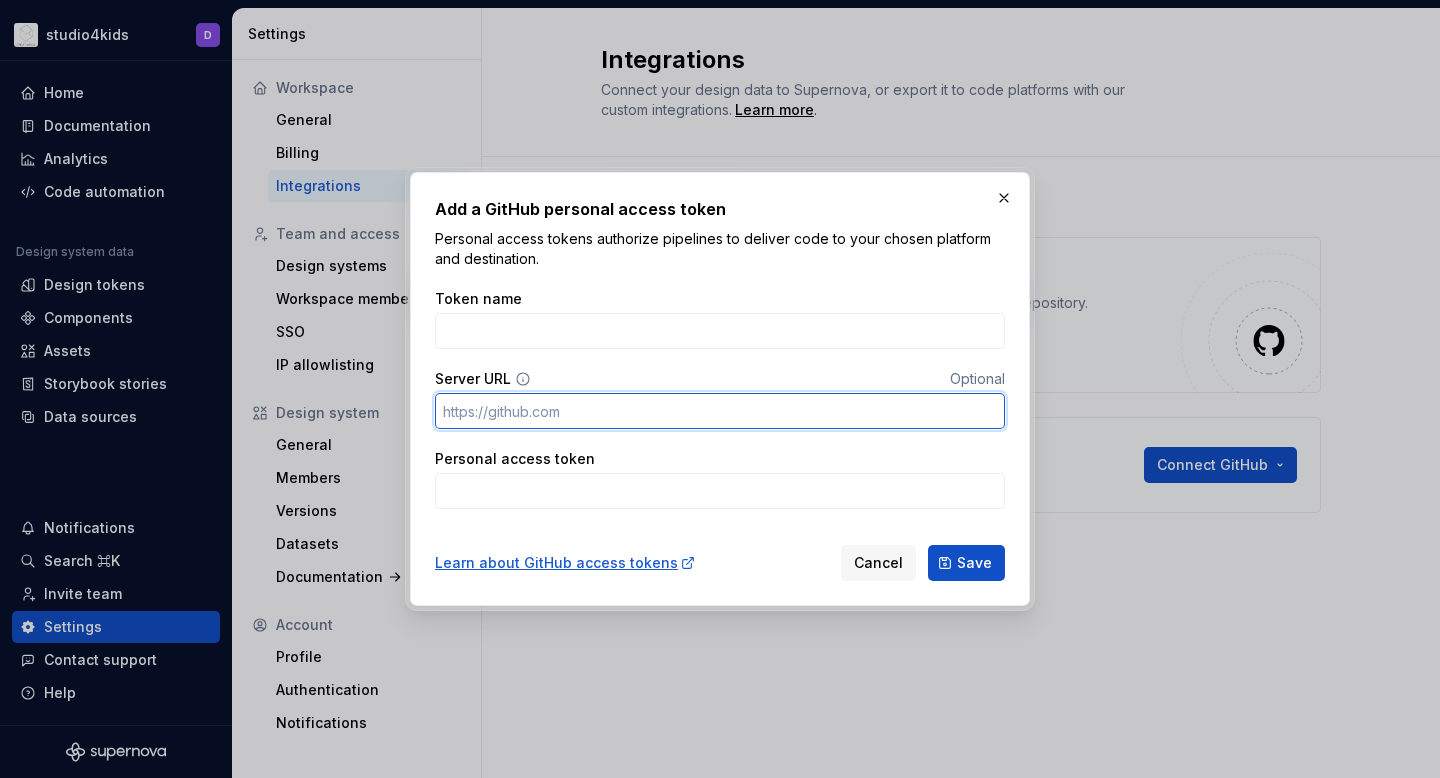 paste on "[URL][DOMAIN_NAME]" 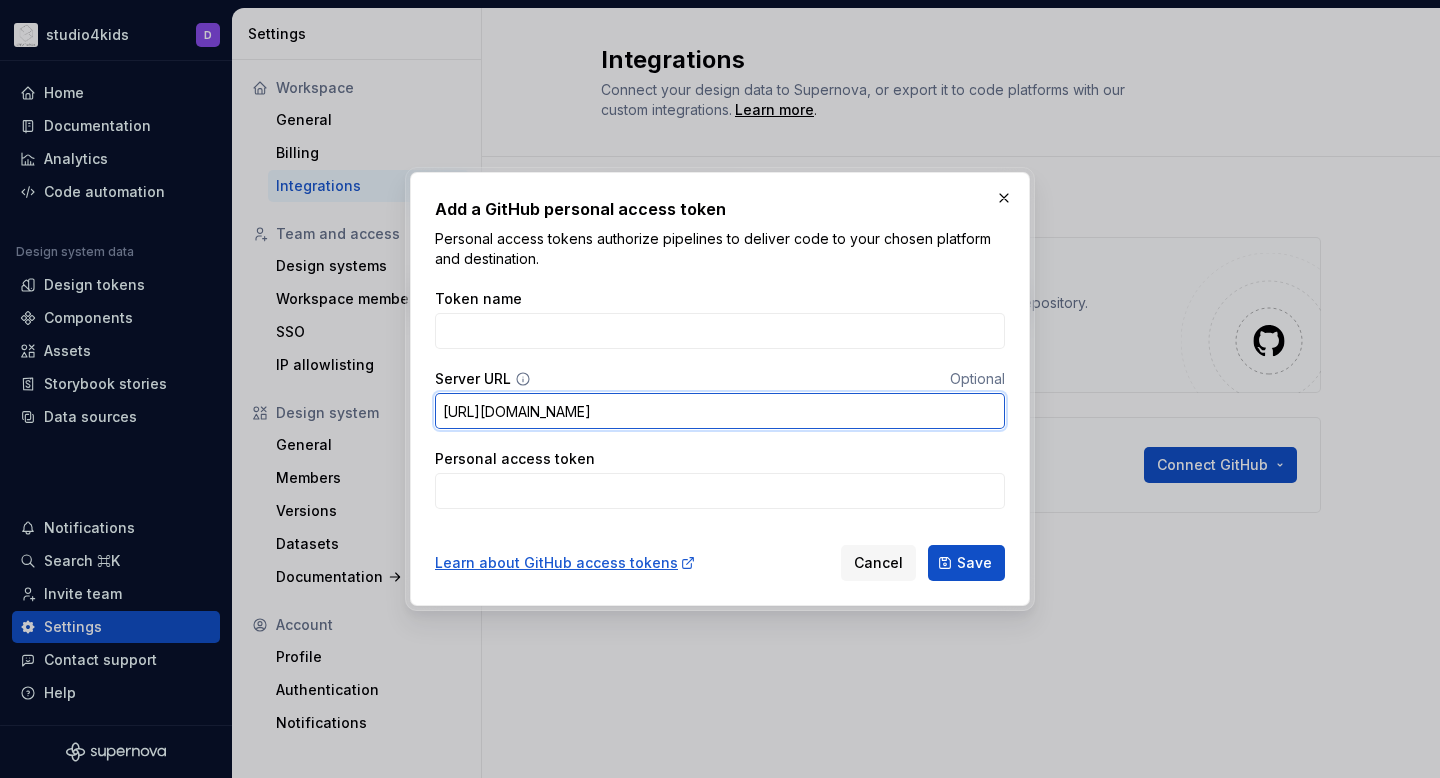type 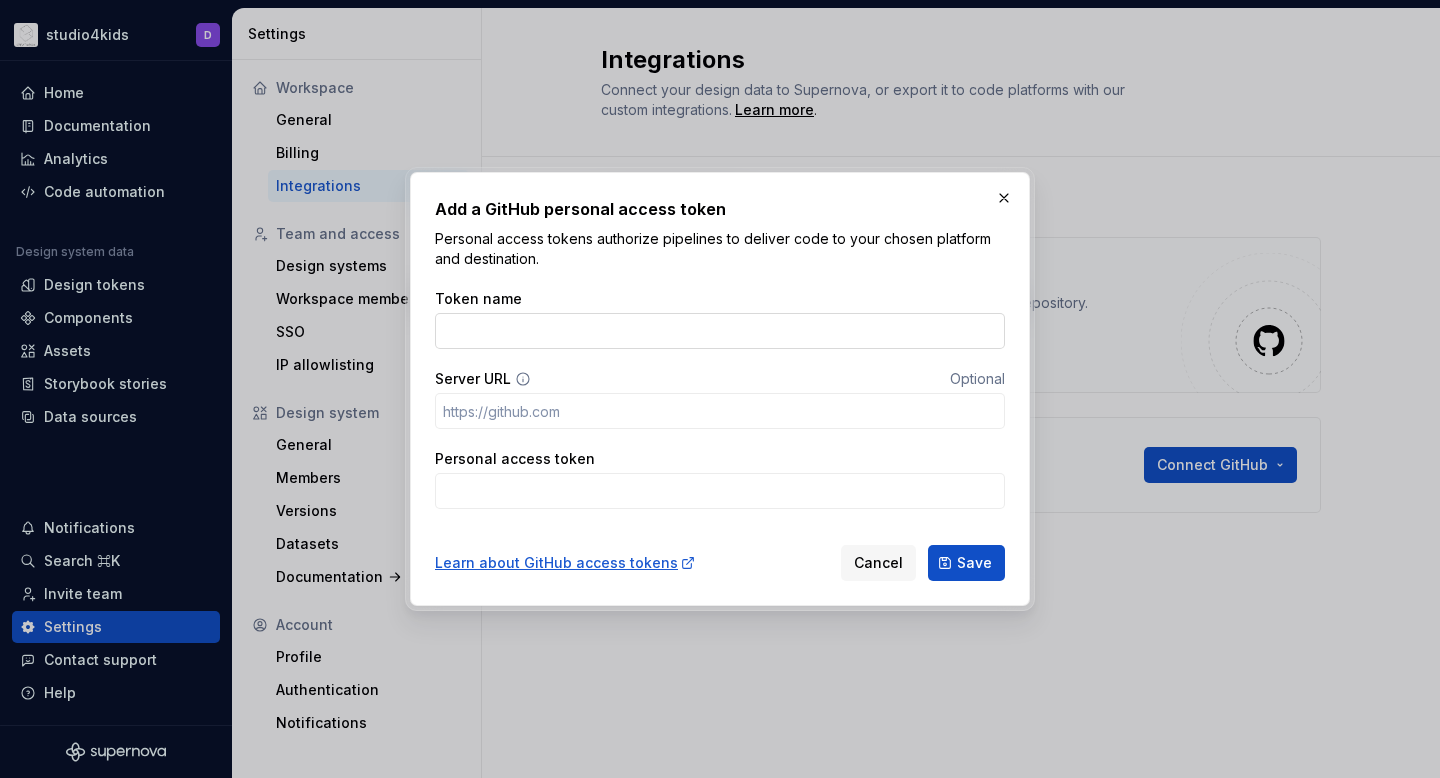 click on "Token name" at bounding box center (720, 331) 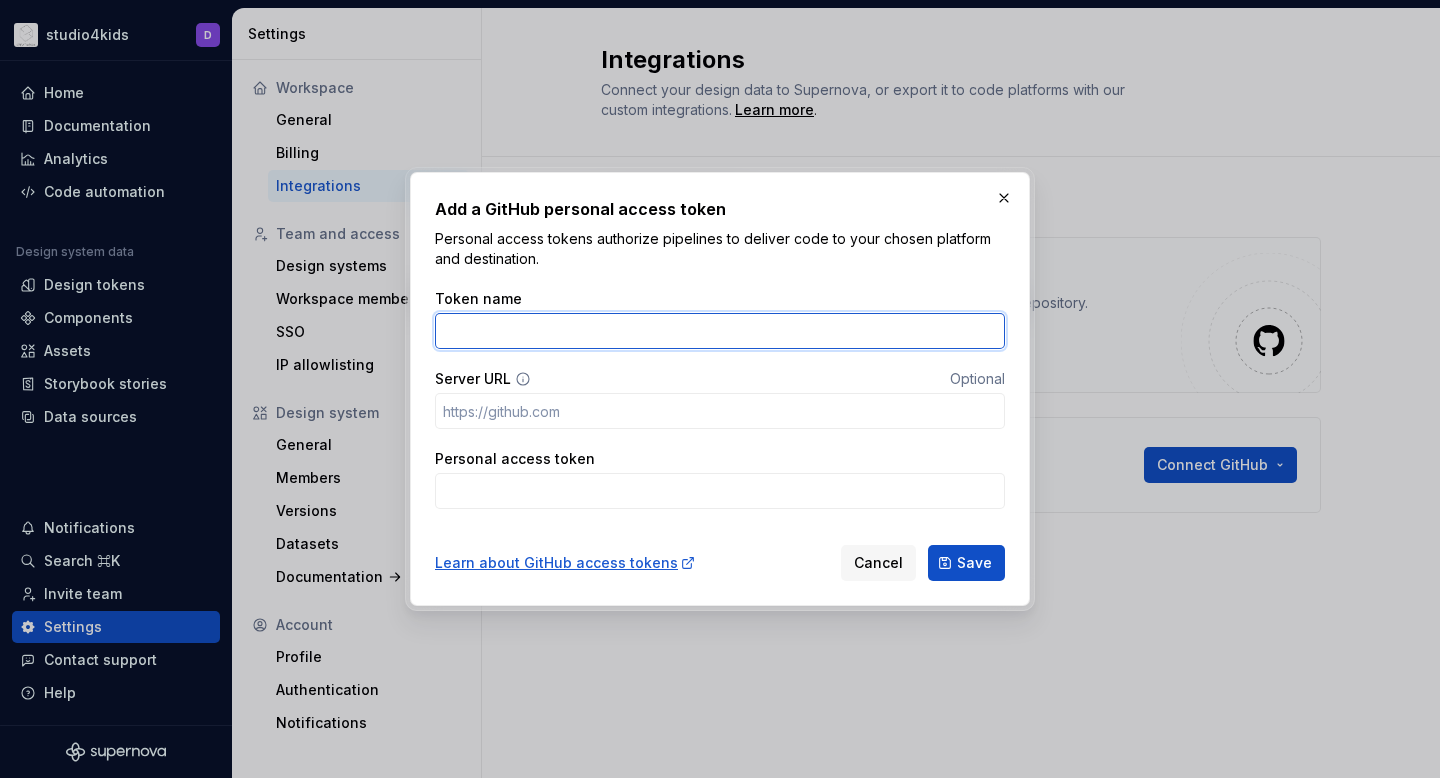 paste on "supernova connection" 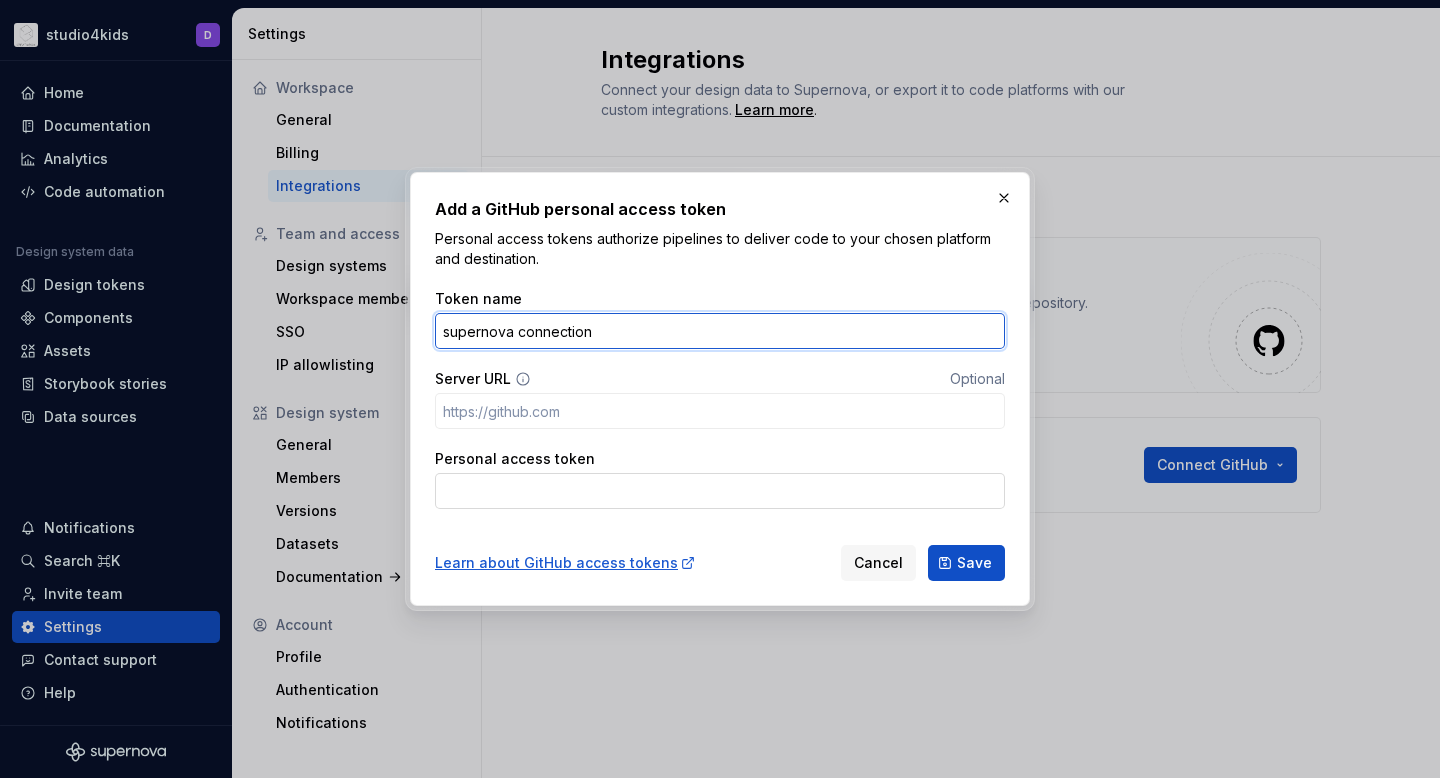 type on "supernova connection" 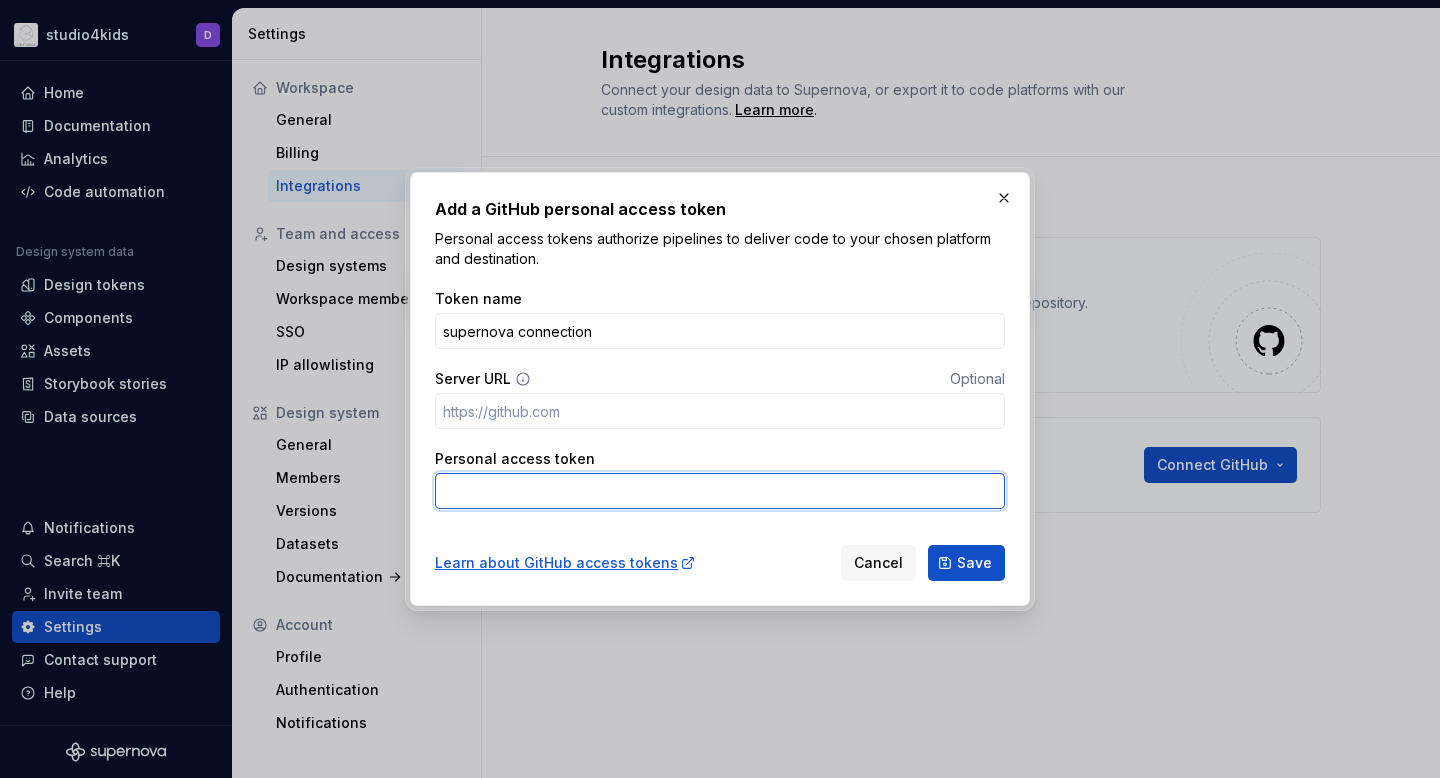 click on "Personal access token" at bounding box center [720, 491] 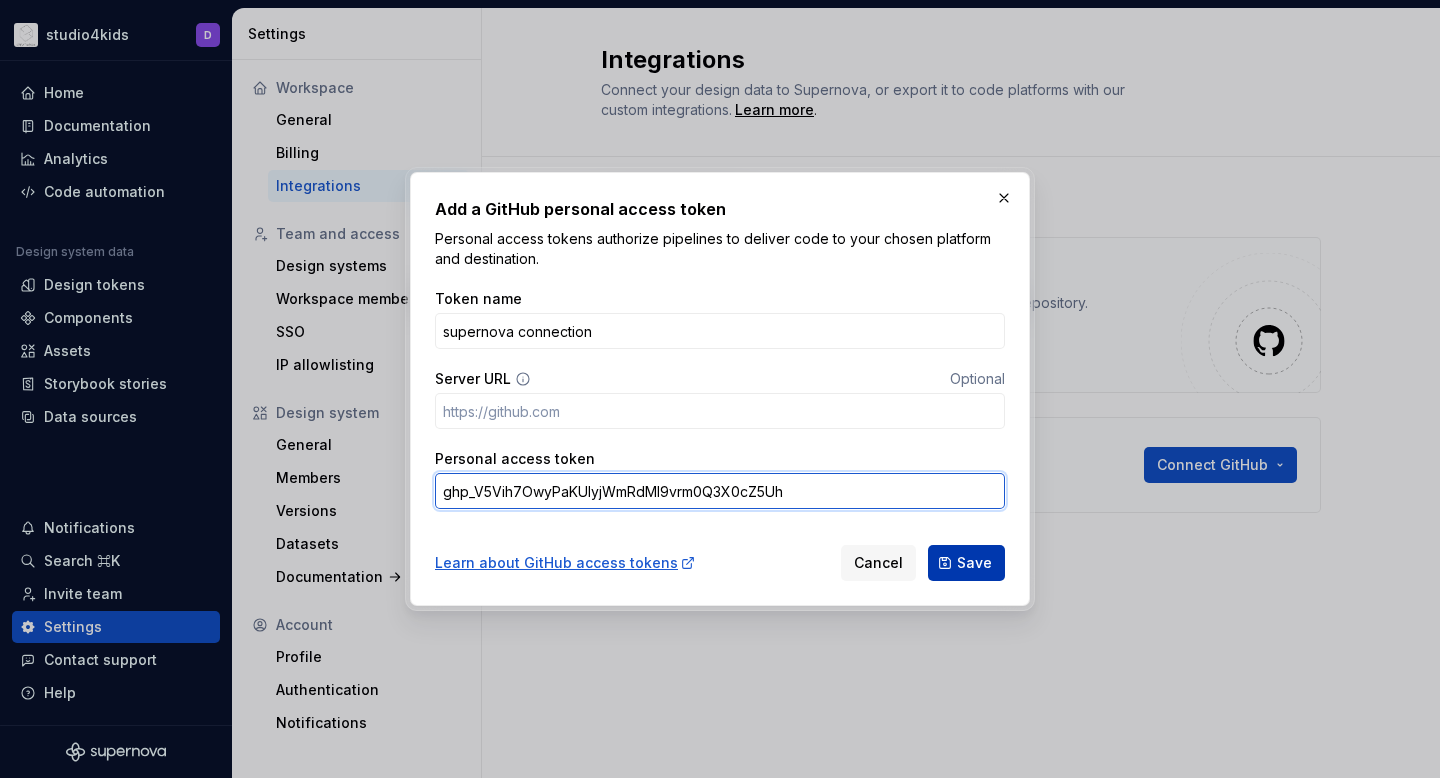 type on "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" 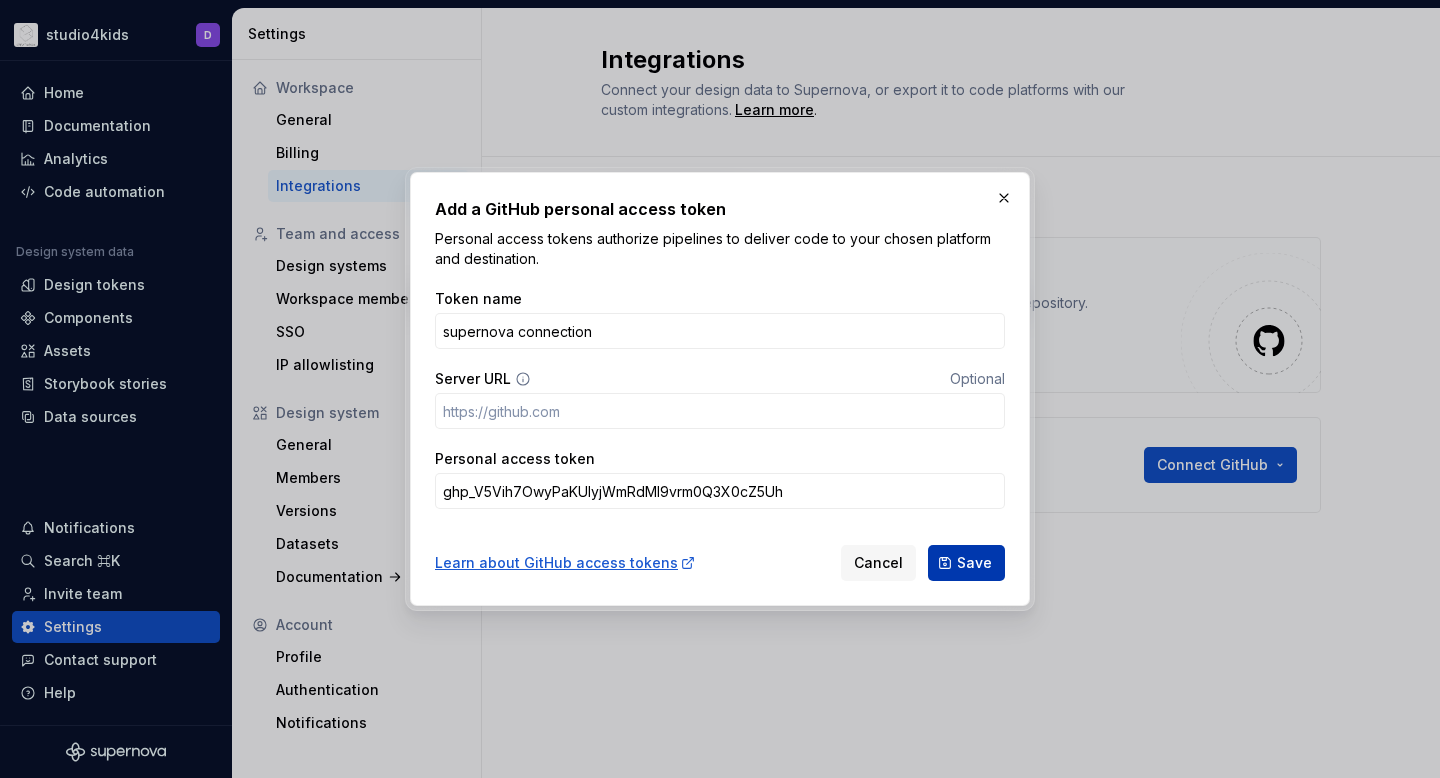 click on "Save" at bounding box center [974, 563] 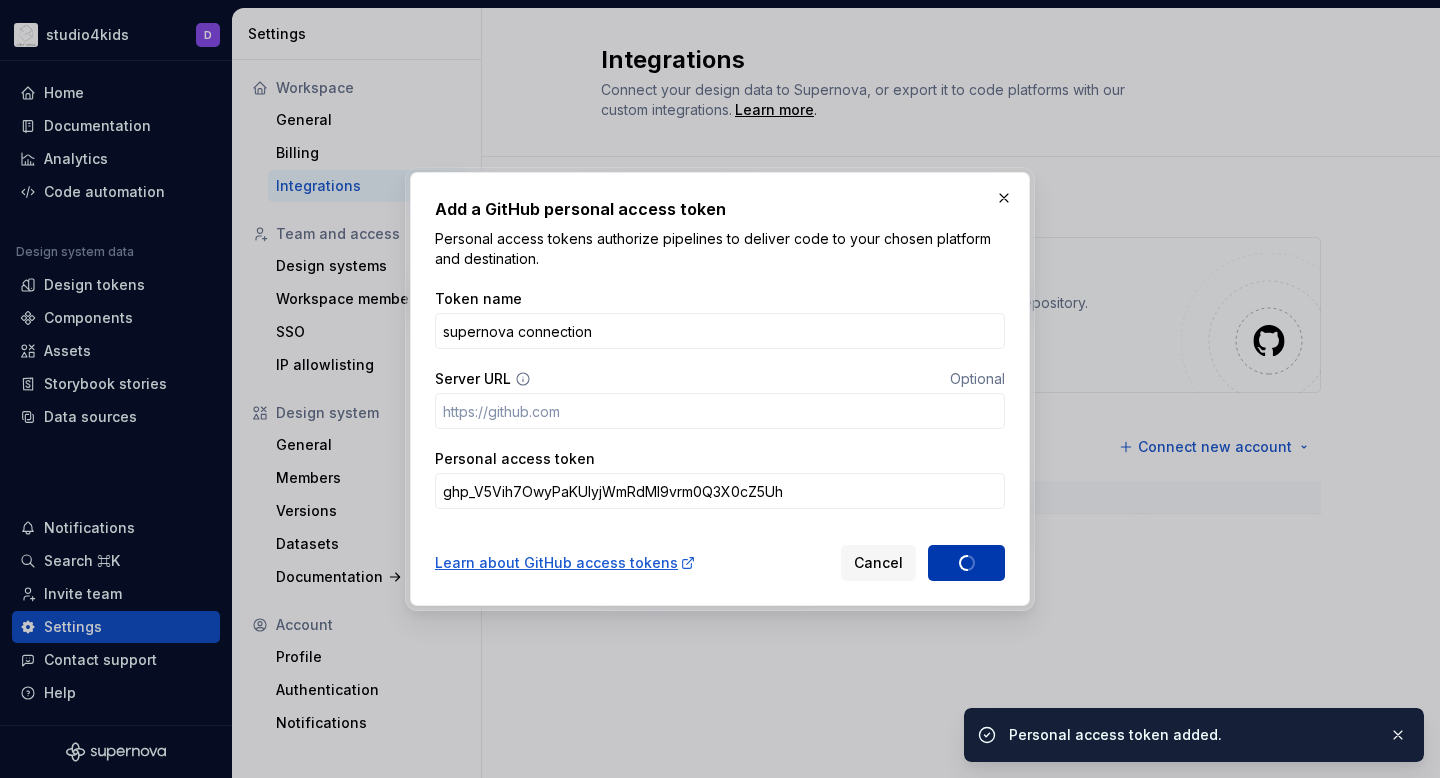 type 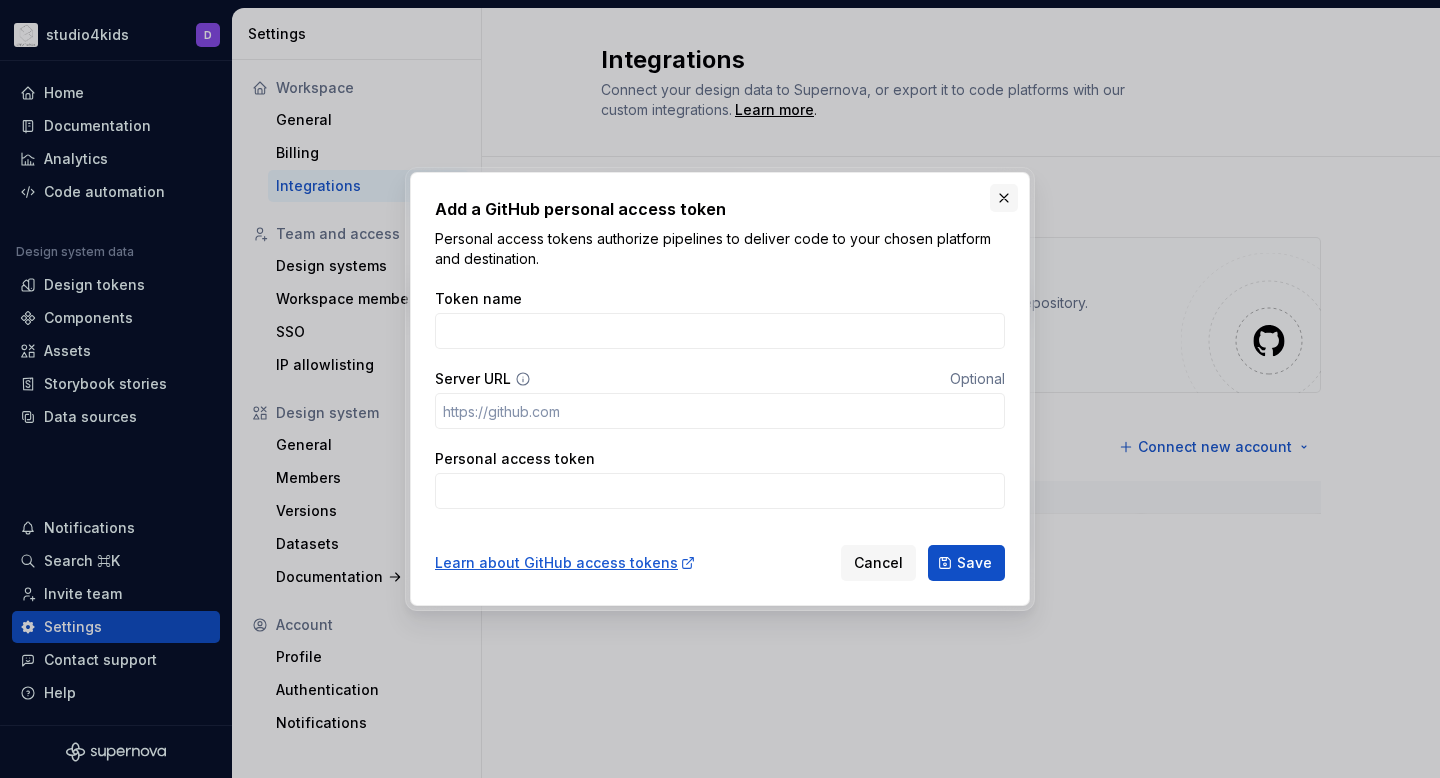 click at bounding box center [1004, 198] 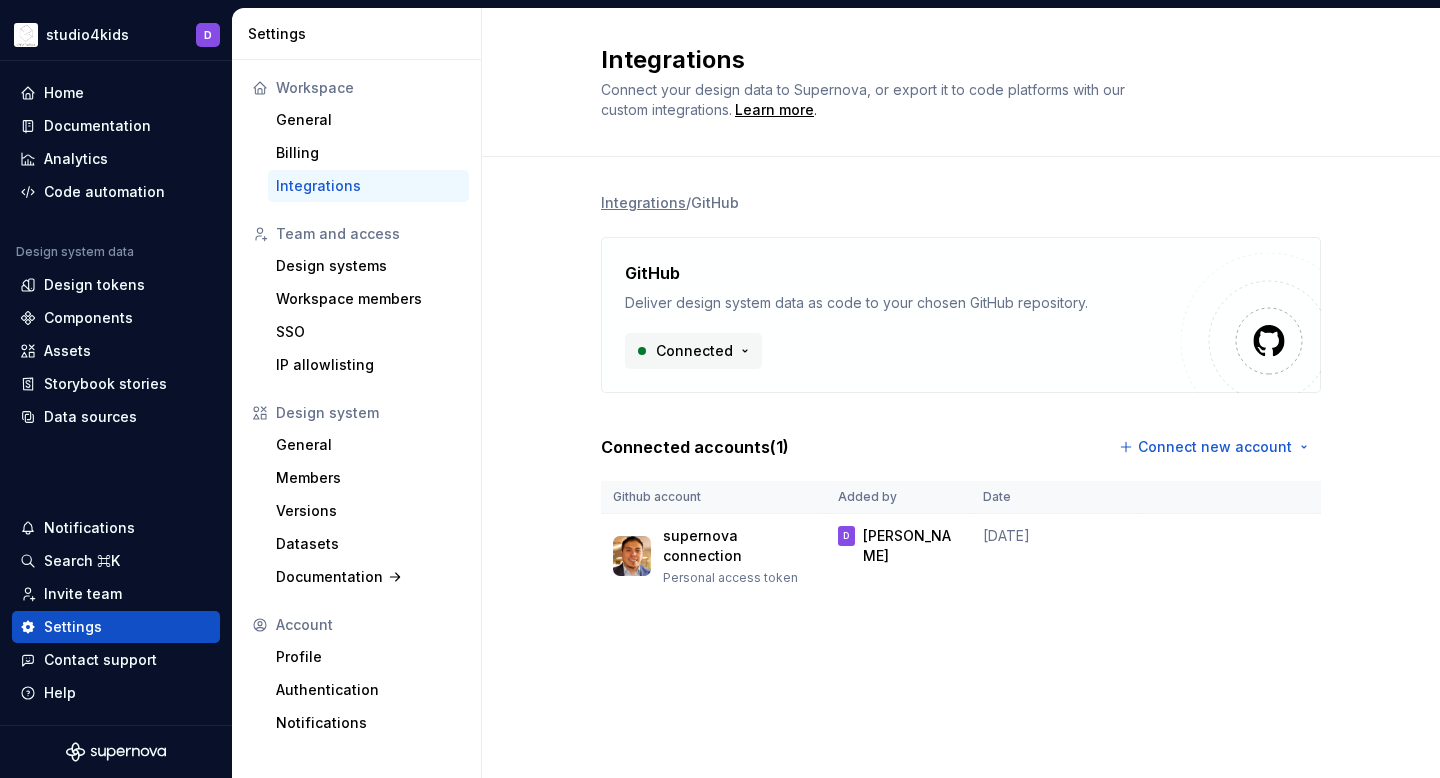 click on "studio4kids D Home Documentation Analytics Code automation Design system data Design tokens Components Assets Storybook stories Data sources Notifications Search ⌘K Invite team Settings Contact support Help Settings Workspace General Billing Integrations Team and access Design systems Workspace members SSO IP allowlisting Design system General Members Versions Datasets Documentation Account Profile Authentication Notifications Integrations Connect your design data to Supernova, or export it to code platforms with our
custom integrations.   Learn more . Integrations  /  GitHub GitHub Deliver design system data as code to your chosen GitHub repository. Connected Connected accounts  ( 1 ) Connect new account Github account Added by Date supernova connection Personal access token D [PERSON_NAME] [DATE]   *" at bounding box center (720, 389) 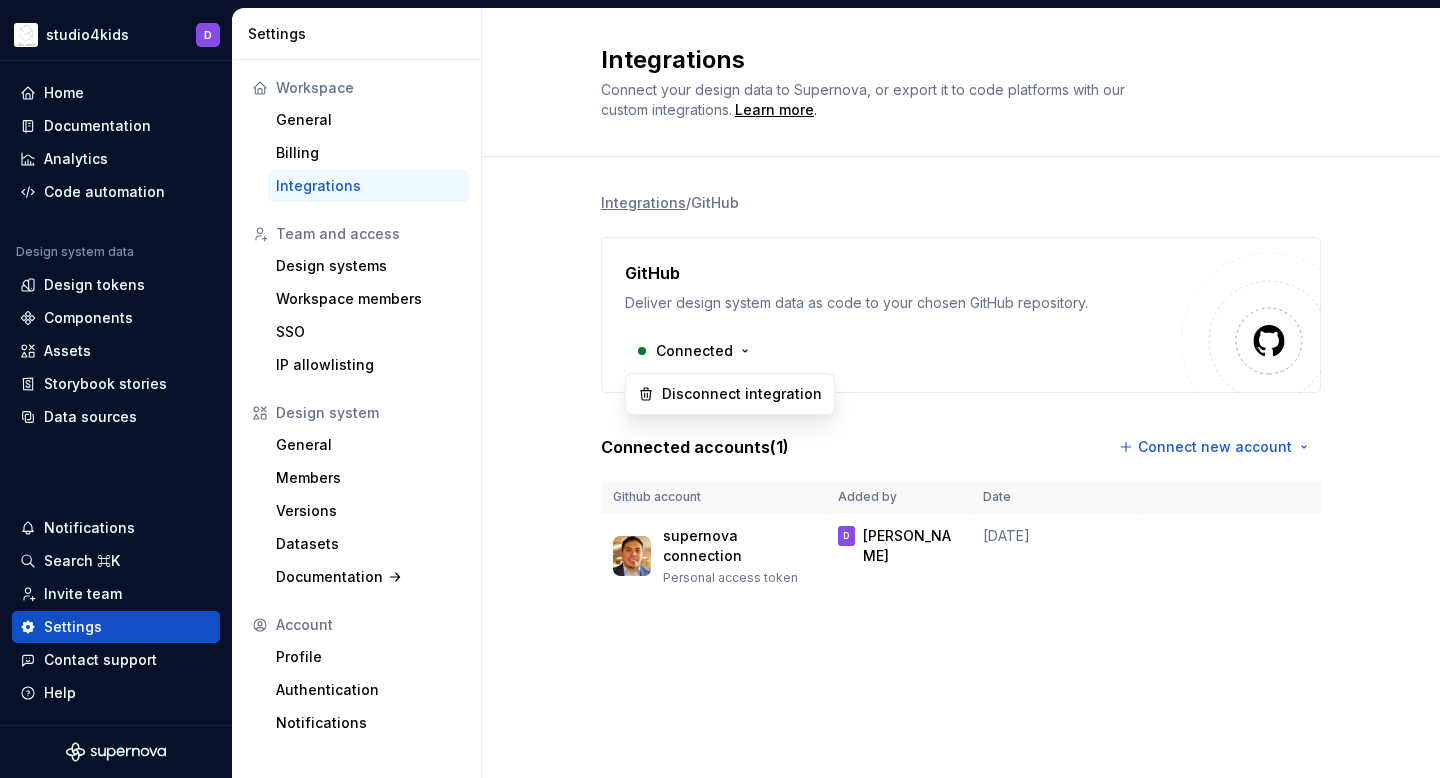 click on "studio4kids D Home Documentation Analytics Code automation Design system data Design tokens Components Assets Storybook stories Data sources Notifications Search ⌘K Invite team Settings Contact support Help Settings Workspace General Billing Integrations Team and access Design systems Workspace members SSO IP allowlisting Design system General Members Versions Datasets Documentation Account Profile Authentication Notifications Integrations Connect your design data to Supernova, or export it to code platforms with our
custom integrations.   Learn more . Integrations  /  GitHub GitHub Deliver design system data as code to your chosen GitHub repository. Connected Connected accounts  ( 1 ) Connect new account Github account Added by Date supernova connection Personal access token D [PERSON_NAME] [DATE]   * Disconnect integration" at bounding box center (720, 389) 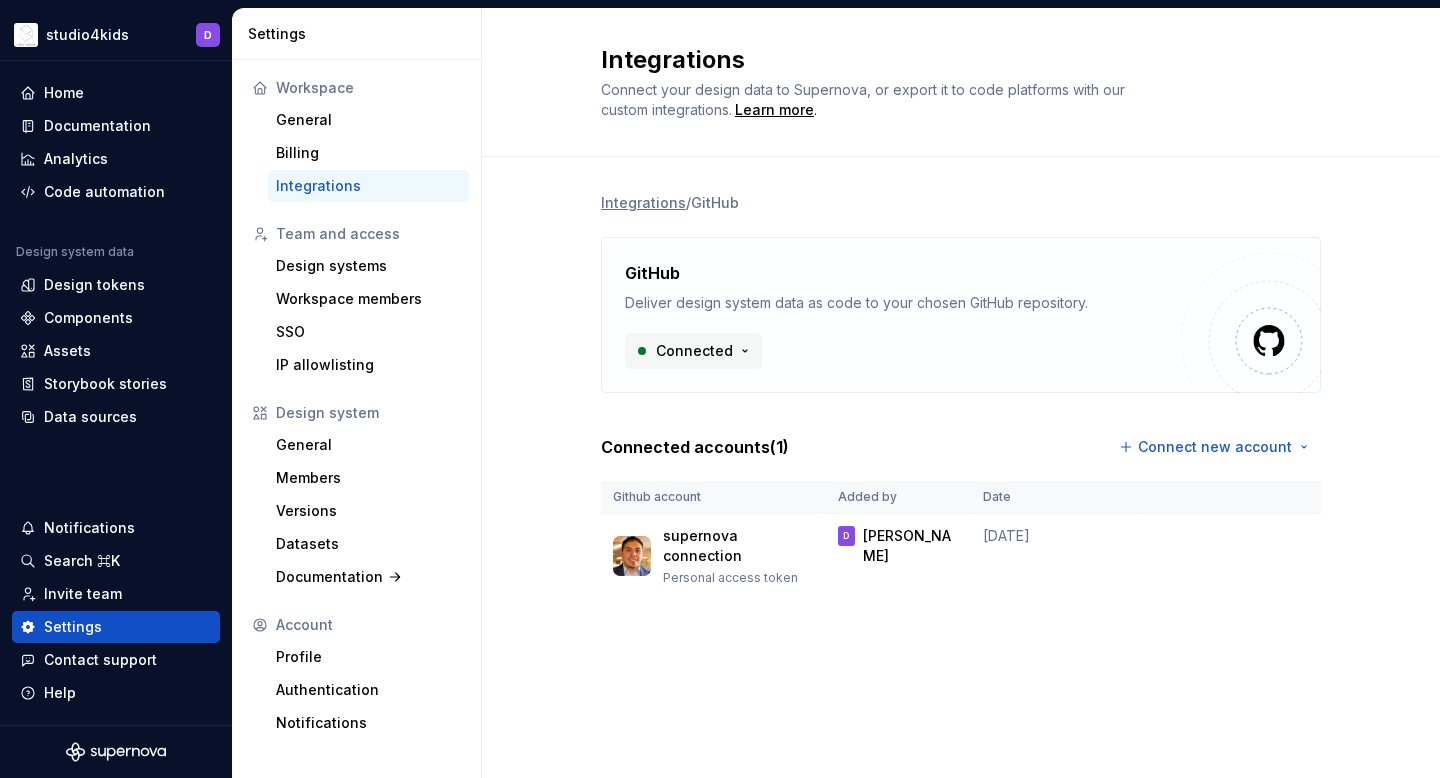 click on "studio4kids D Home Documentation Analytics Code automation Design system data Design tokens Components Assets Storybook stories Data sources Notifications Search ⌘K Invite team Settings Contact support Help Settings Workspace General Billing Integrations Team and access Design systems Workspace members SSO IP allowlisting Design system General Members Versions Datasets Documentation Account Profile Authentication Notifications Integrations Connect your design data to Supernova, or export it to code platforms with our
custom integrations.   Learn more . Integrations  /  GitHub GitHub Deliver design system data as code to your chosen GitHub repository. Connected Connected accounts  ( 1 ) Connect new account Github account Added by Date supernova connection Personal access token D [PERSON_NAME] [DATE]   *" at bounding box center [720, 389] 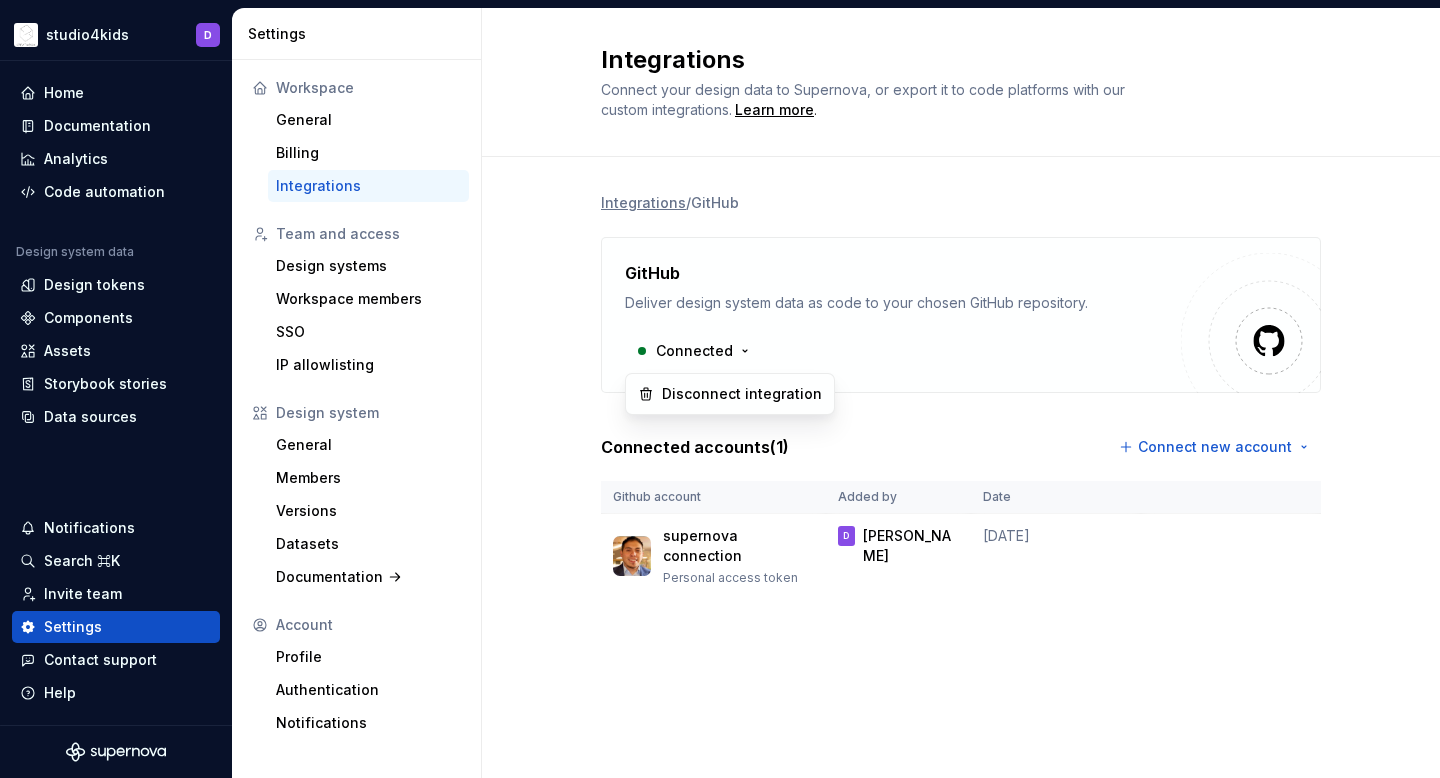 click on "studio4kids D Home Documentation Analytics Code automation Design system data Design tokens Components Assets Storybook stories Data sources Notifications Search ⌘K Invite team Settings Contact support Help Settings Workspace General Billing Integrations Team and access Design systems Workspace members SSO IP allowlisting Design system General Members Versions Datasets Documentation Account Profile Authentication Notifications Integrations Connect your design data to Supernova, or export it to code platforms with our
custom integrations.   Learn more . Integrations  /  GitHub GitHub Deliver design system data as code to your chosen GitHub repository. Connected Connected accounts  ( 1 ) Connect new account Github account Added by Date supernova connection Personal access token D [PERSON_NAME] [DATE]   * Disconnect integration" at bounding box center (720, 389) 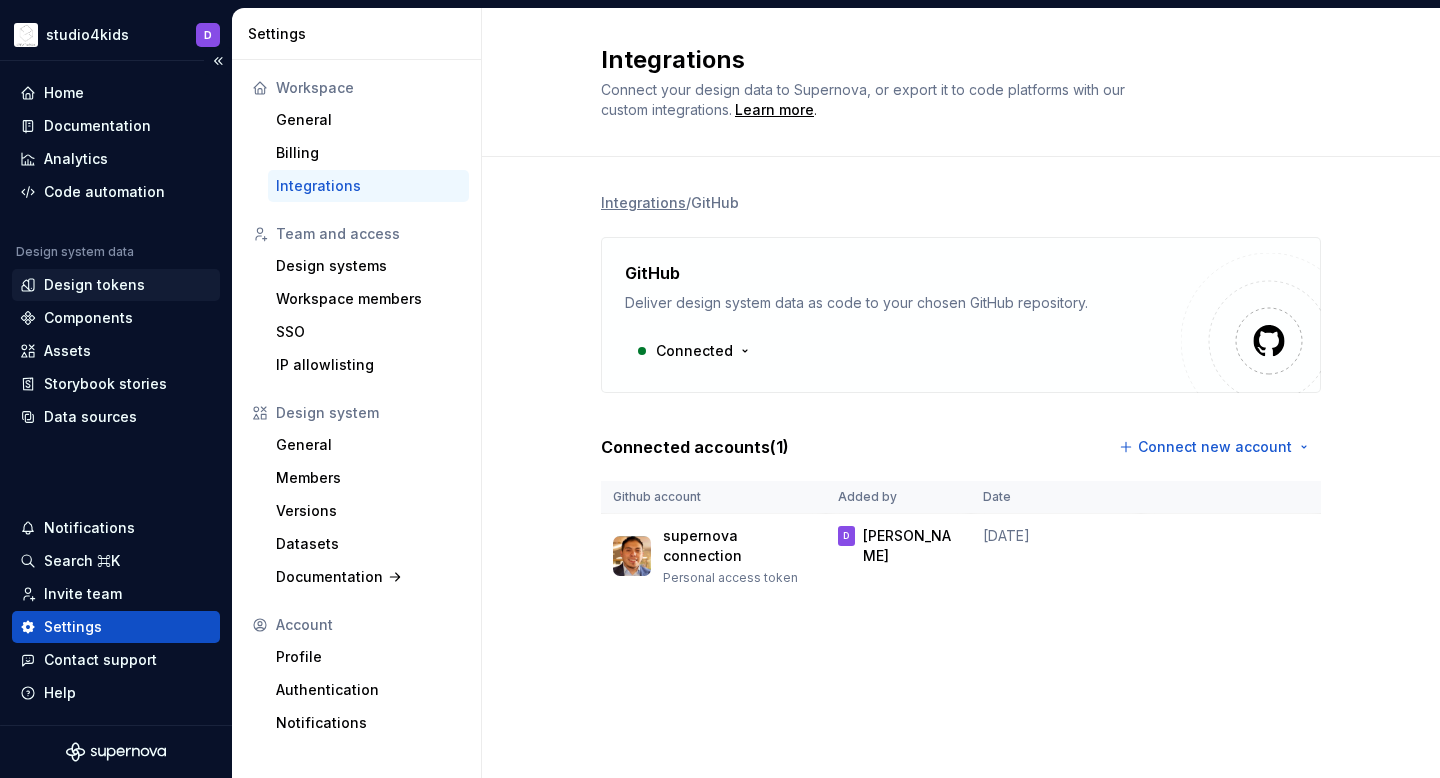 click on "Design tokens" at bounding box center (94, 285) 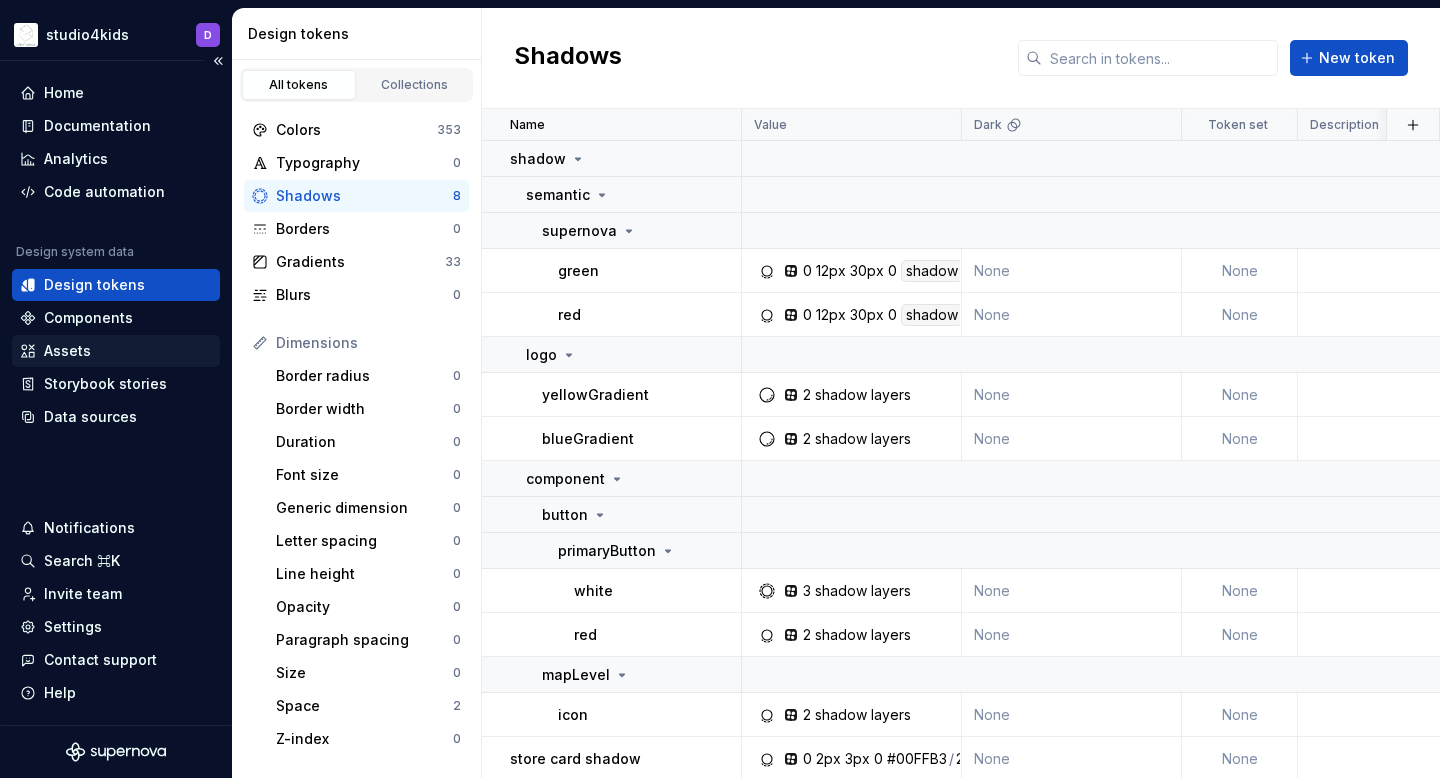 click on "Assets" at bounding box center [116, 351] 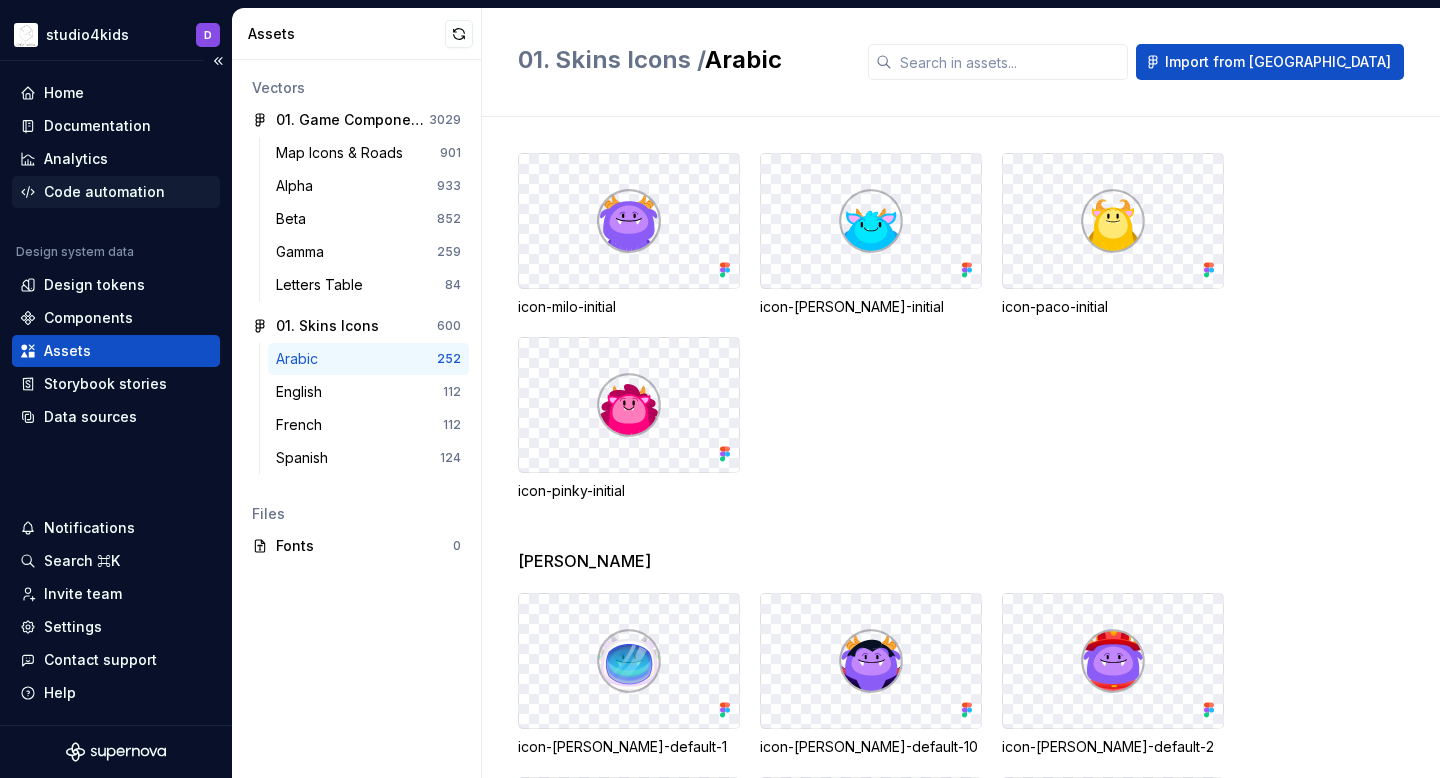 click on "Code automation" at bounding box center [104, 192] 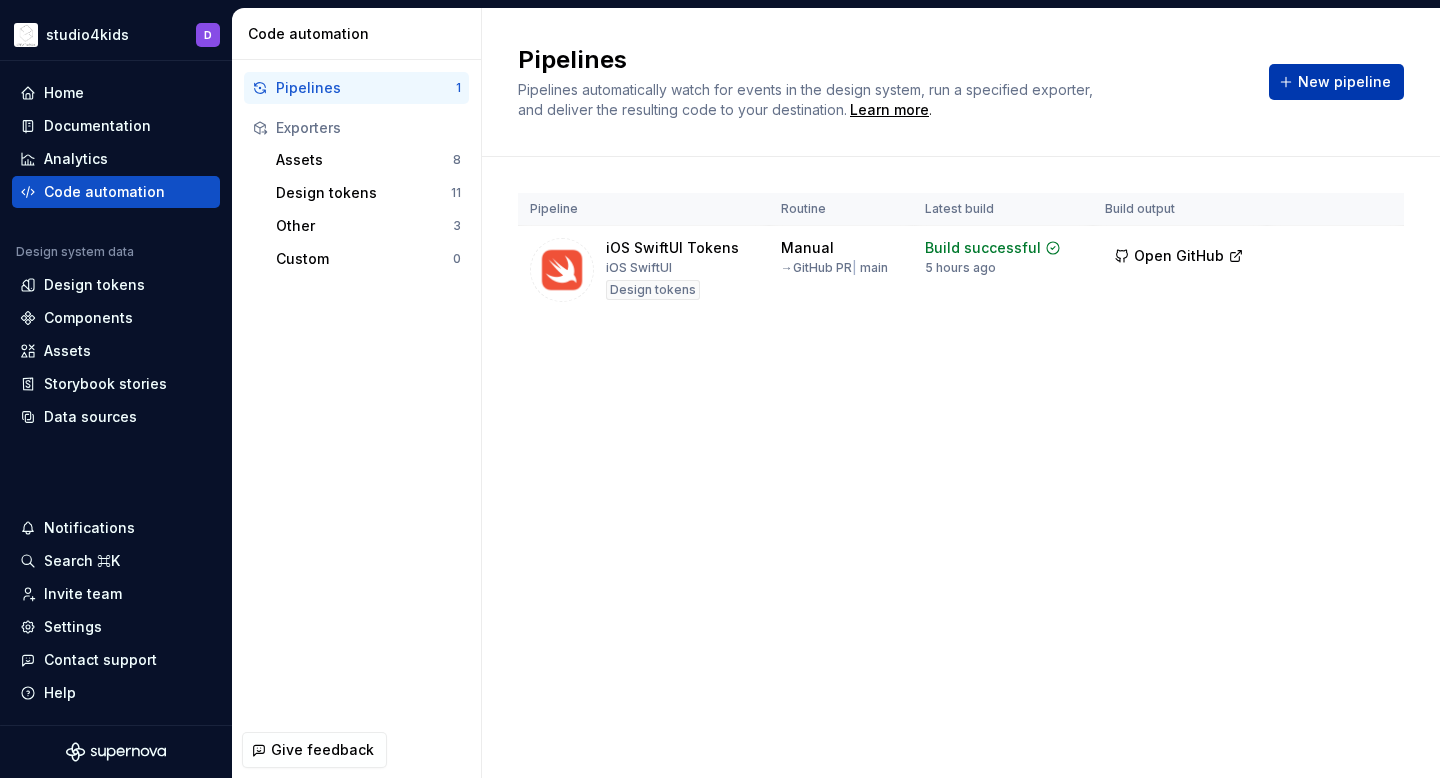 click on "New pipeline" at bounding box center [1336, 82] 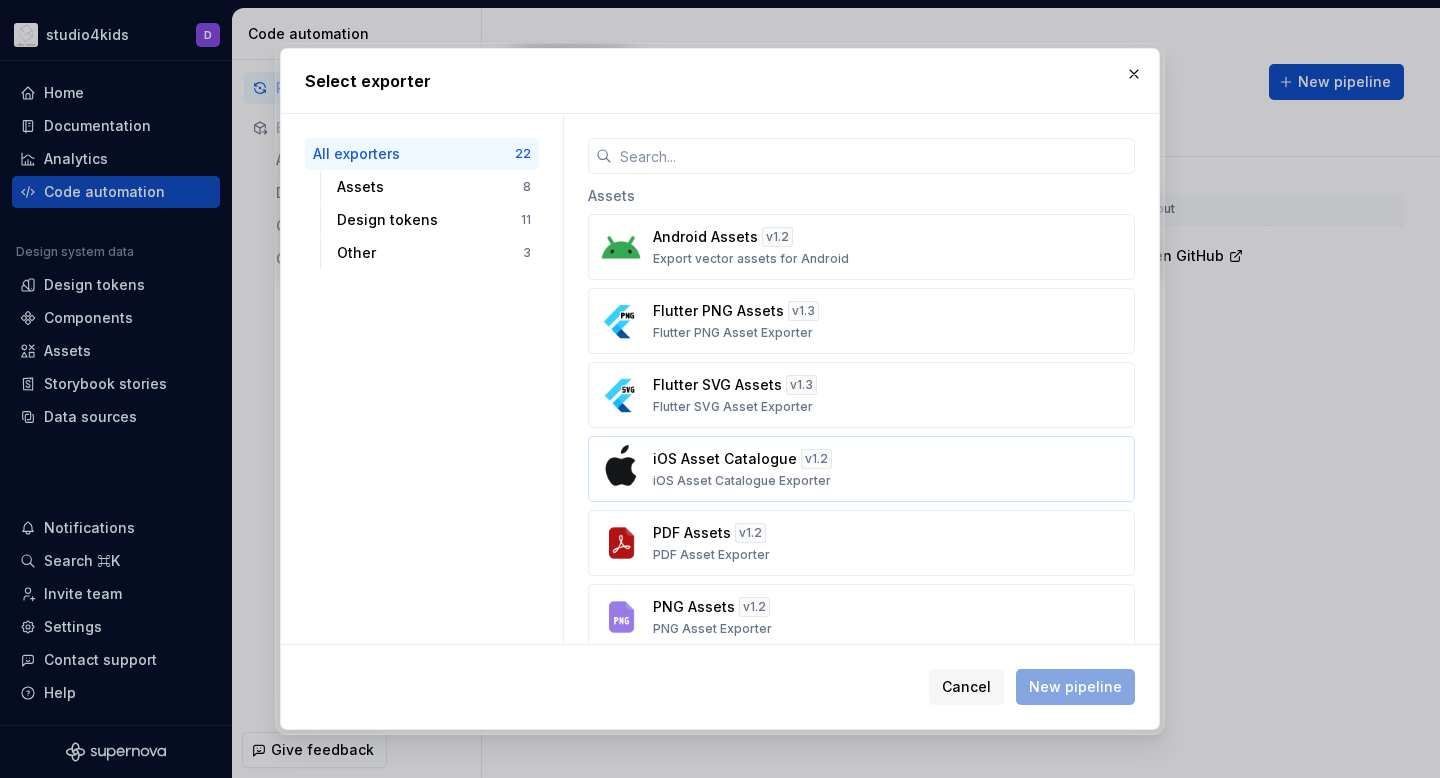 click on "iOS Asset Catalogue" at bounding box center [725, 459] 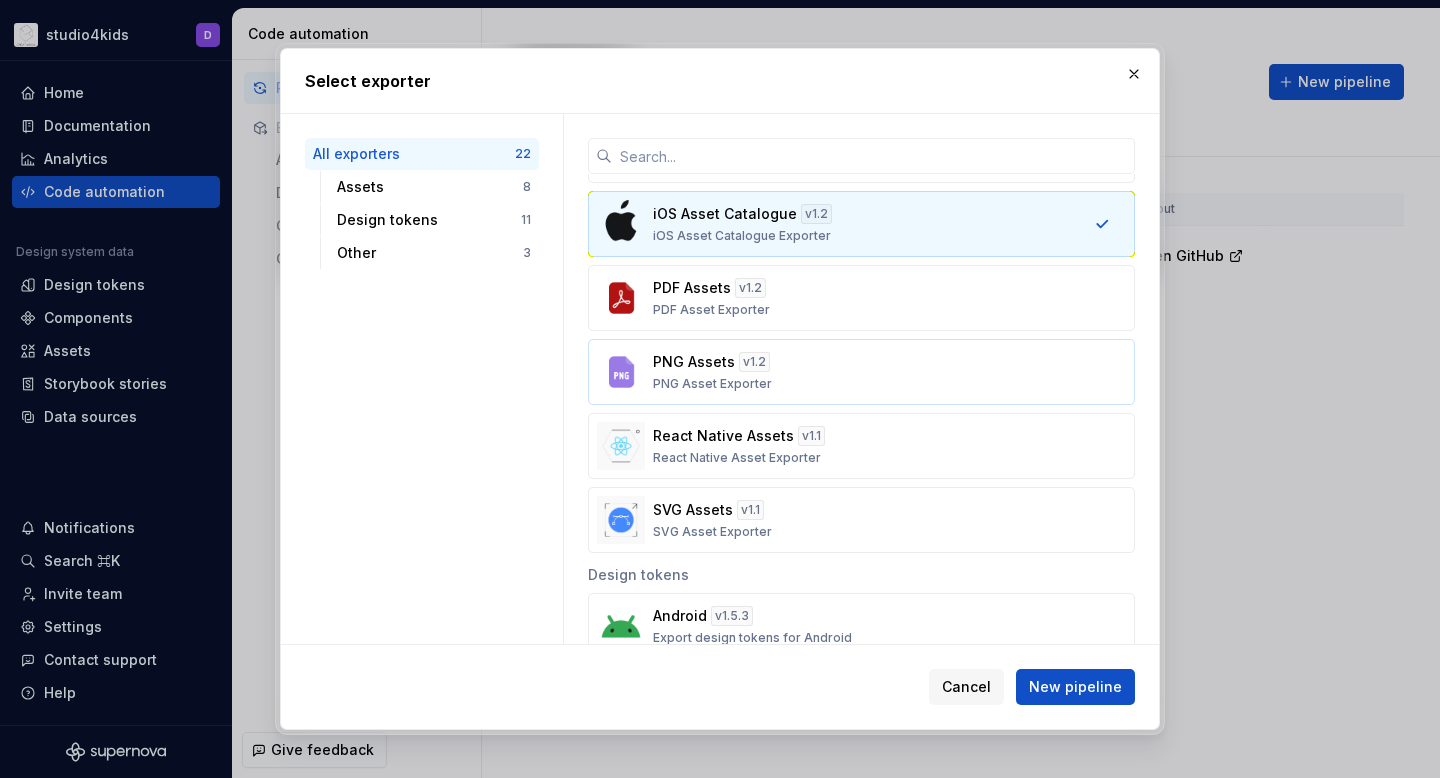 scroll, scrollTop: 318, scrollLeft: 0, axis: vertical 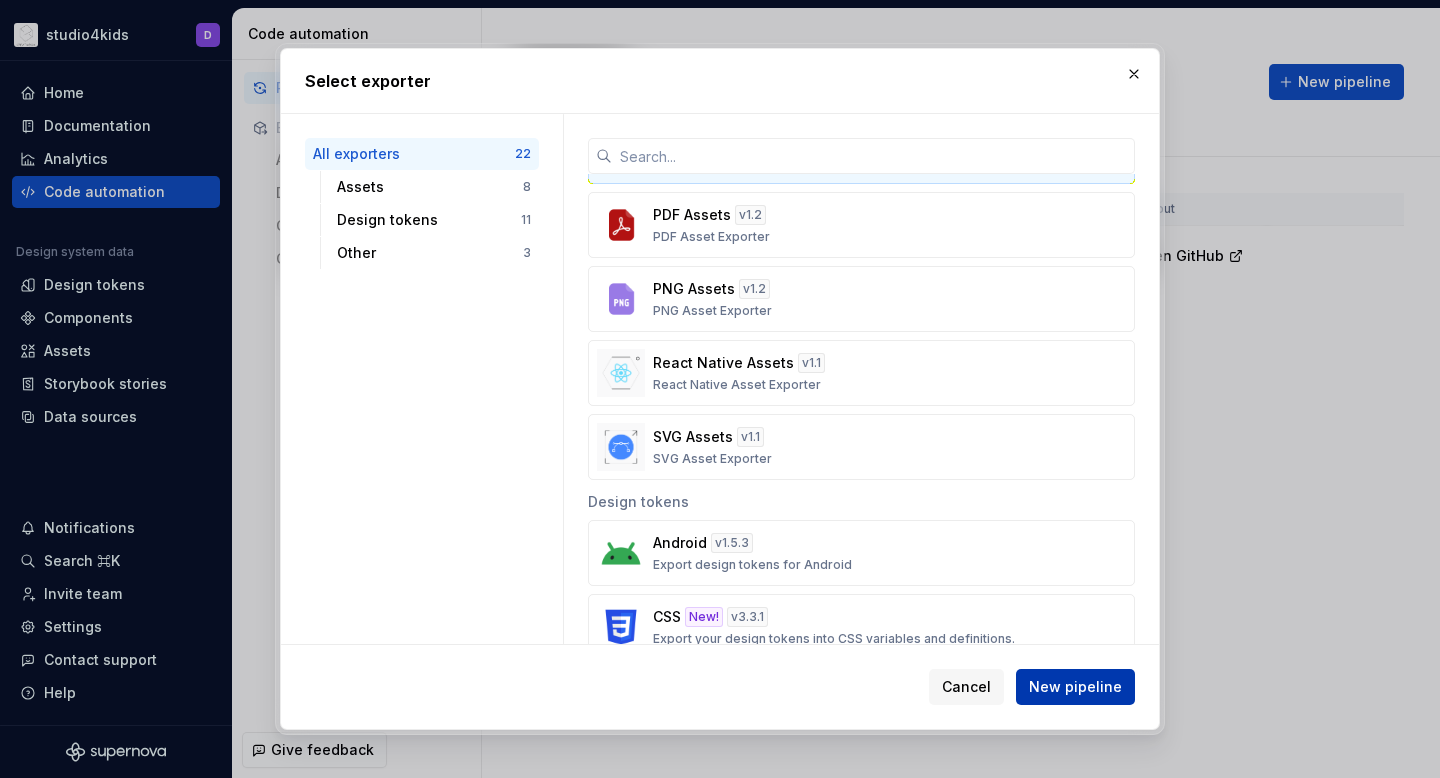 click on "New pipeline" at bounding box center (1075, 687) 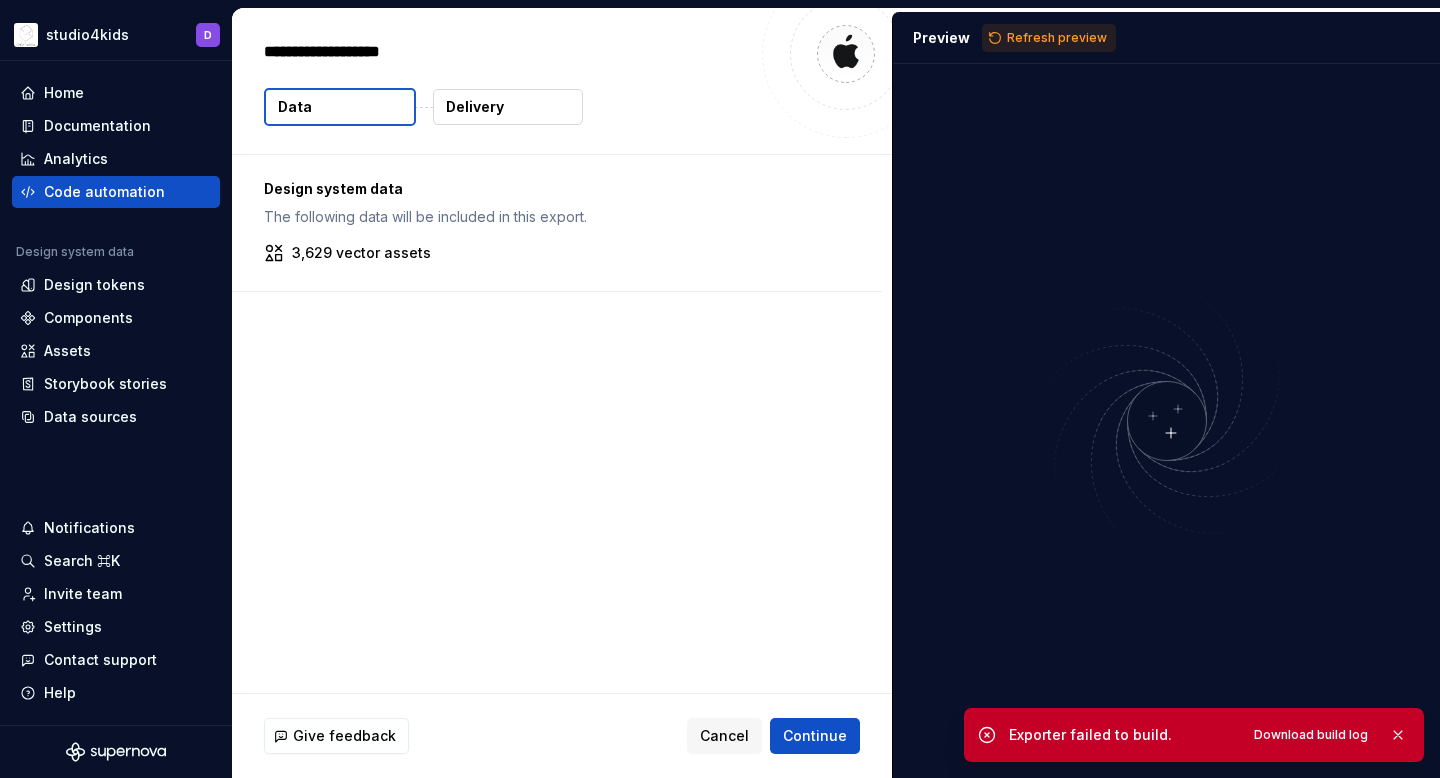 click on "Delivery" at bounding box center (475, 107) 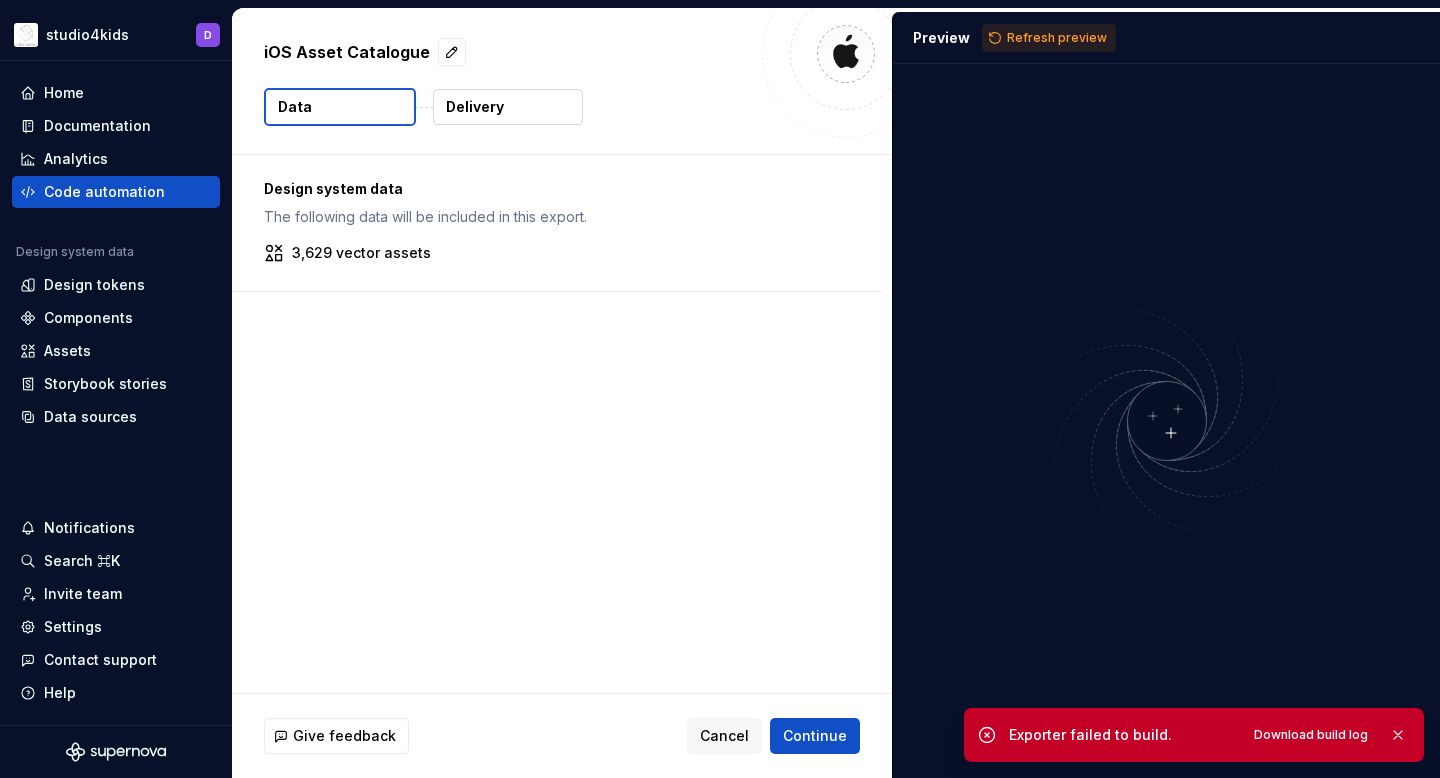 click on "Delivery" at bounding box center (475, 107) 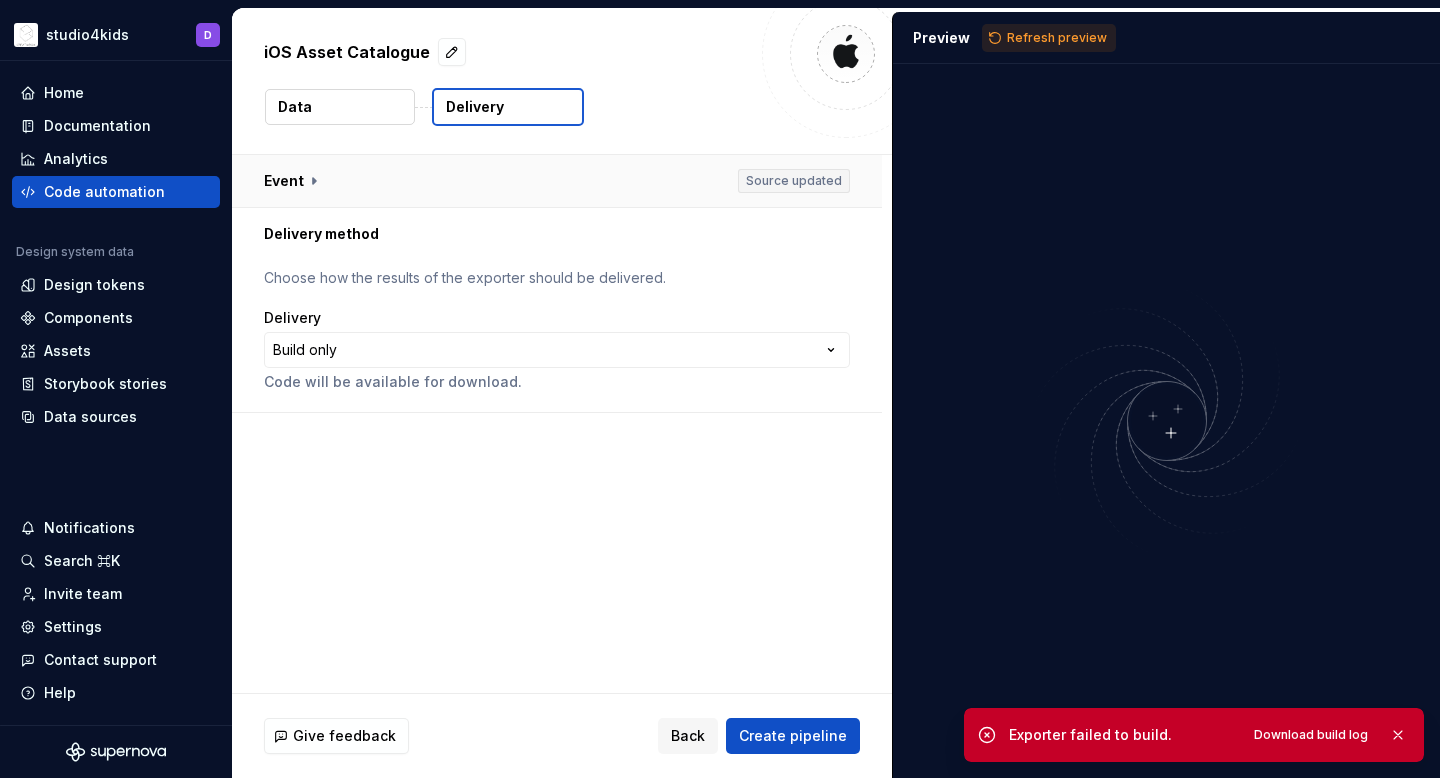 click at bounding box center (557, 181) 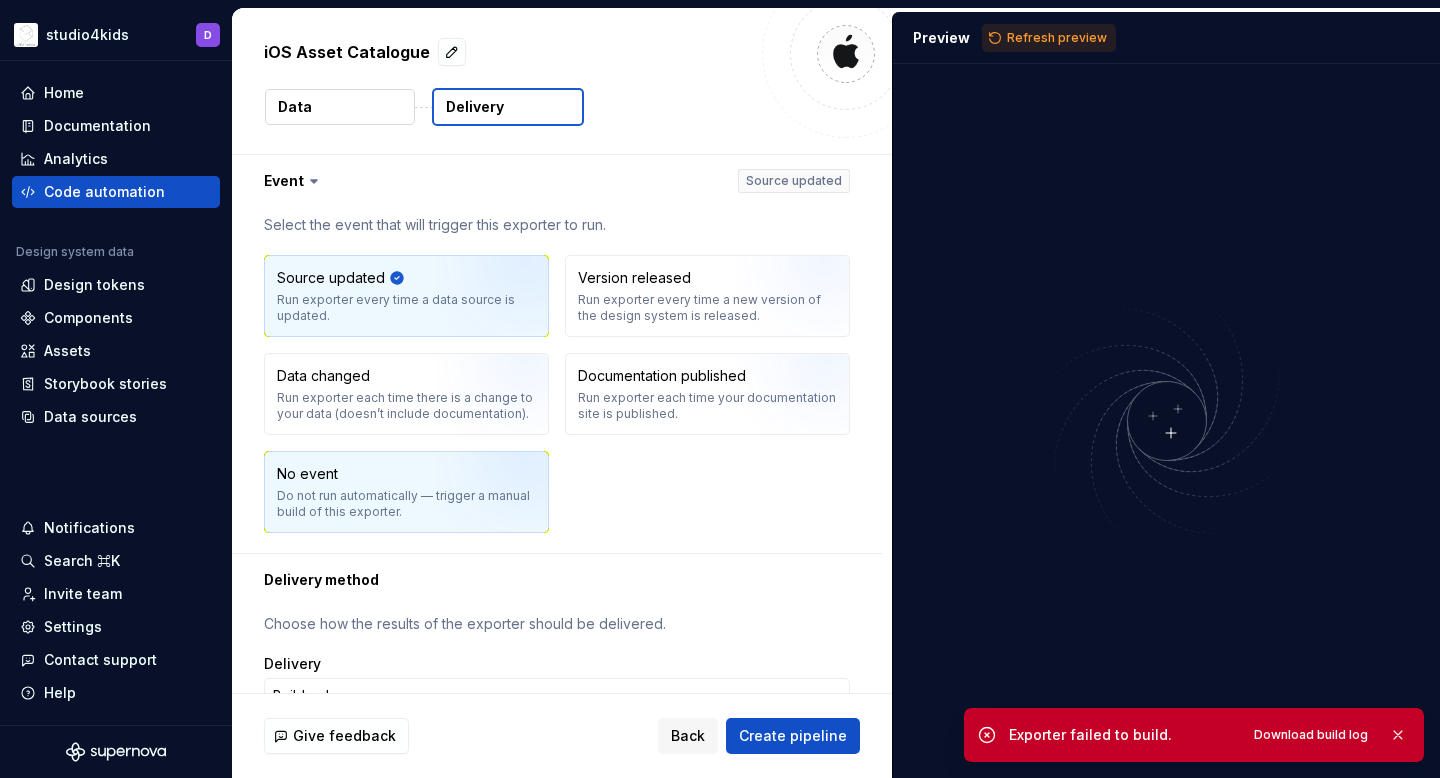 click at bounding box center (500, 499) 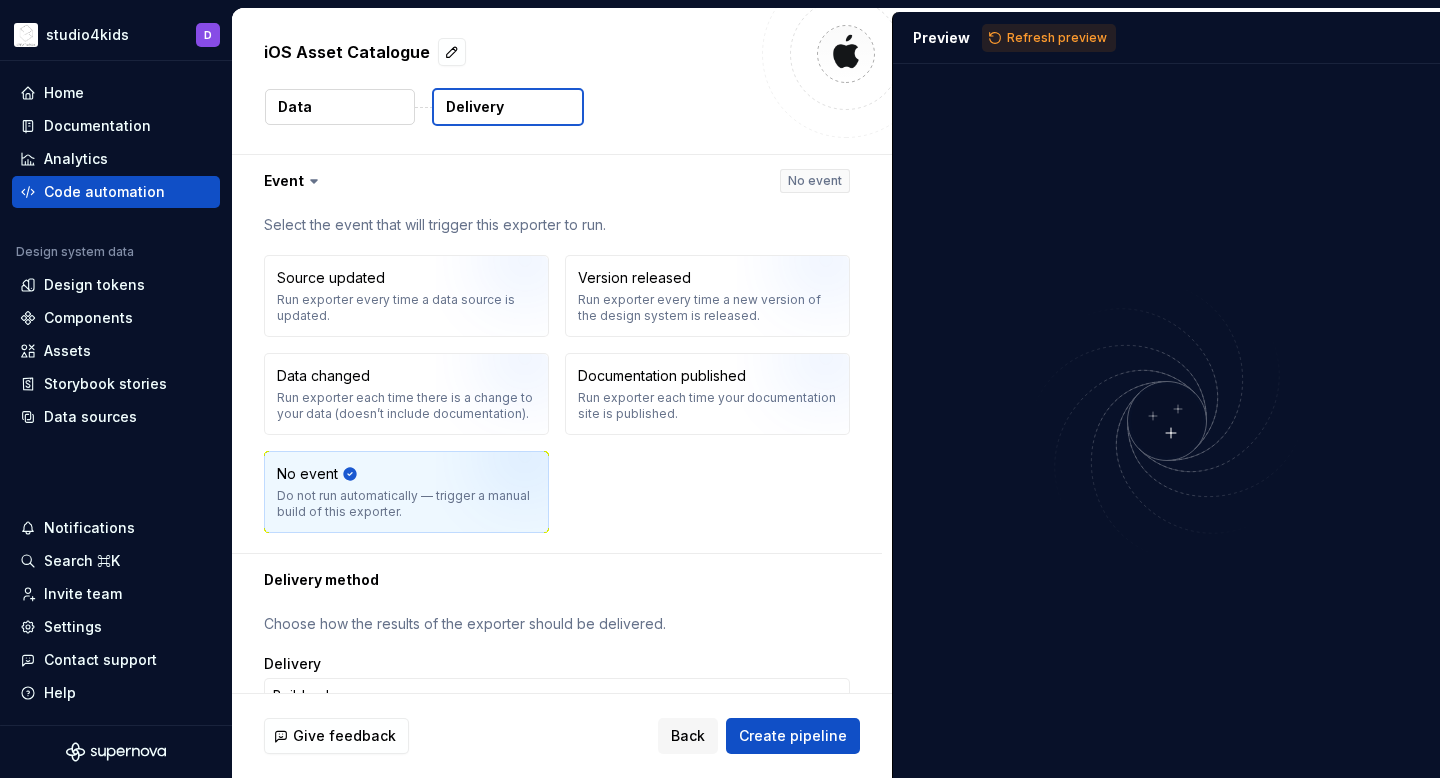 click at bounding box center [846, 54] 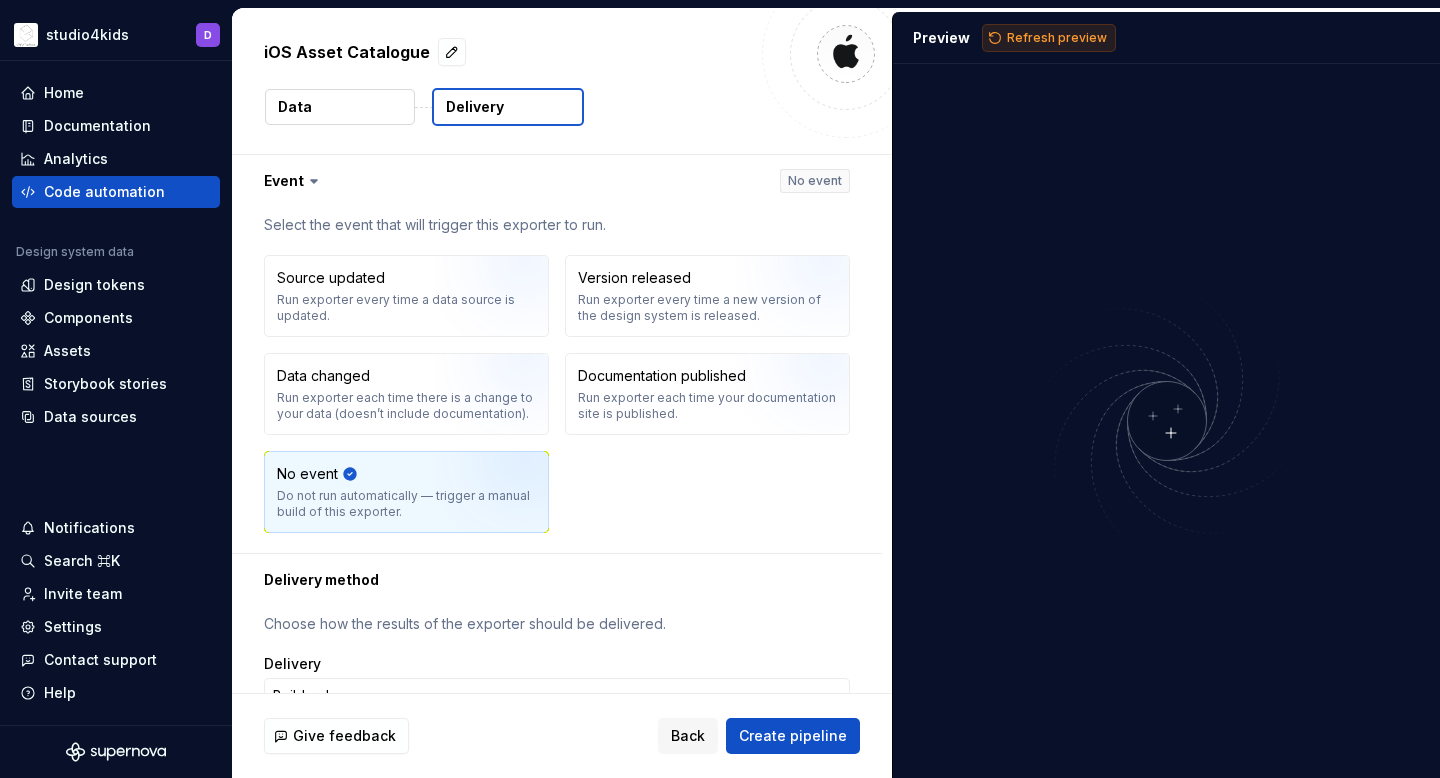 click on "Refresh preview" at bounding box center [1049, 38] 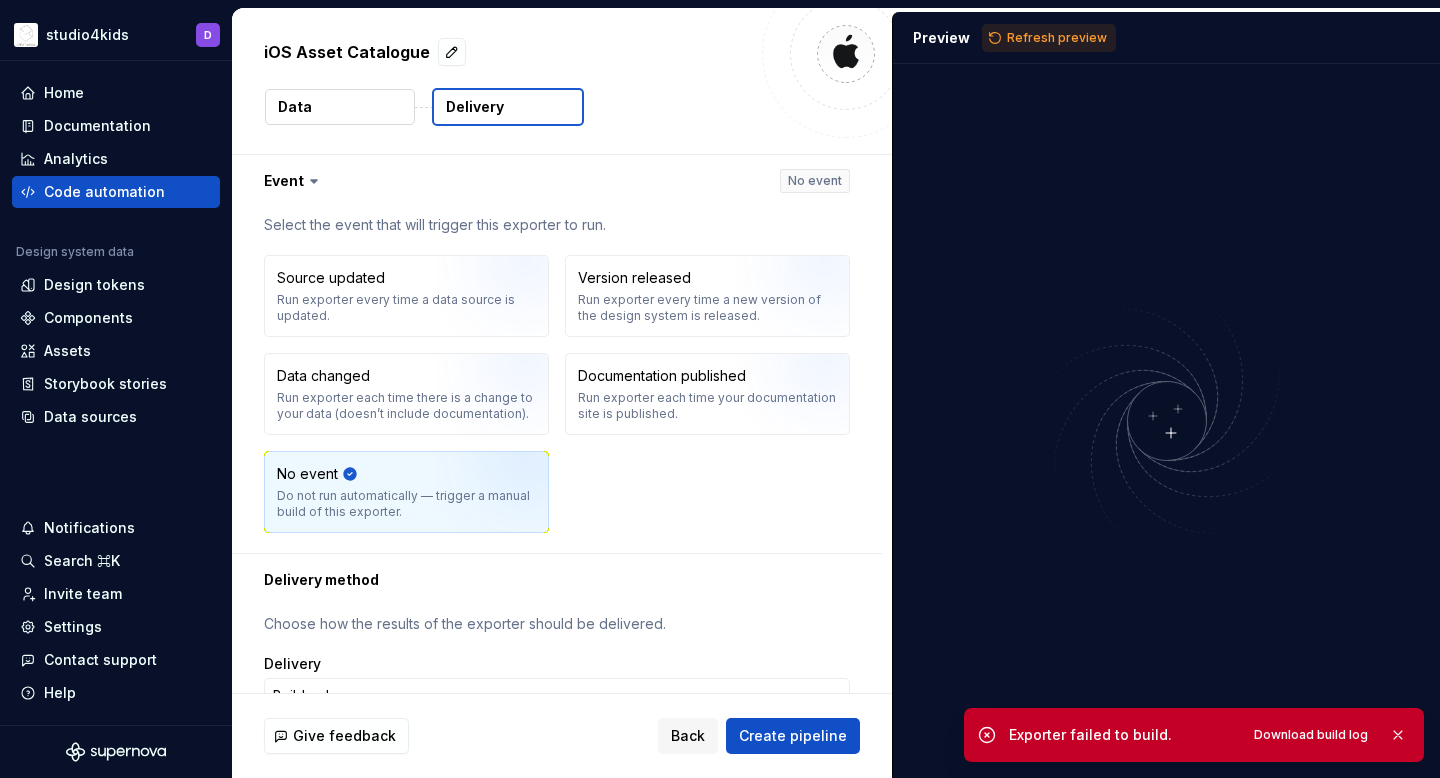 click on "Data" at bounding box center (340, 107) 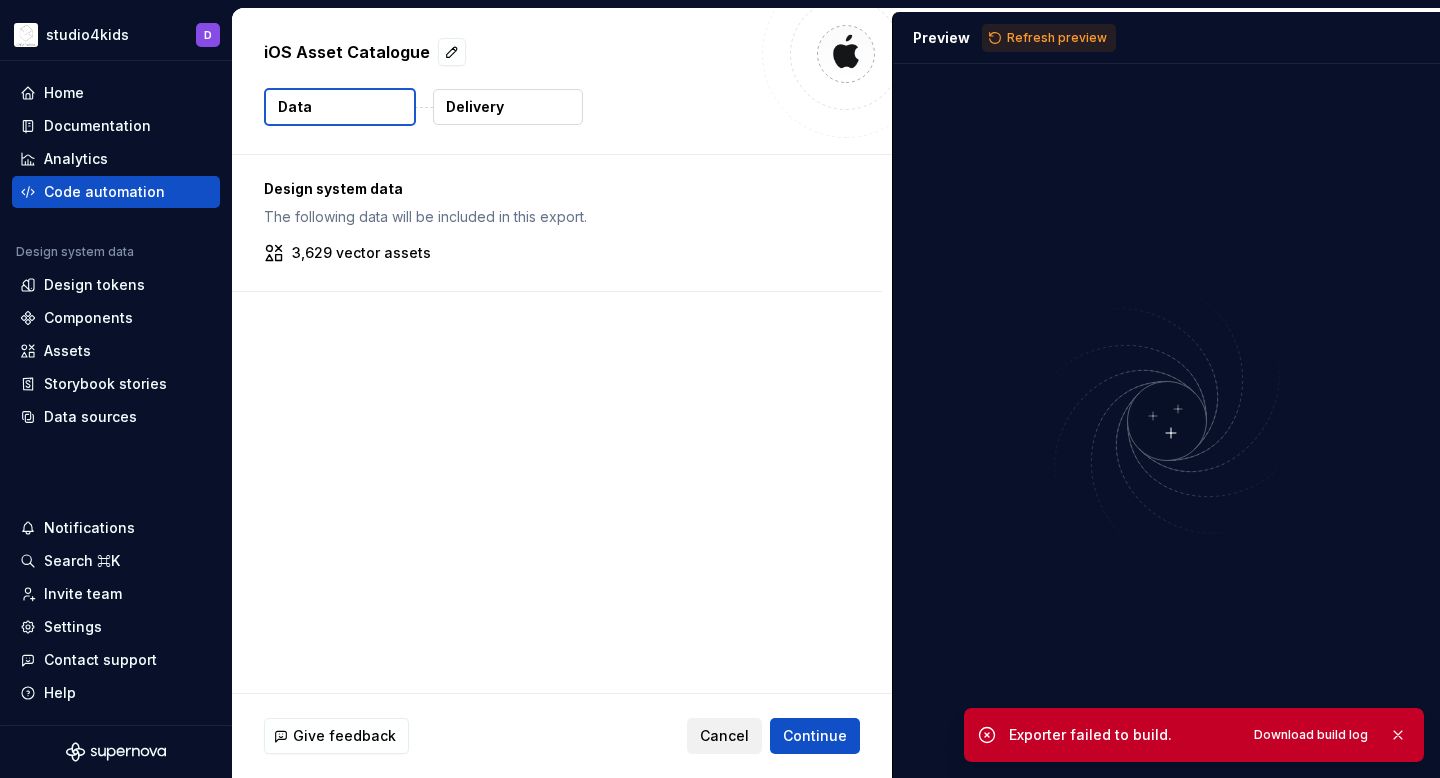 click on "Cancel" at bounding box center [724, 736] 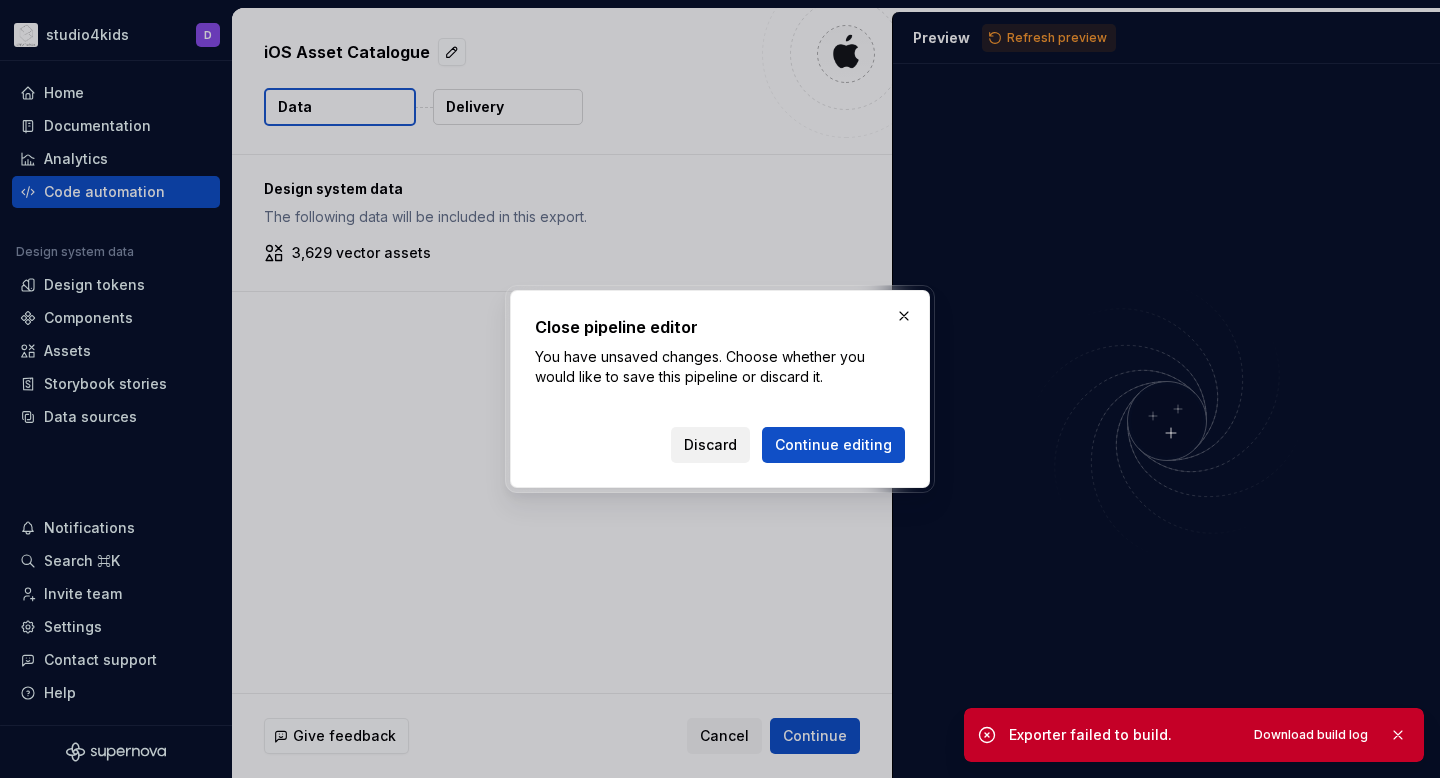 click on "Discard" at bounding box center [710, 445] 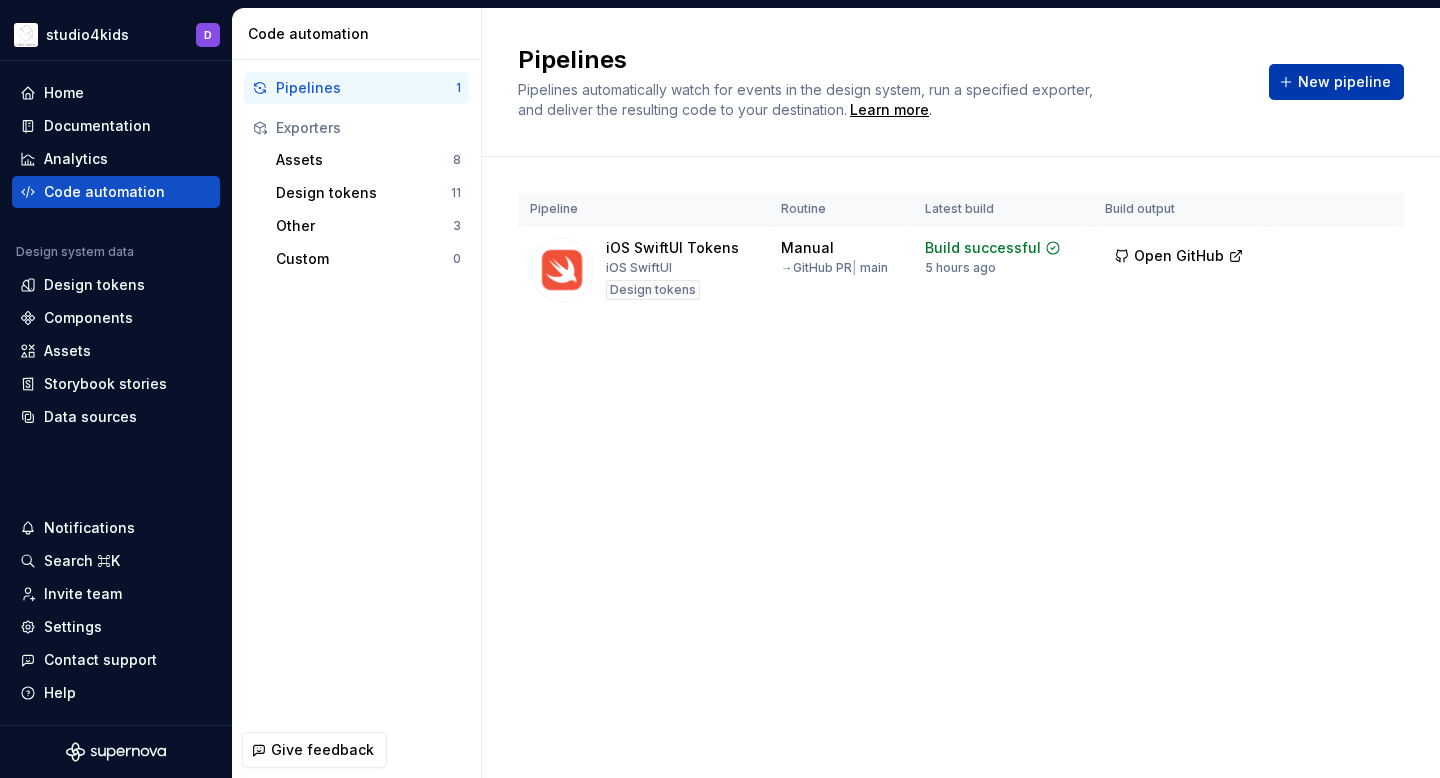 click on "New pipeline" at bounding box center (1344, 82) 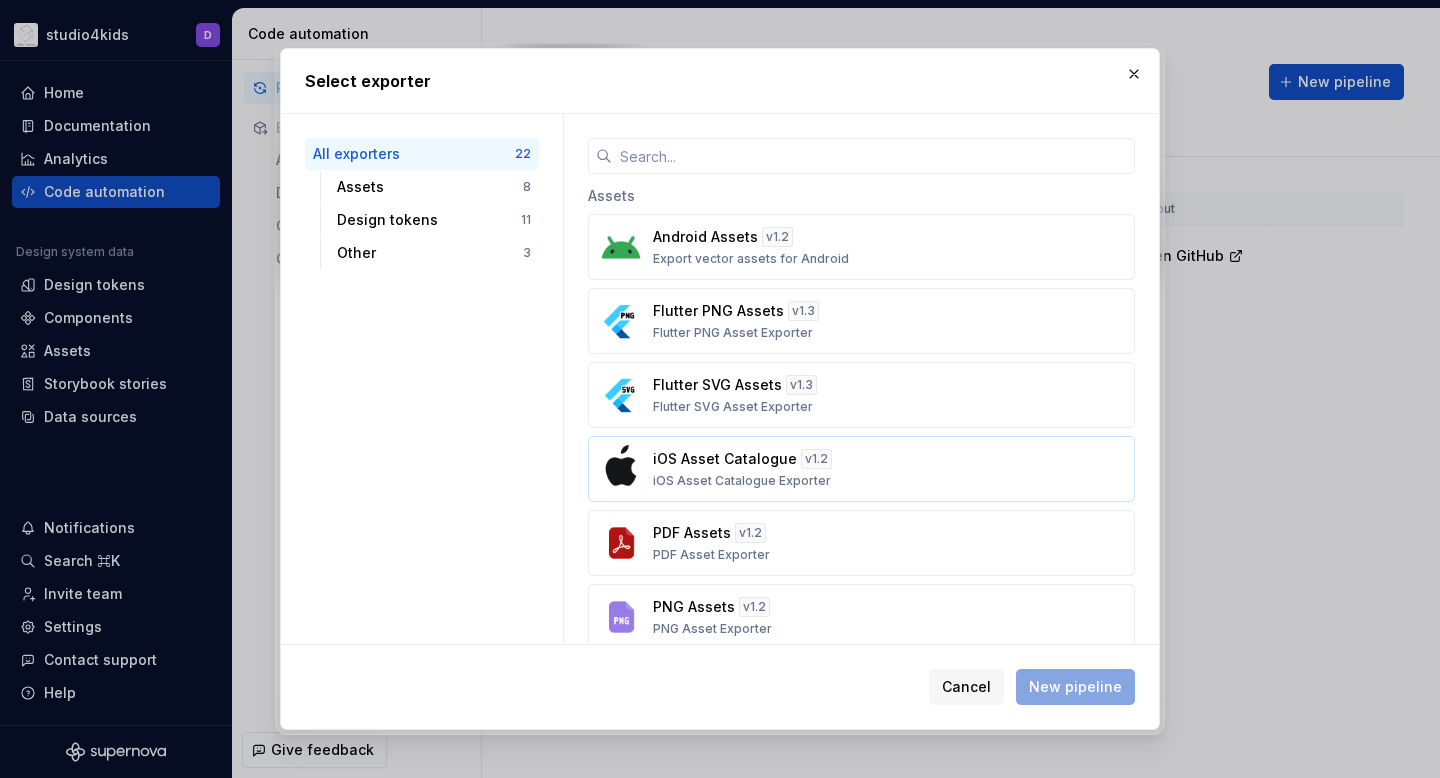 click on "v 1.2" at bounding box center [816, 459] 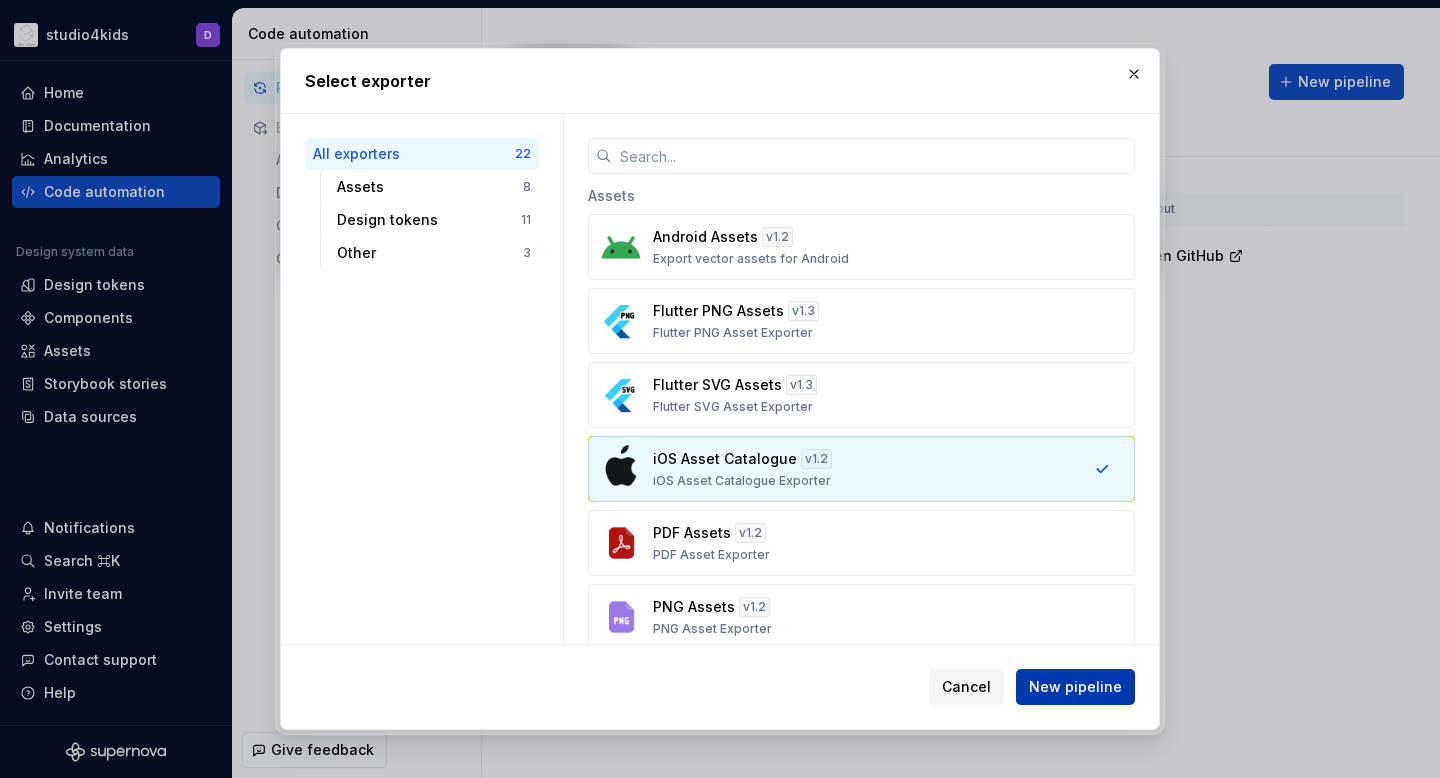click on "New pipeline" at bounding box center [1075, 687] 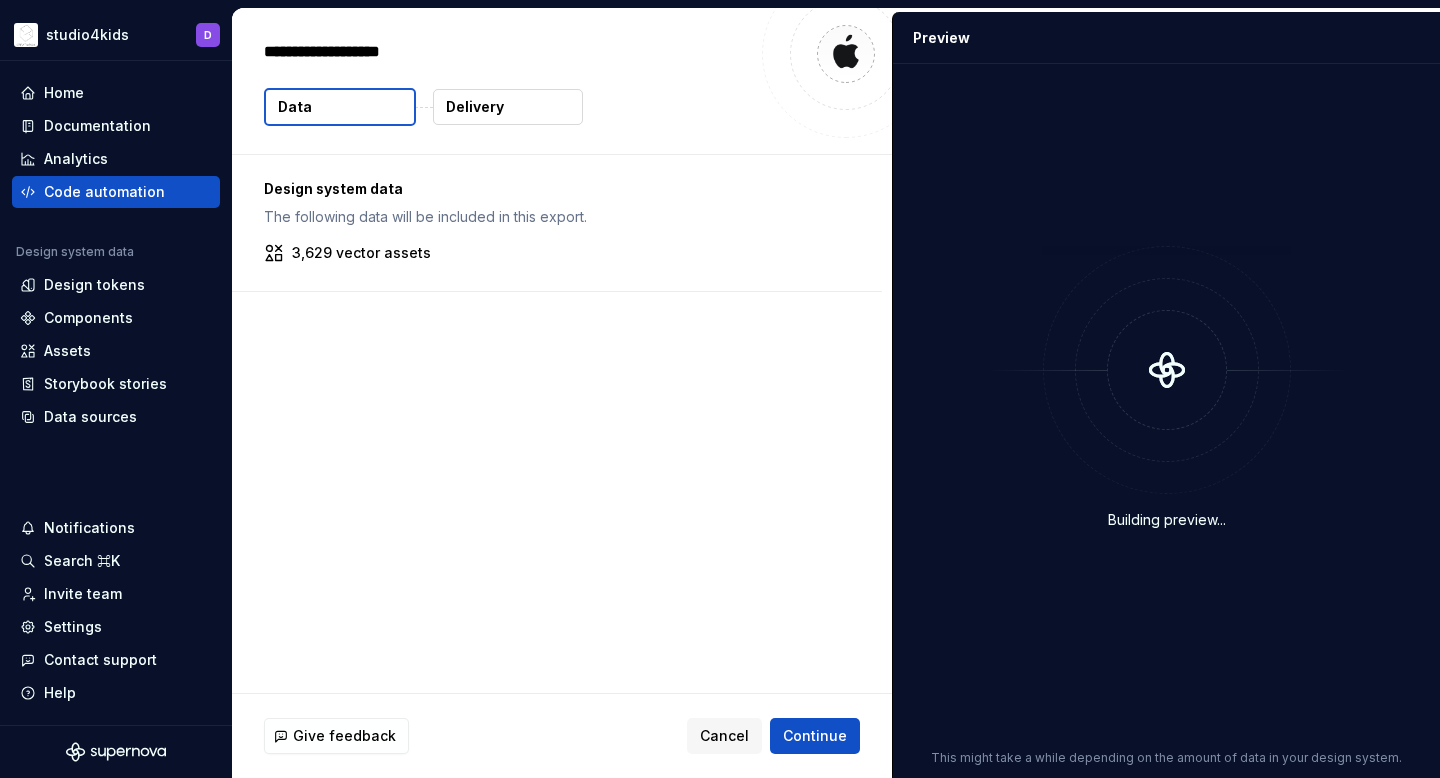 type on "*" 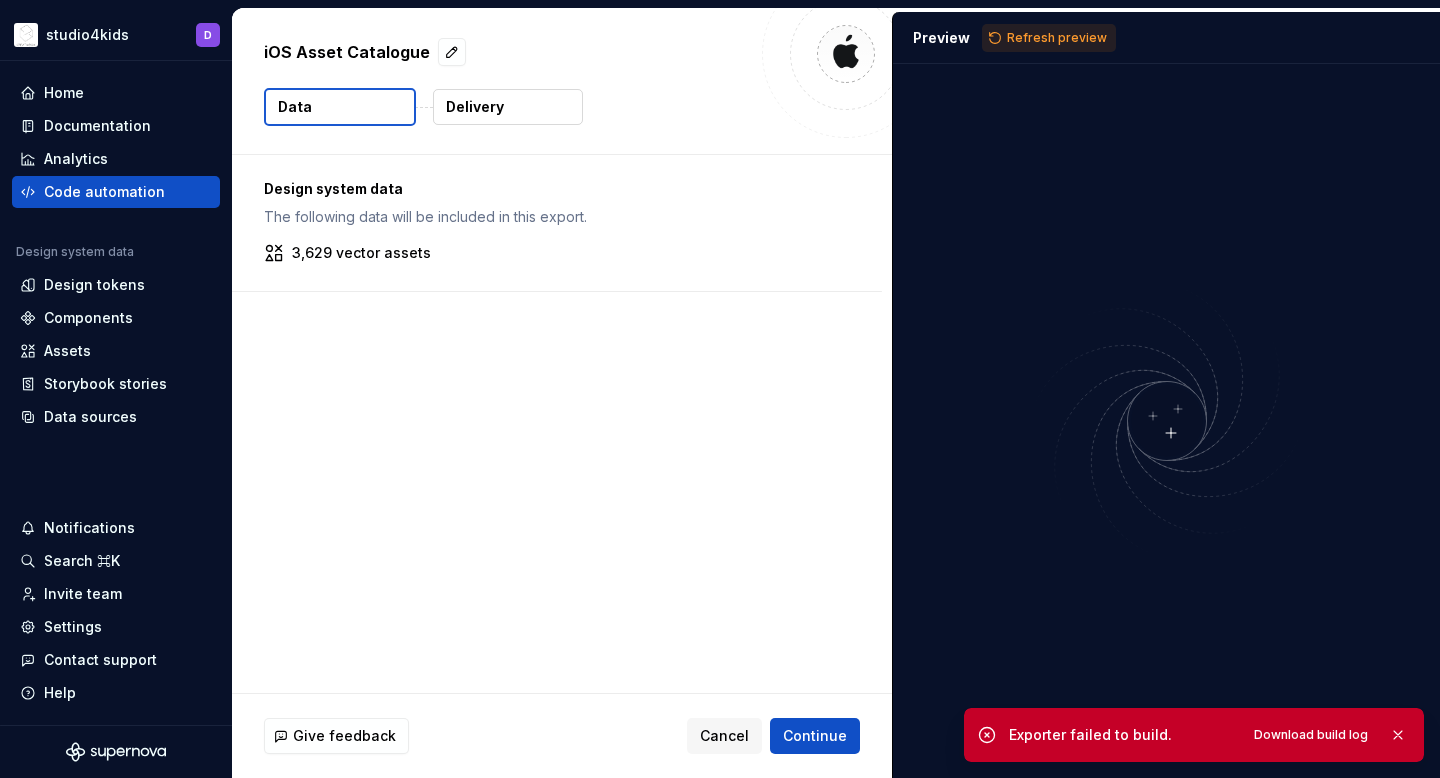 click on "Delivery" at bounding box center (475, 107) 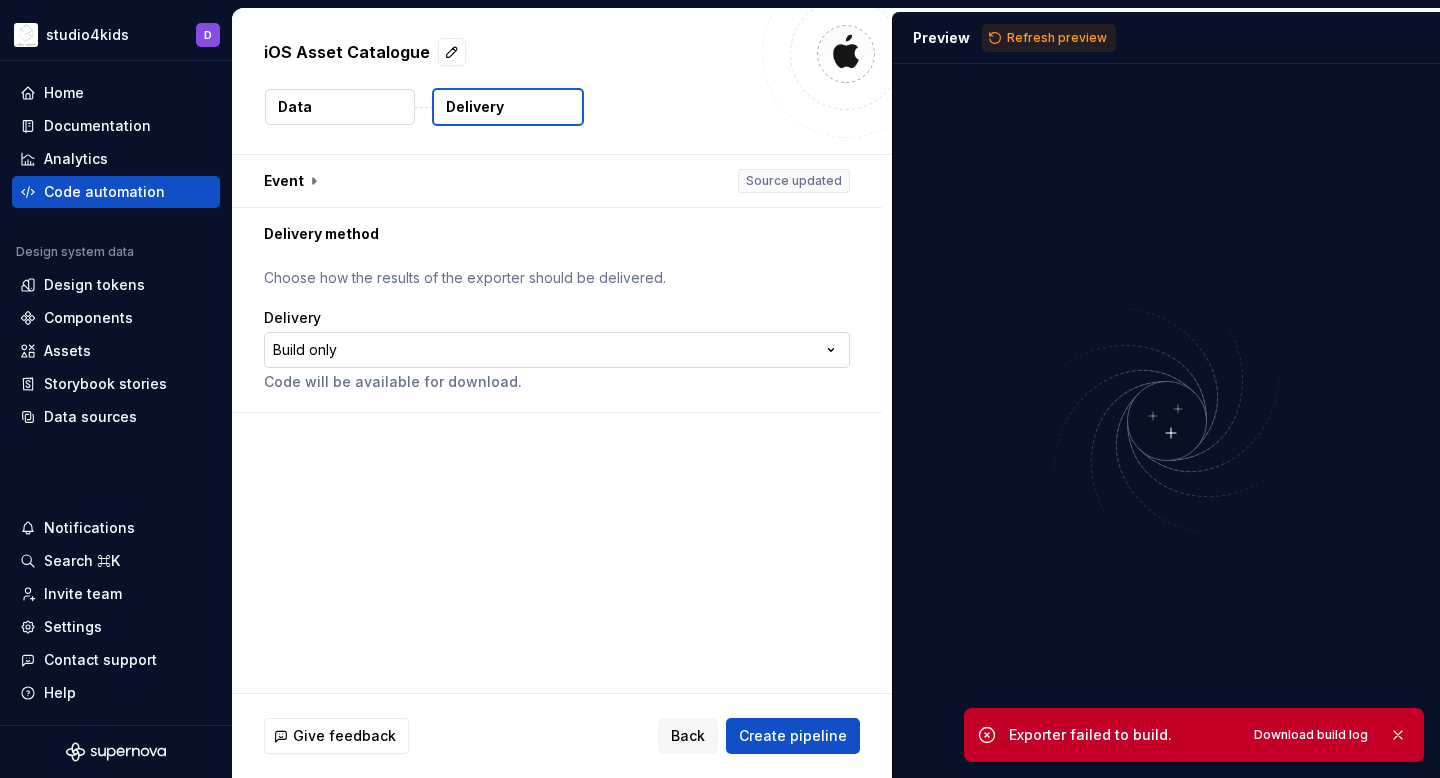 click on "**********" at bounding box center [720, 389] 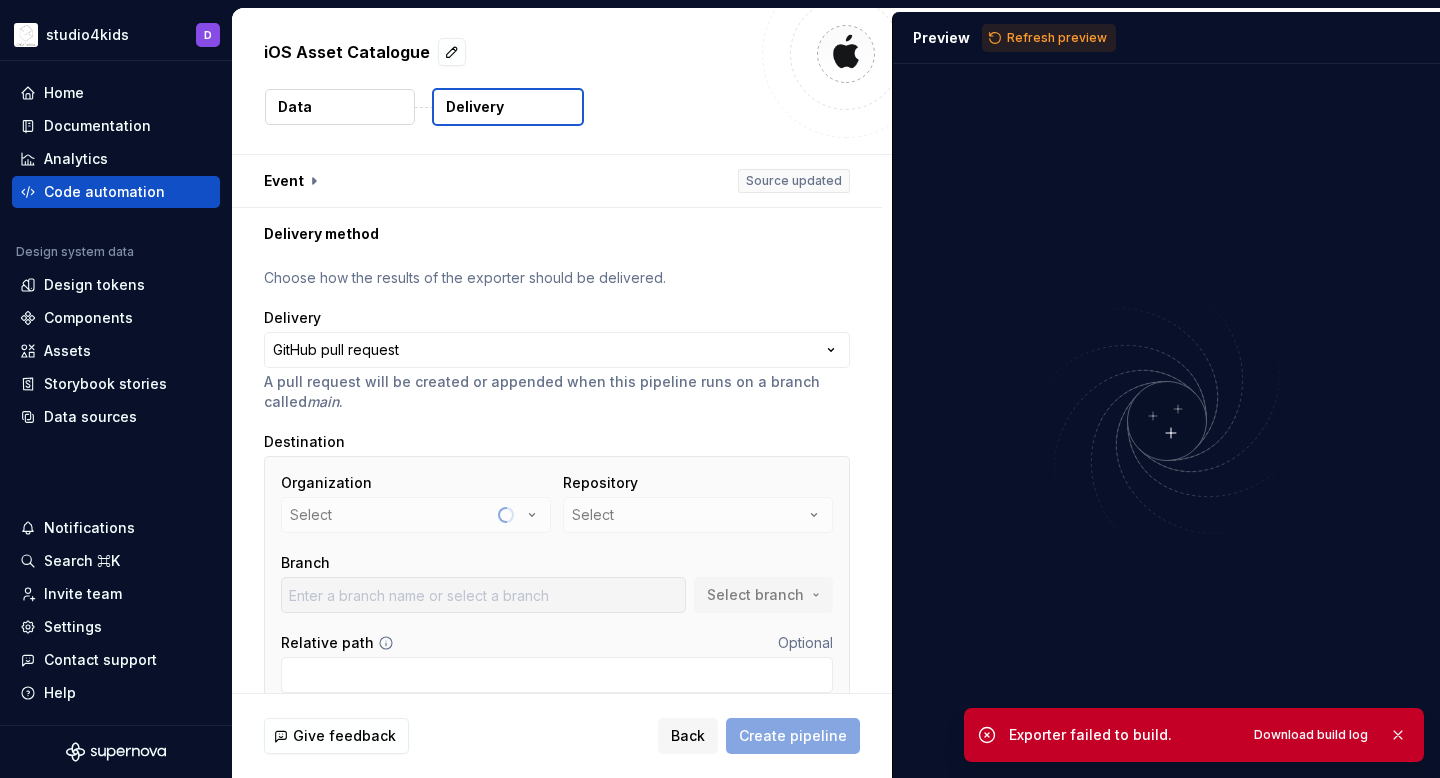 scroll, scrollTop: 50, scrollLeft: 0, axis: vertical 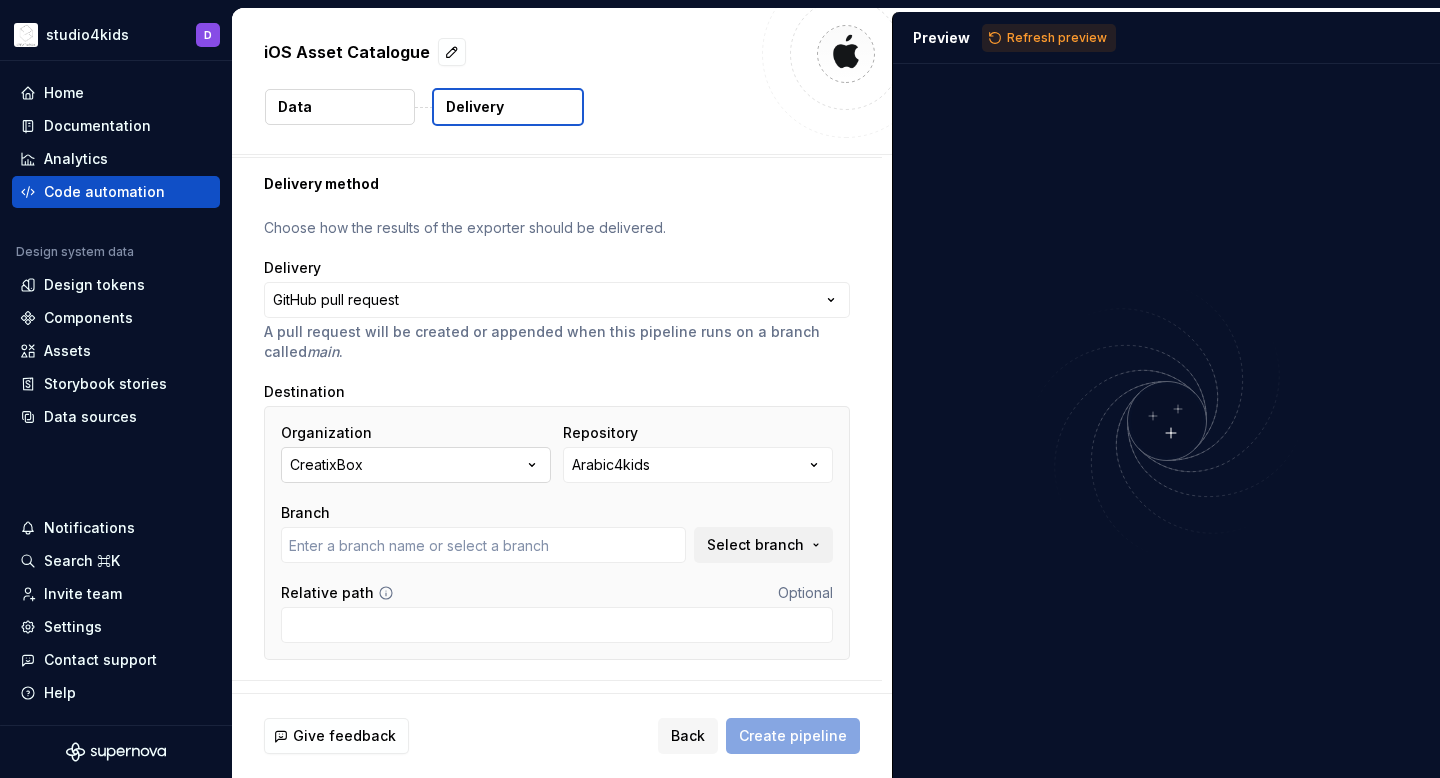 click on "CreatixBox" at bounding box center [416, 465] 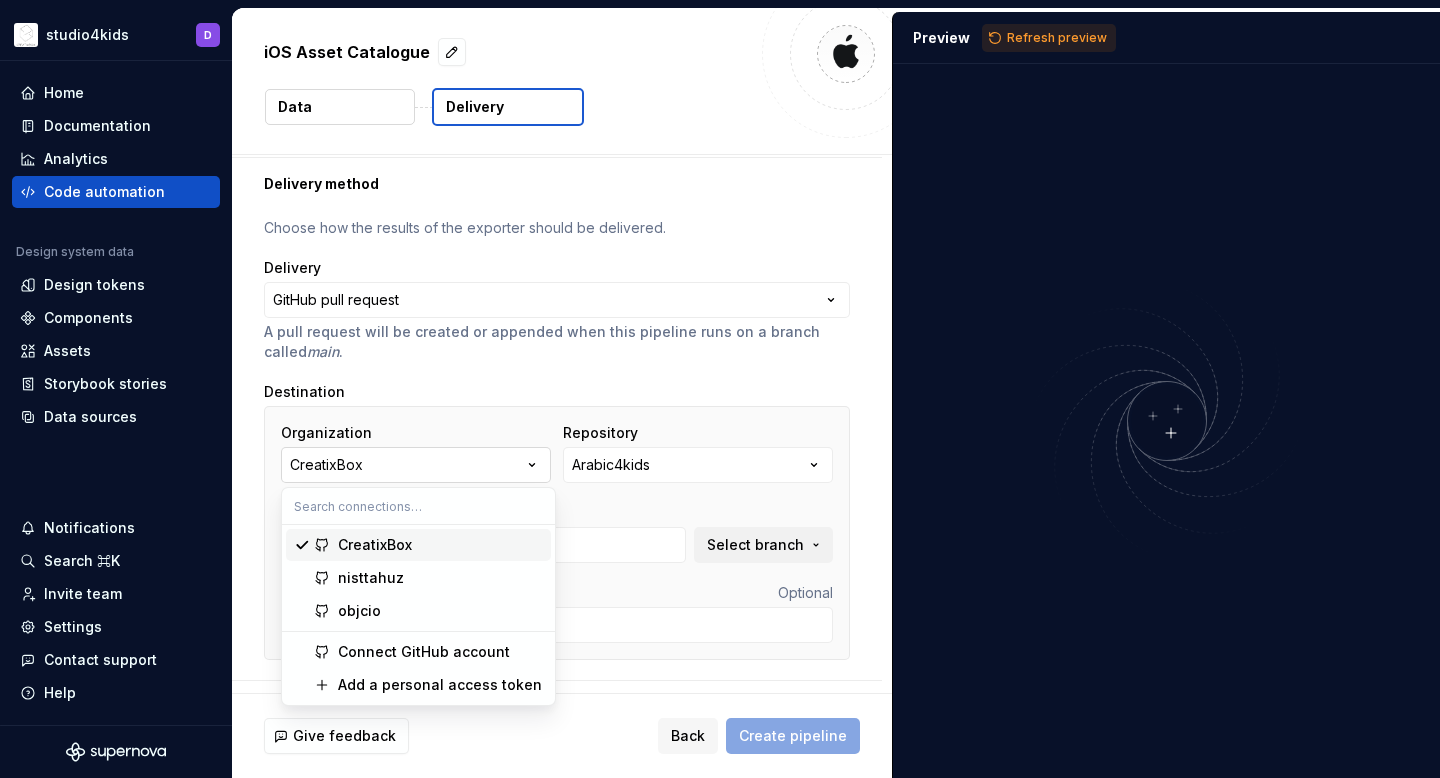 type on "develop" 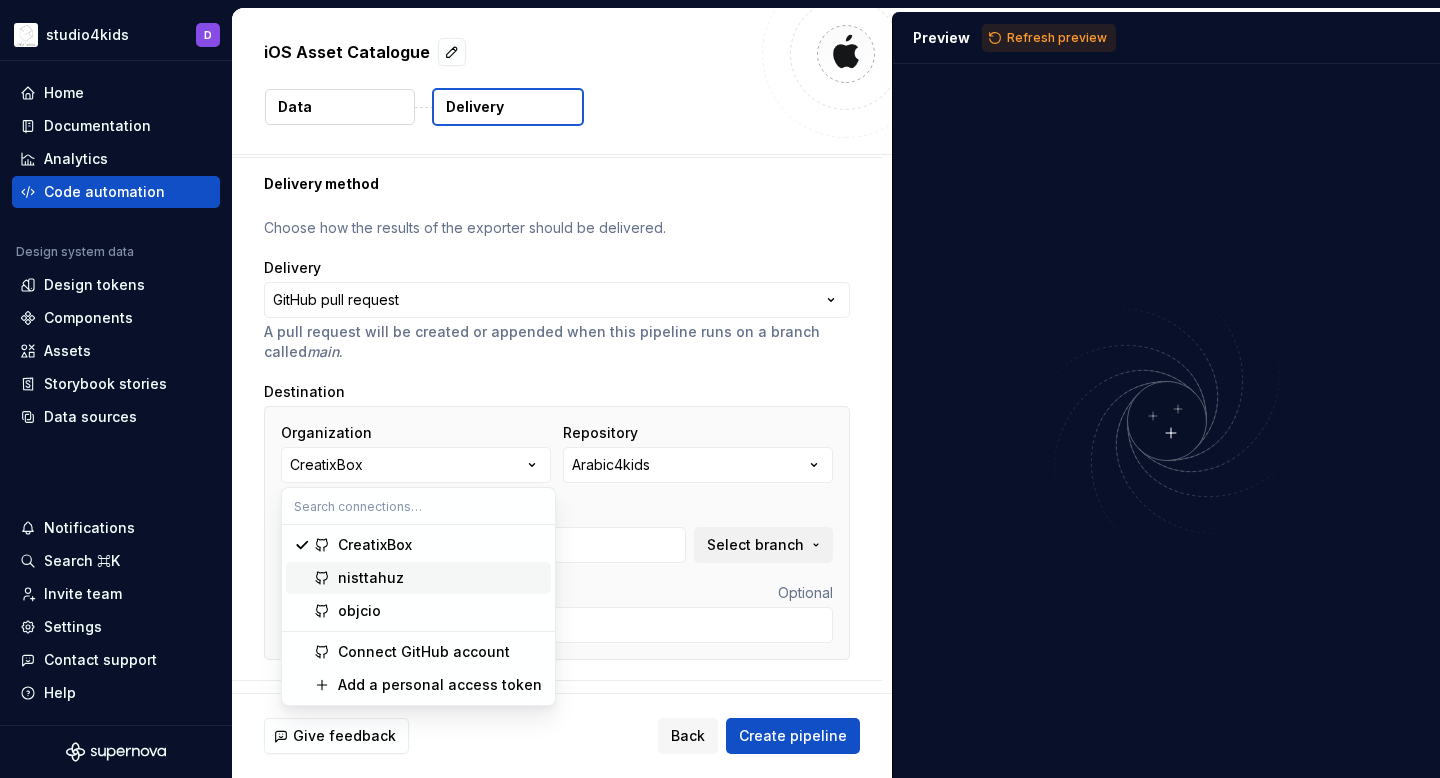 click on "nisttahuz" at bounding box center [440, 578] 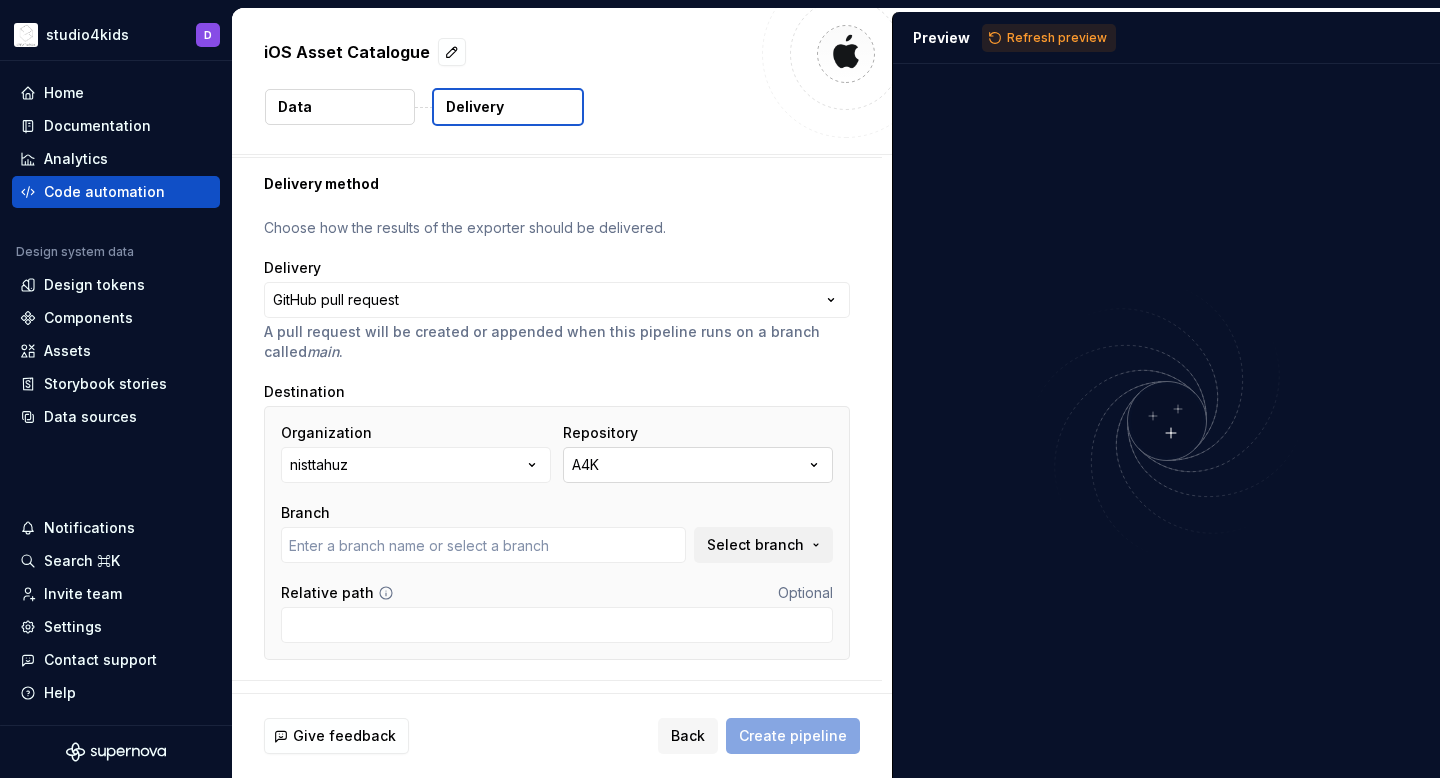 type on "main" 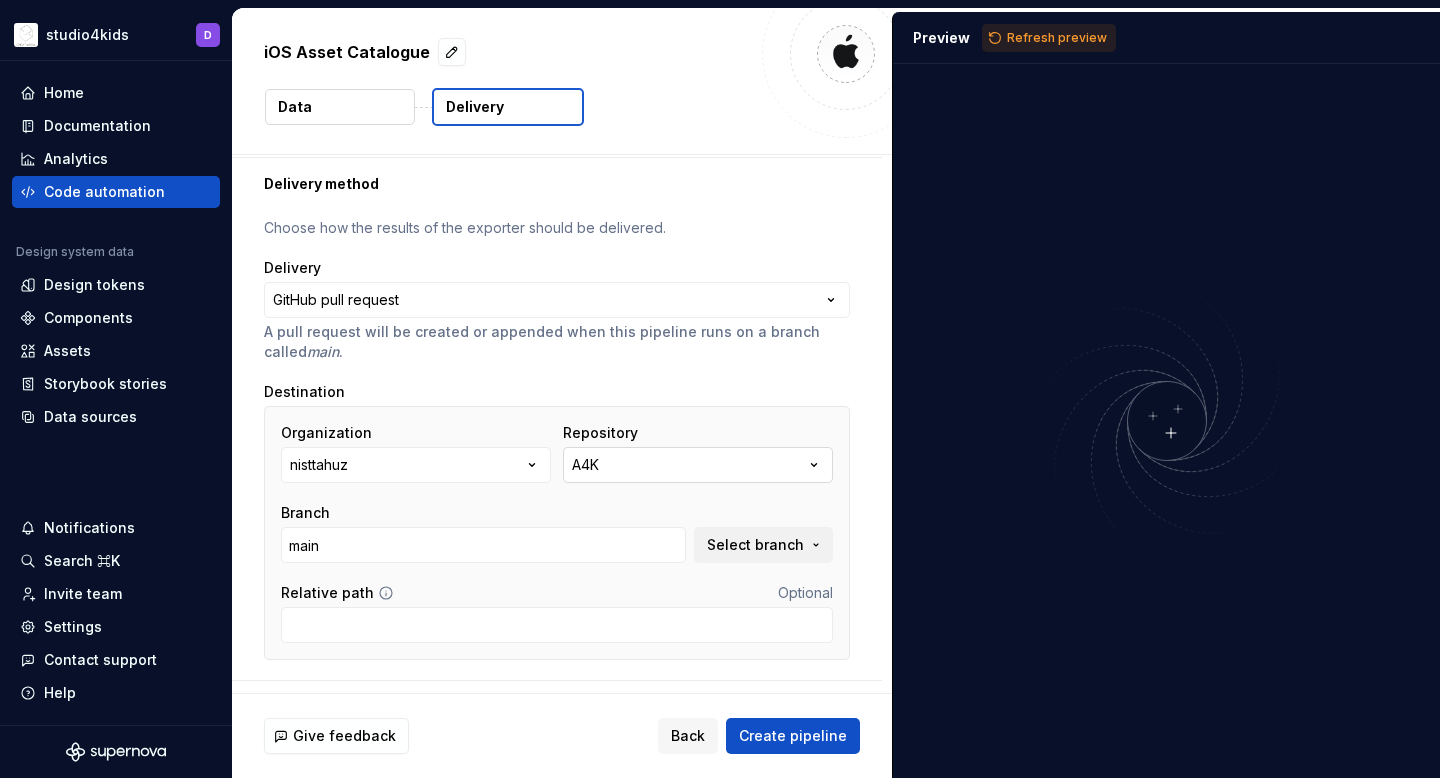 click on "A4K" at bounding box center (698, 465) 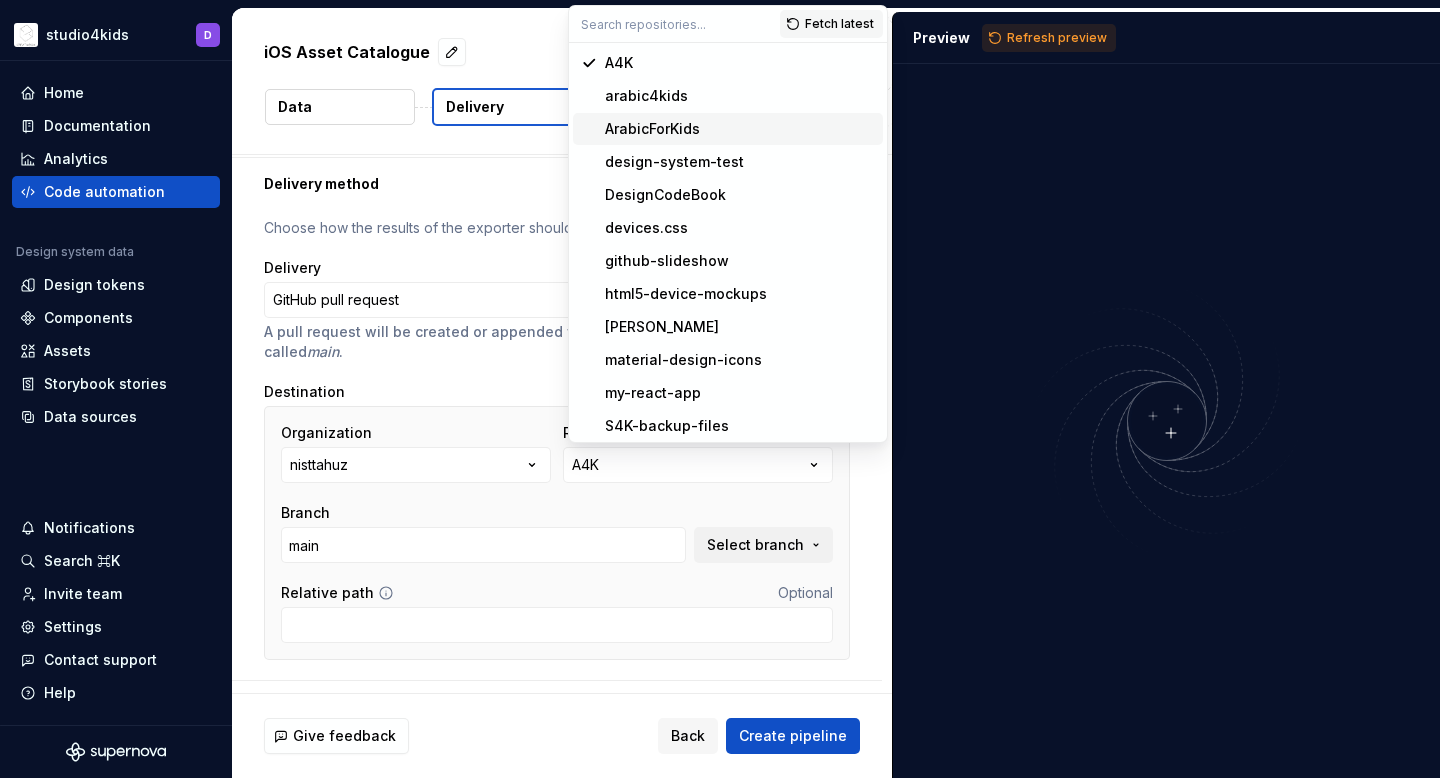click on "ArabicForKids" at bounding box center [652, 129] 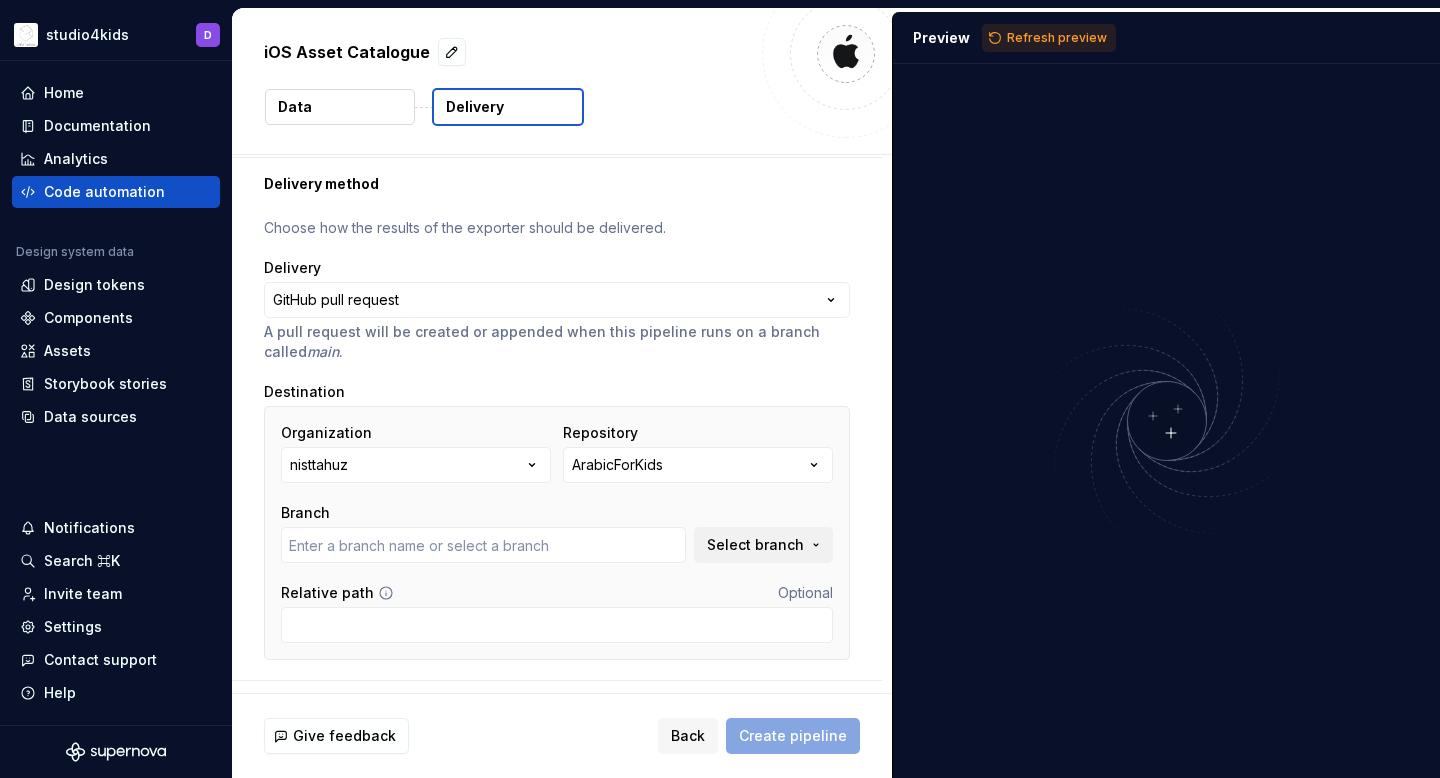 type on "main" 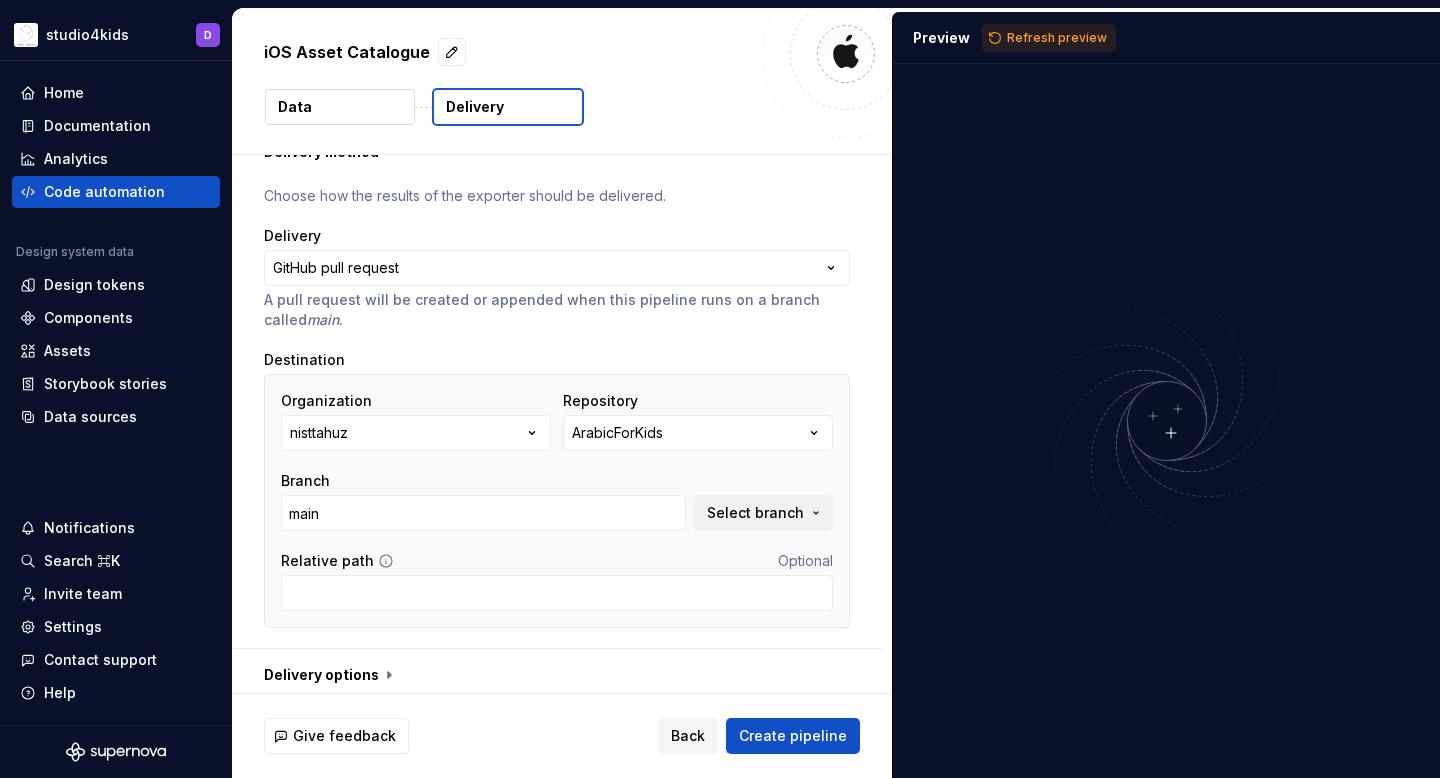 scroll, scrollTop: 91, scrollLeft: 0, axis: vertical 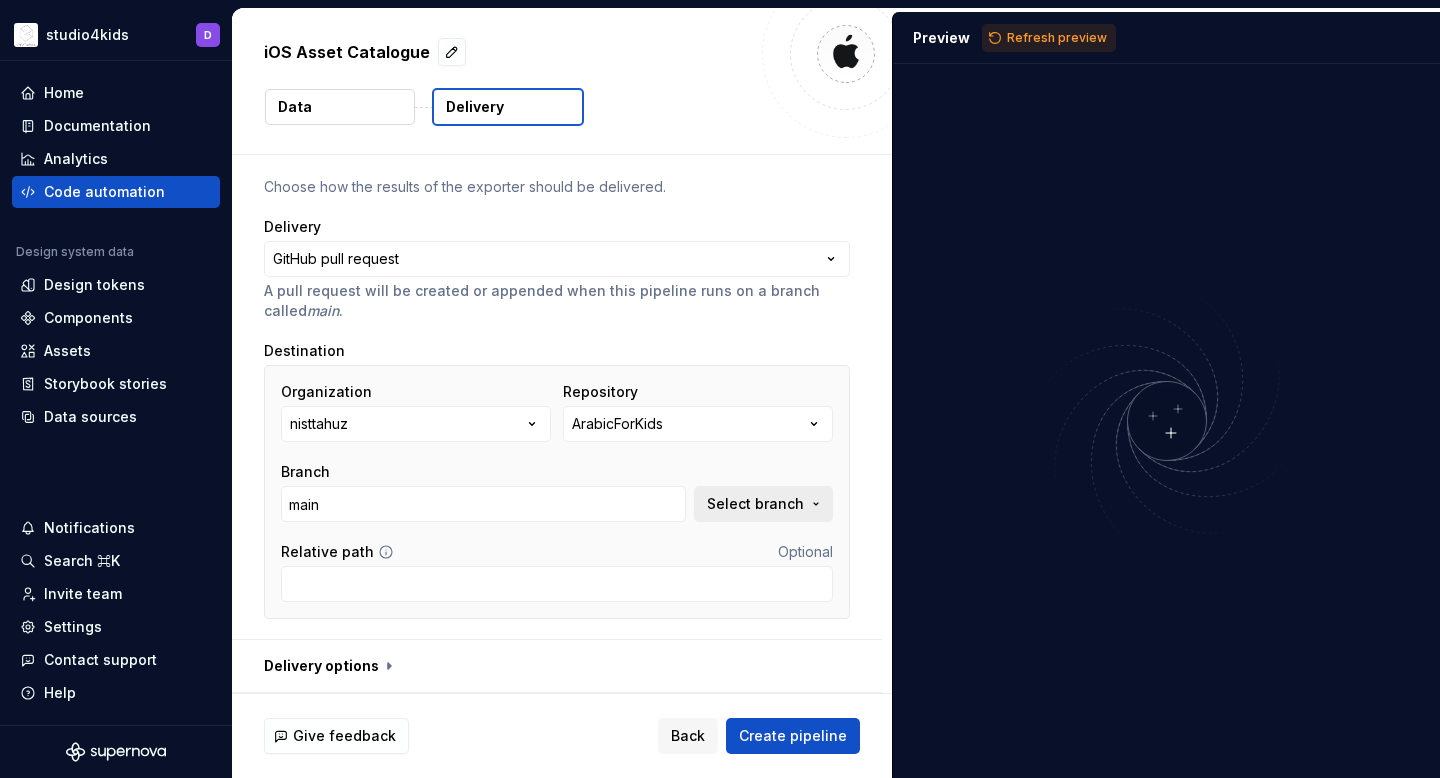 click on "Select branch" at bounding box center [755, 504] 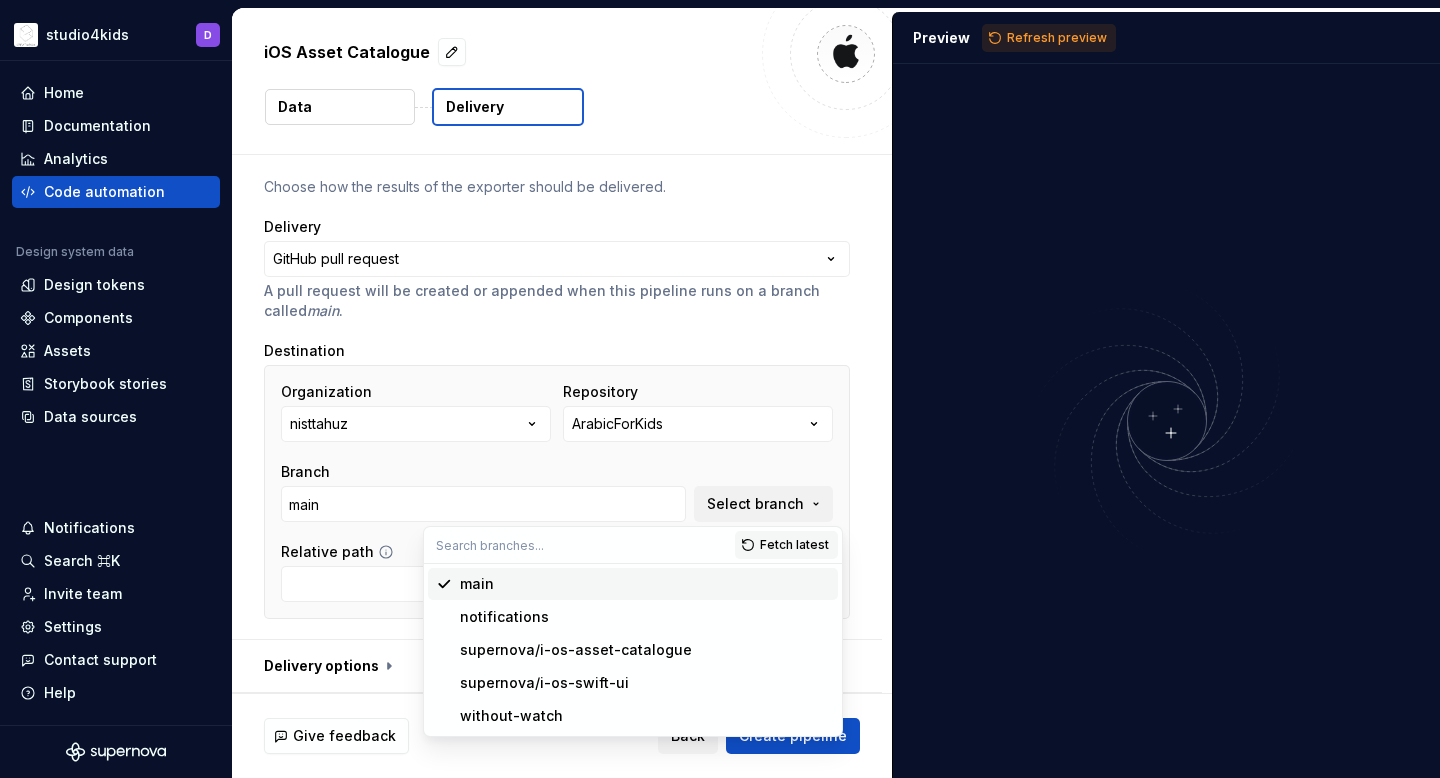 click on "Organization nisttahuz Repository ArabicForKids Branch main Select branch" at bounding box center [557, 452] 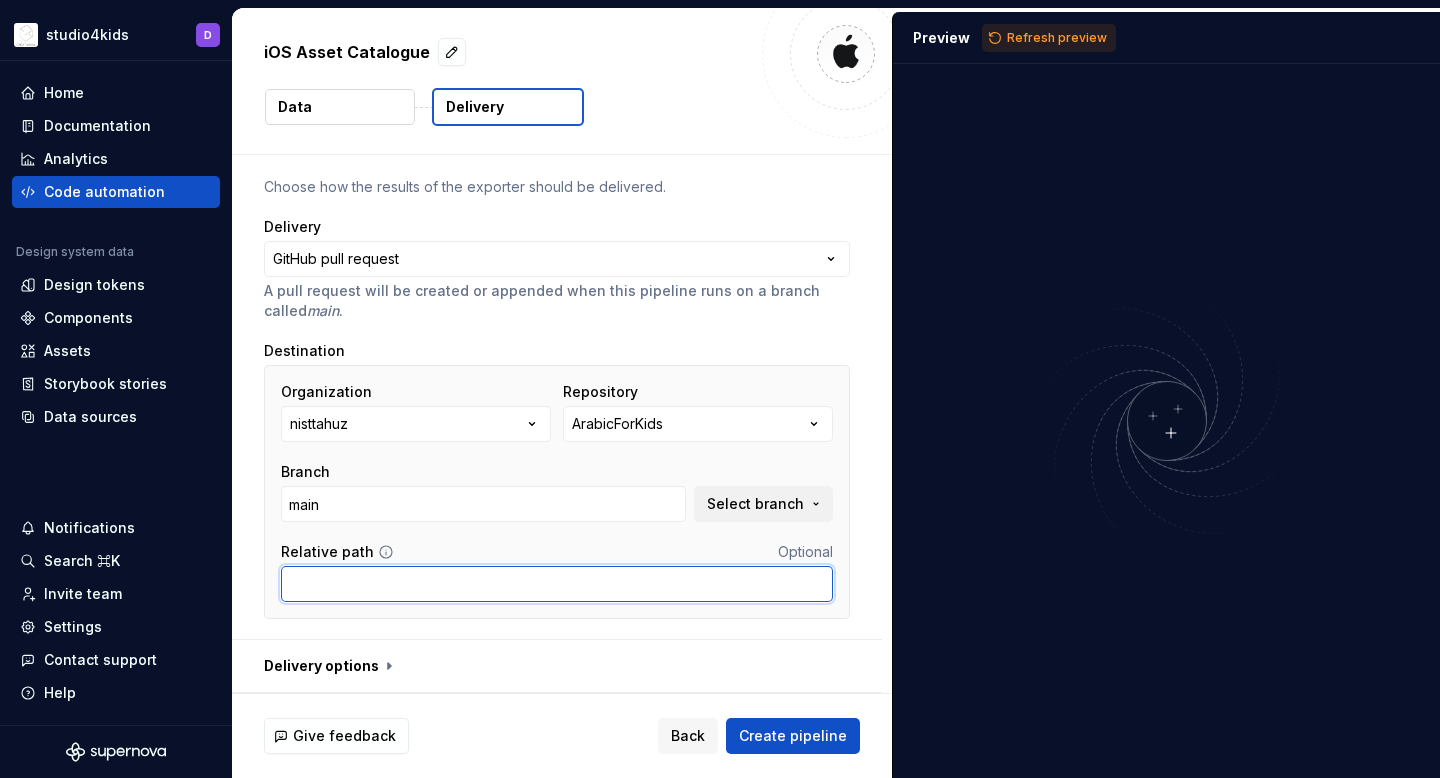 click on "Relative path" at bounding box center (557, 584) 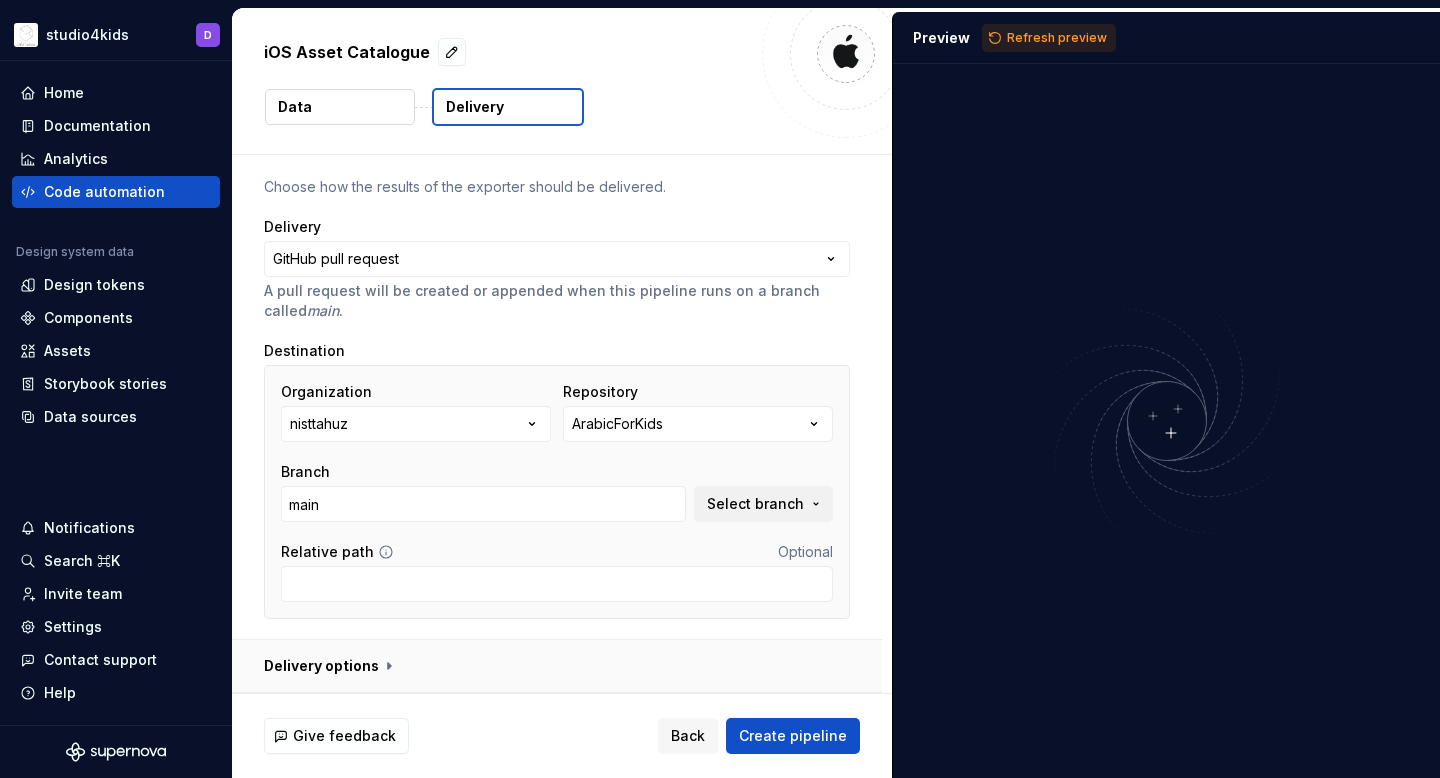 click at bounding box center [557, 666] 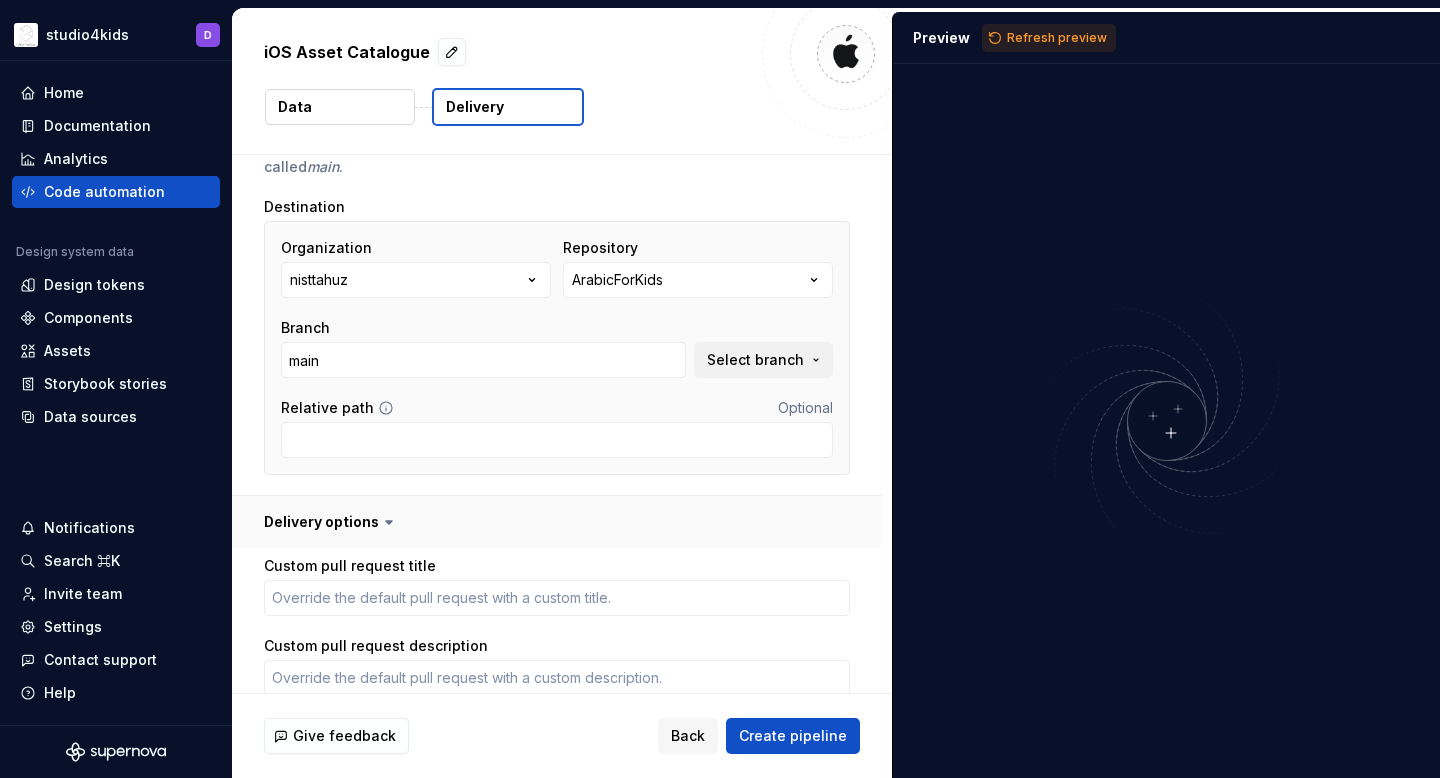 scroll, scrollTop: 286, scrollLeft: 0, axis: vertical 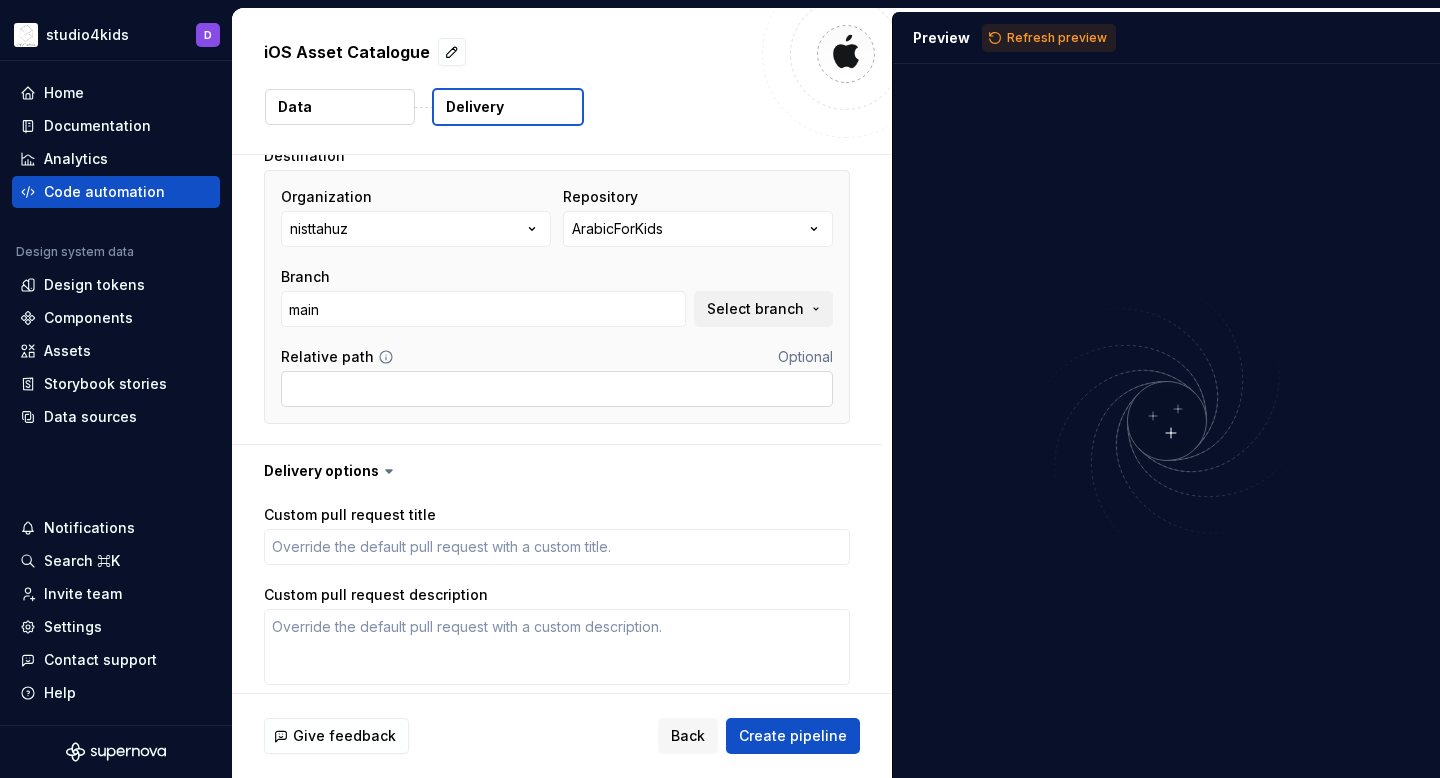 click on "Relative path" at bounding box center [557, 389] 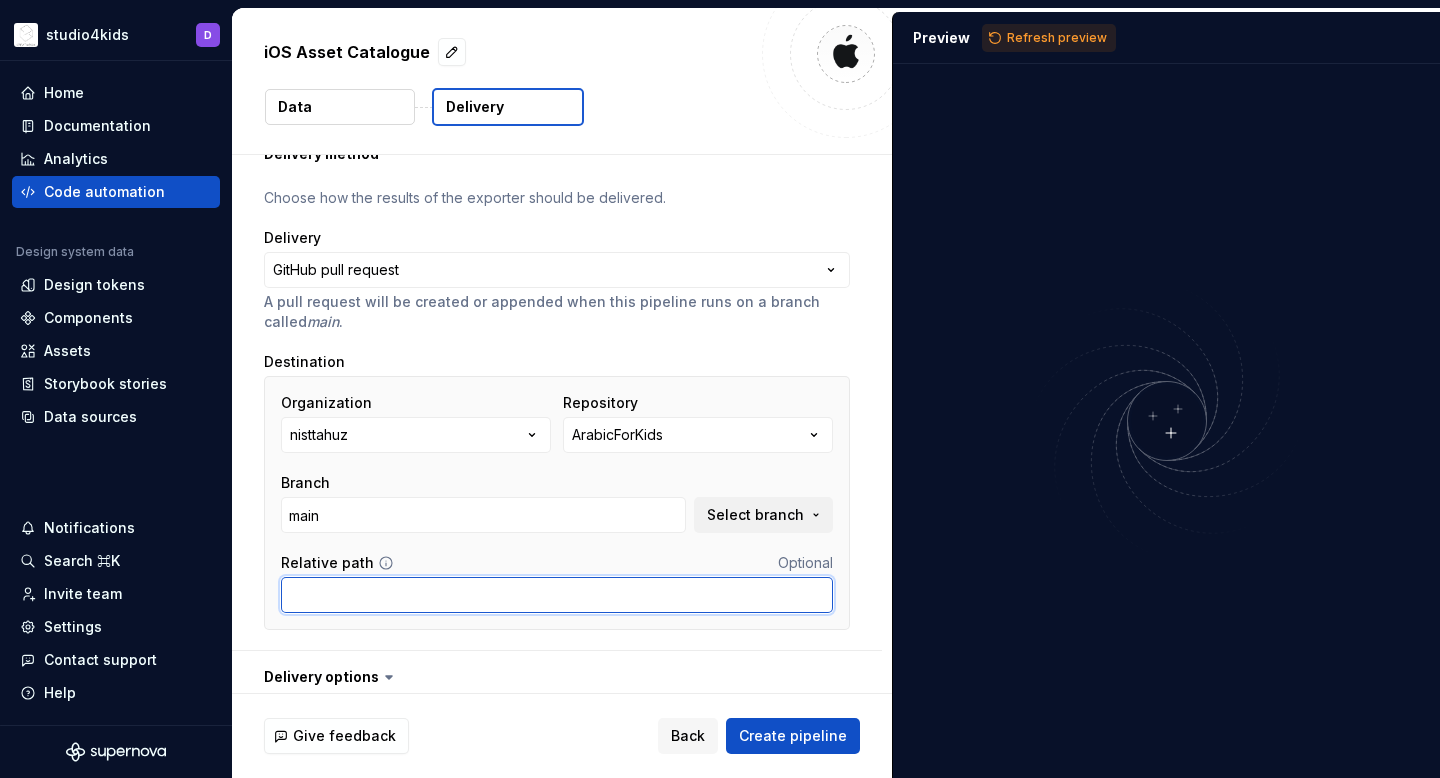 scroll, scrollTop: 95, scrollLeft: 0, axis: vertical 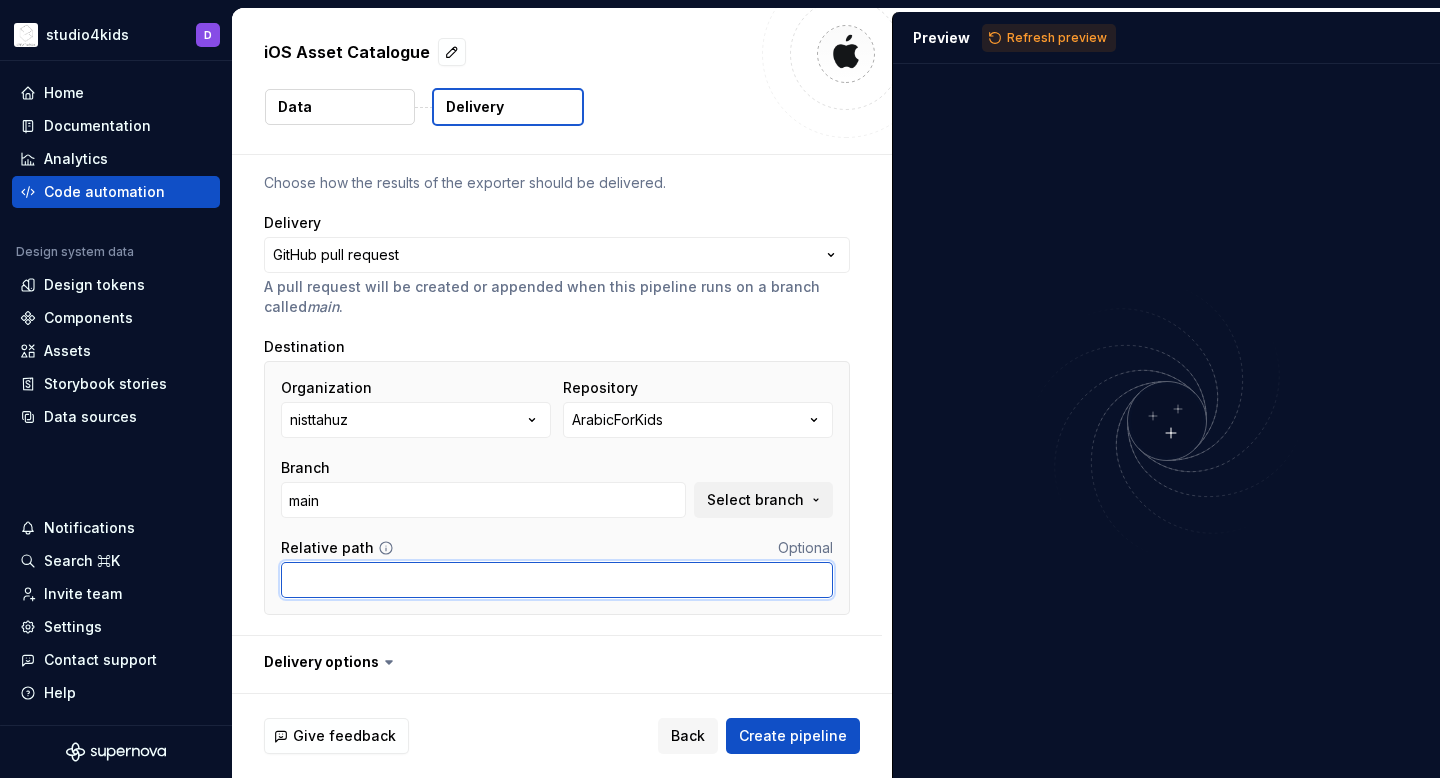 paste on "Universal/Supernova" 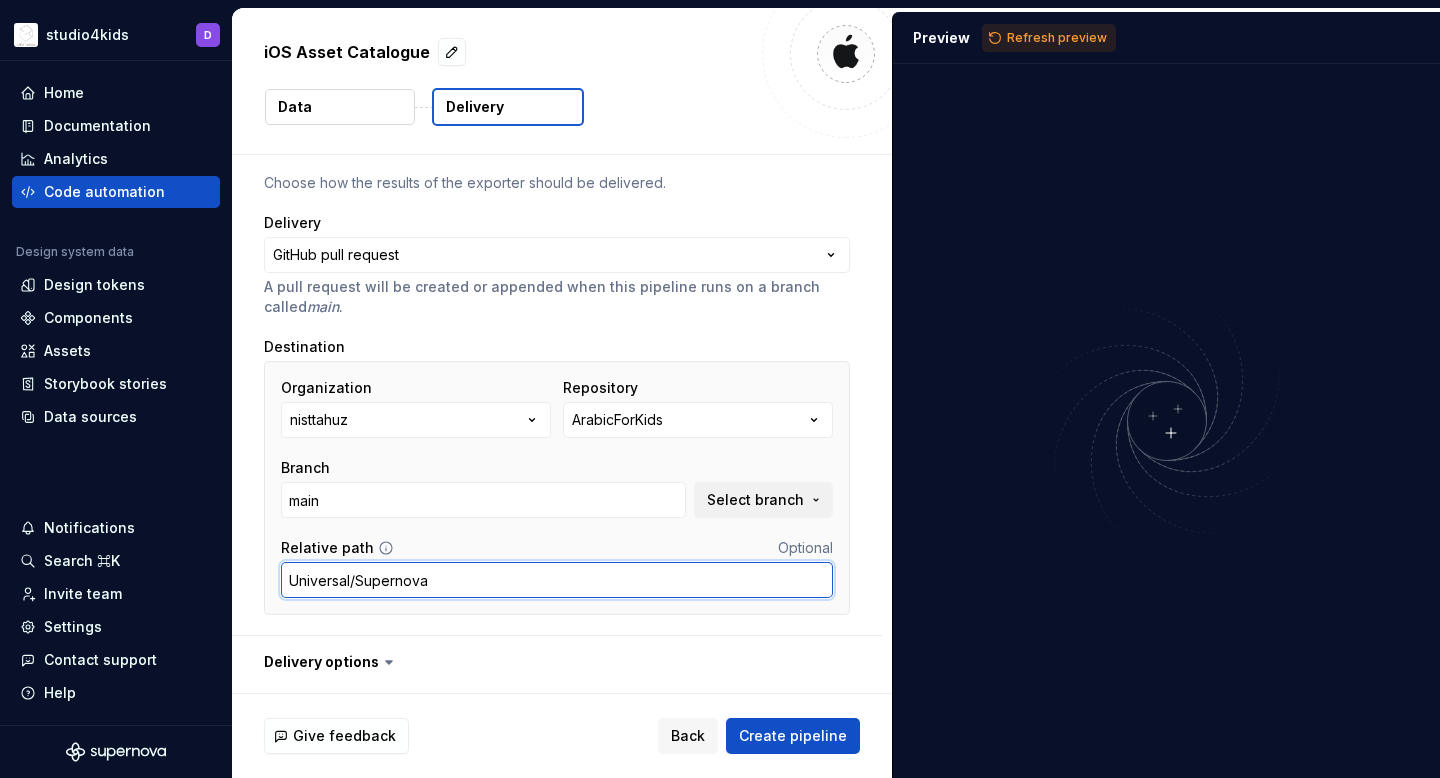 type on "Universal/Supernova" 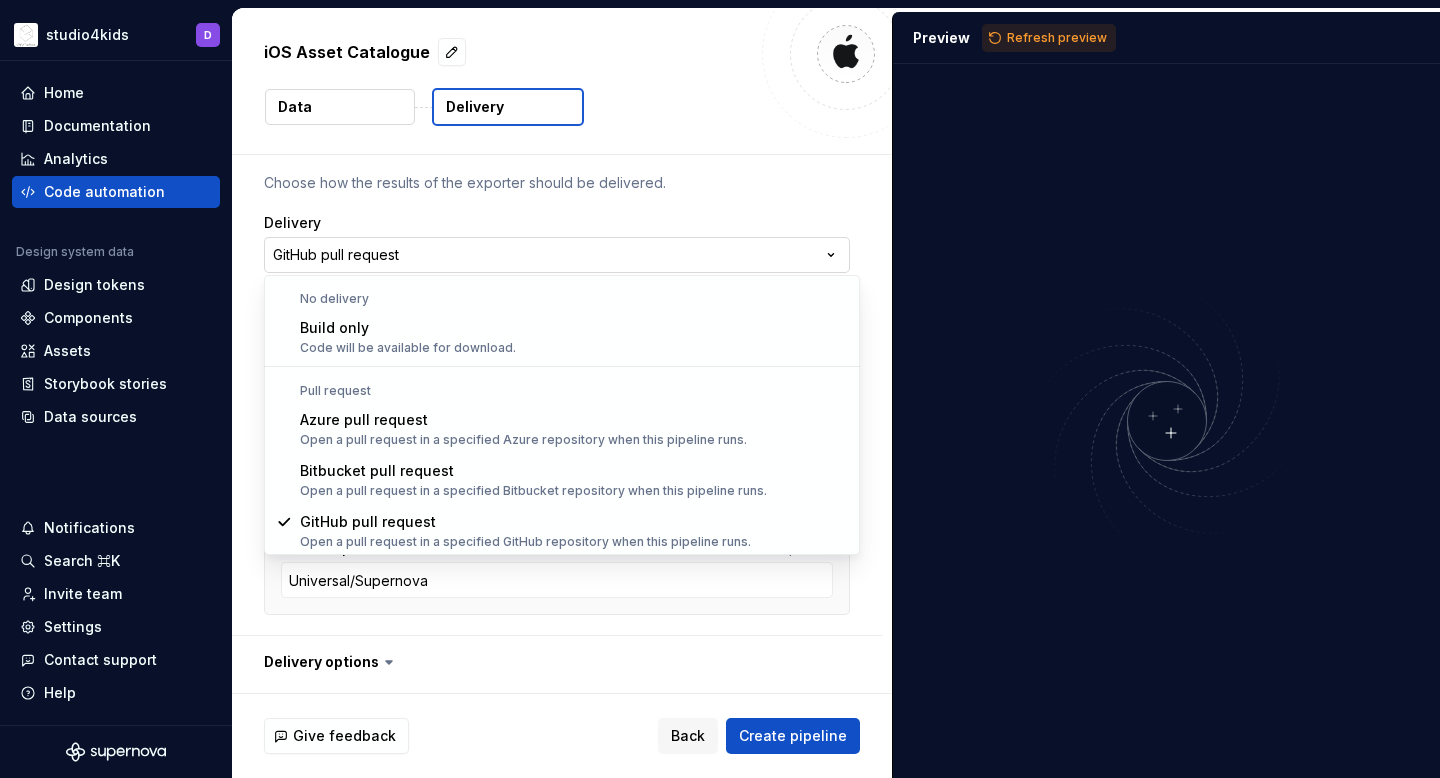 click on "**********" at bounding box center [720, 389] 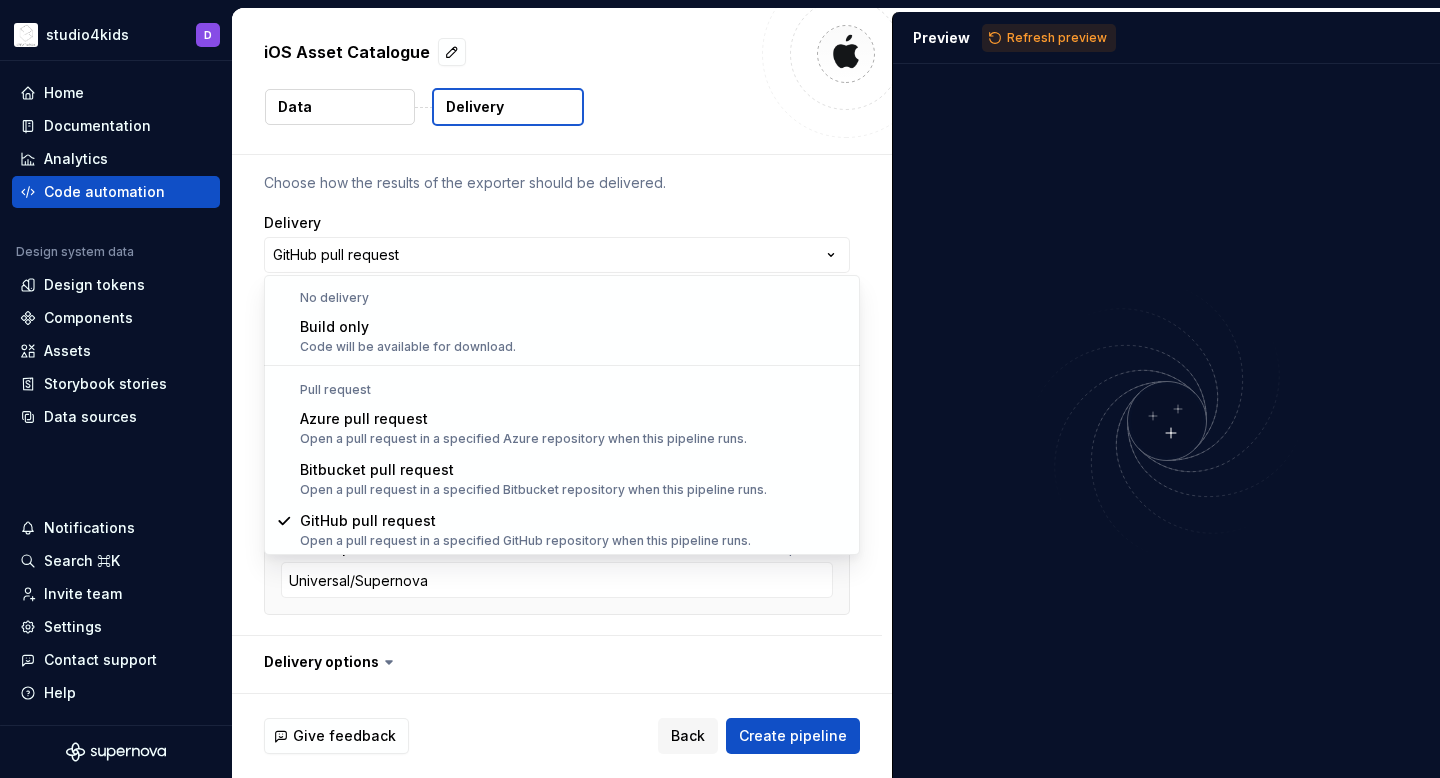 click on "**********" at bounding box center (720, 389) 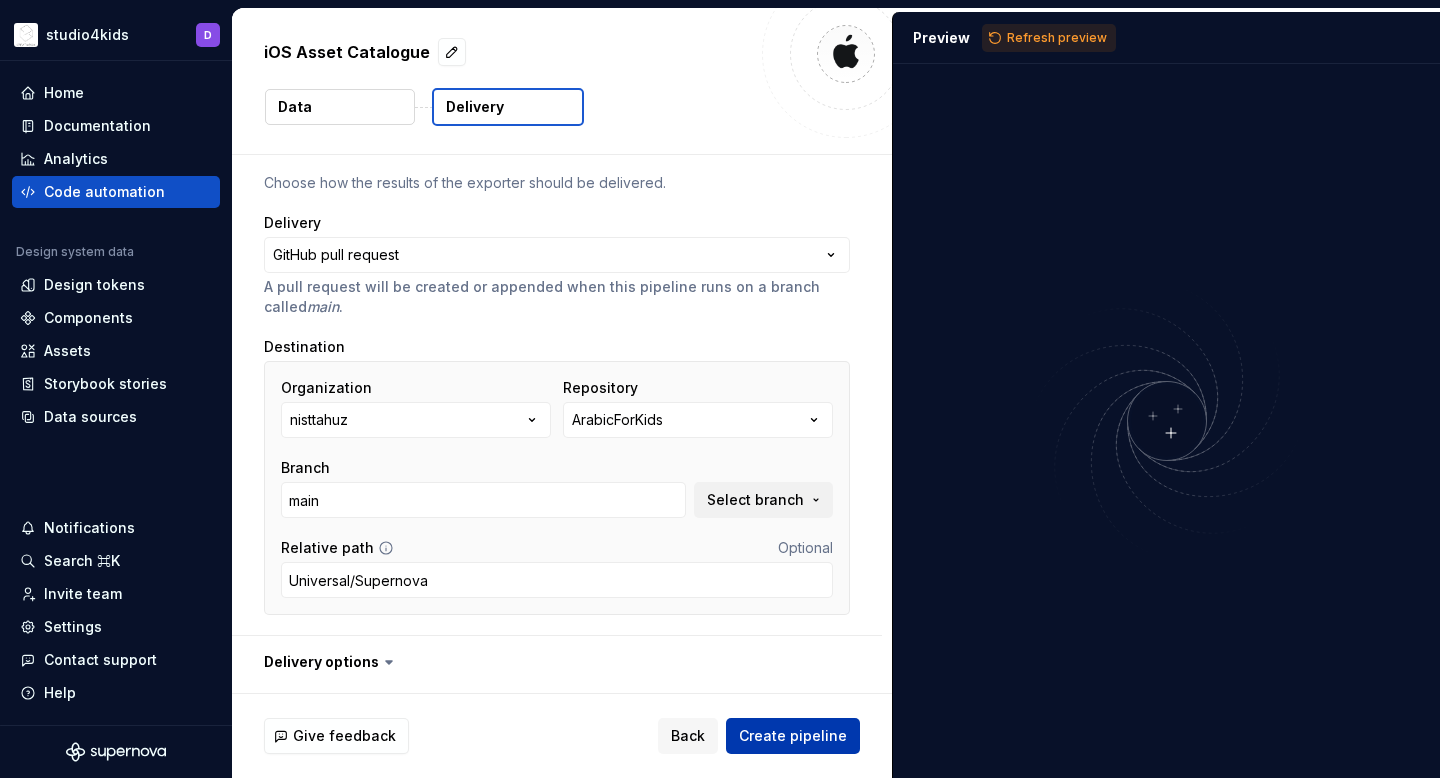 click on "Create pipeline" at bounding box center (793, 736) 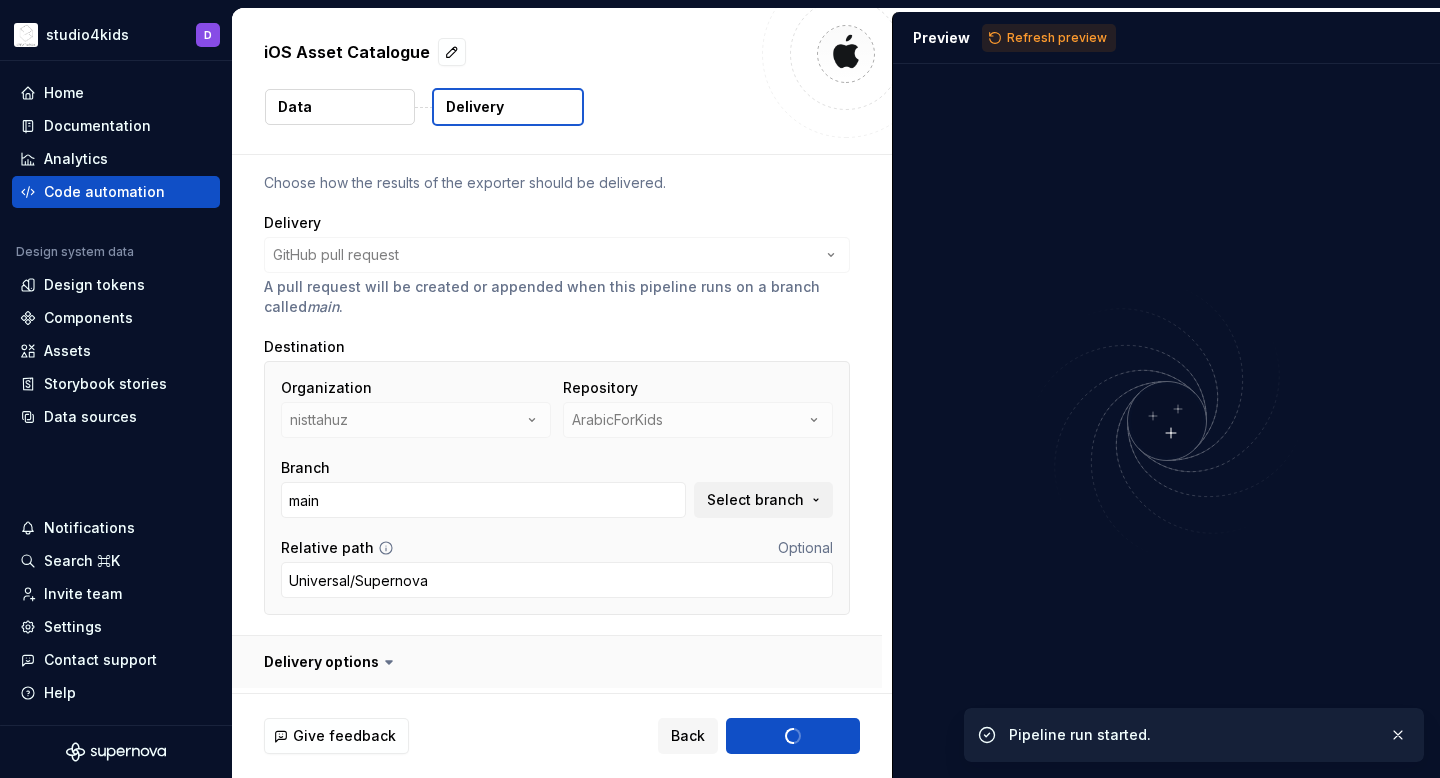 type on "*" 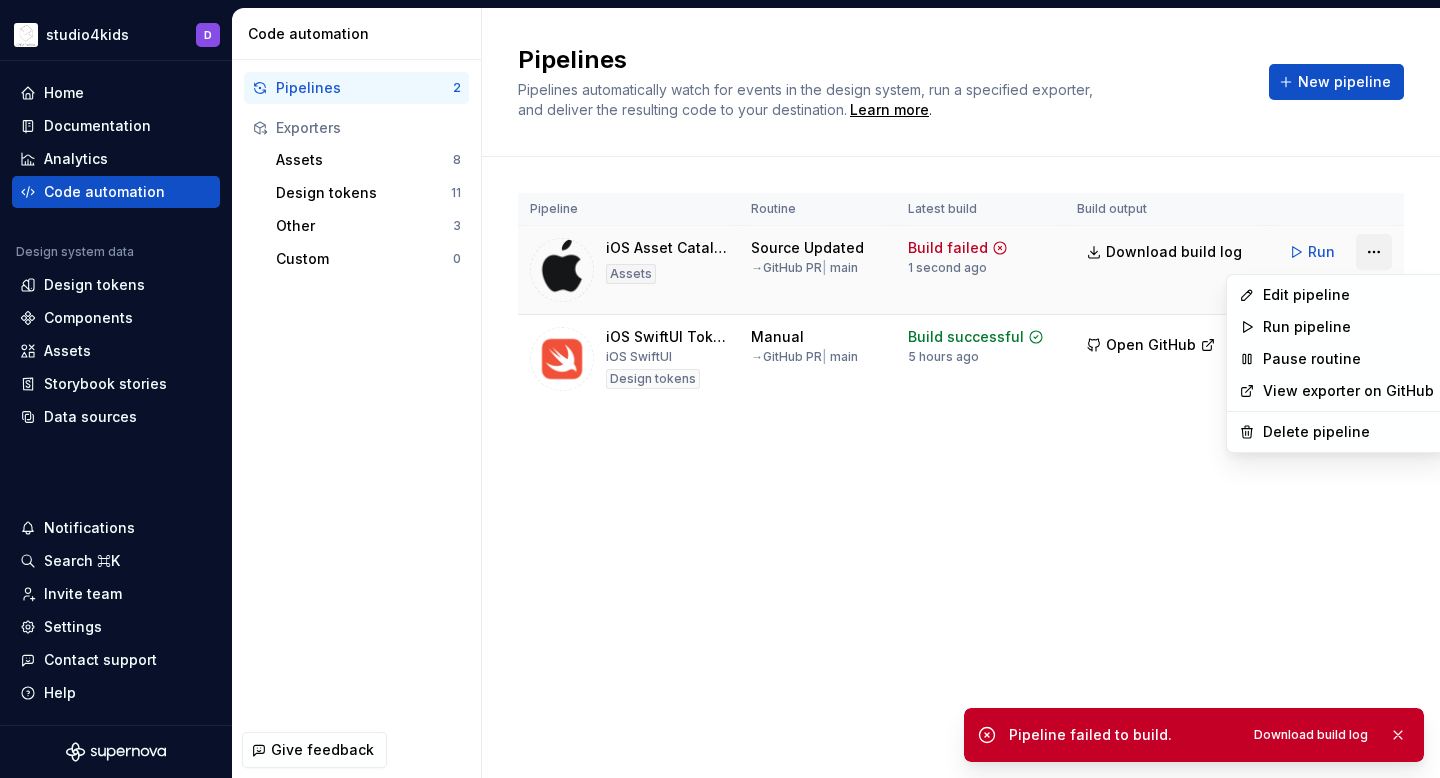 click on "studio4kids D Home Documentation Analytics Code automation Design system data Design tokens Components Assets Storybook stories Data sources Notifications Search ⌘K Invite team Settings Contact support Help Code automation Pipelines 2 Exporters Assets 8 Design tokens 11 Other 3 Custom 0 Give feedback Pipelines Pipelines automatically watch for events in the design system, run a specified exporter, and deliver the resulting code to your destination.   Learn more . New pipeline Pipeline Routine Latest build Build output iOS Asset Catalogue Assets Source Updated →  GitHub PR  |   main Build failed 1 second ago Download build log Run iOS SwiftUI Tokens iOS SwiftUI Design tokens Manual →  GitHub PR  |   main Build successful 5 hours ago Open GitHub Run   Pipeline failed to build. Download build log * Edit pipeline Run pipeline Pause routine View exporter on GitHub Delete pipeline" at bounding box center (720, 389) 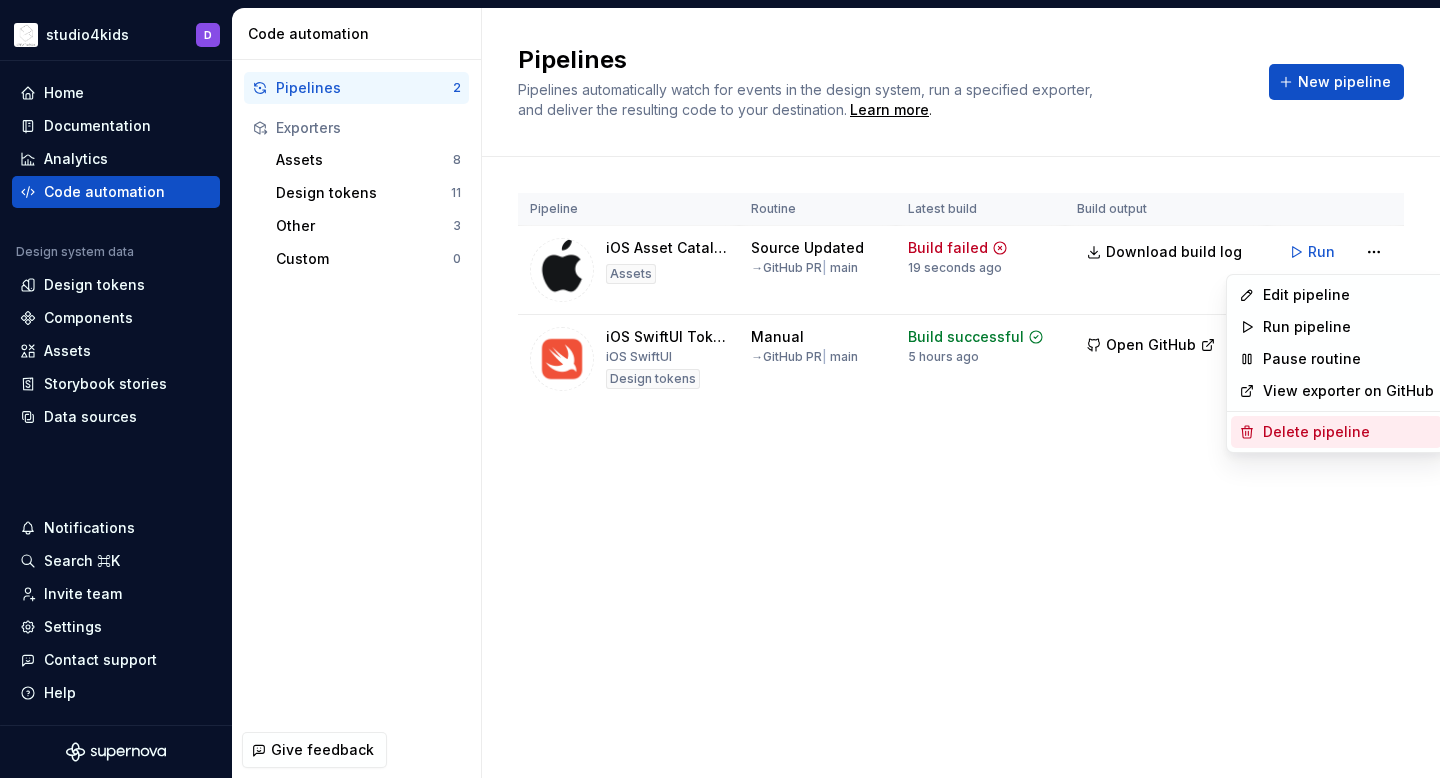 click on "Delete pipeline" at bounding box center [1348, 432] 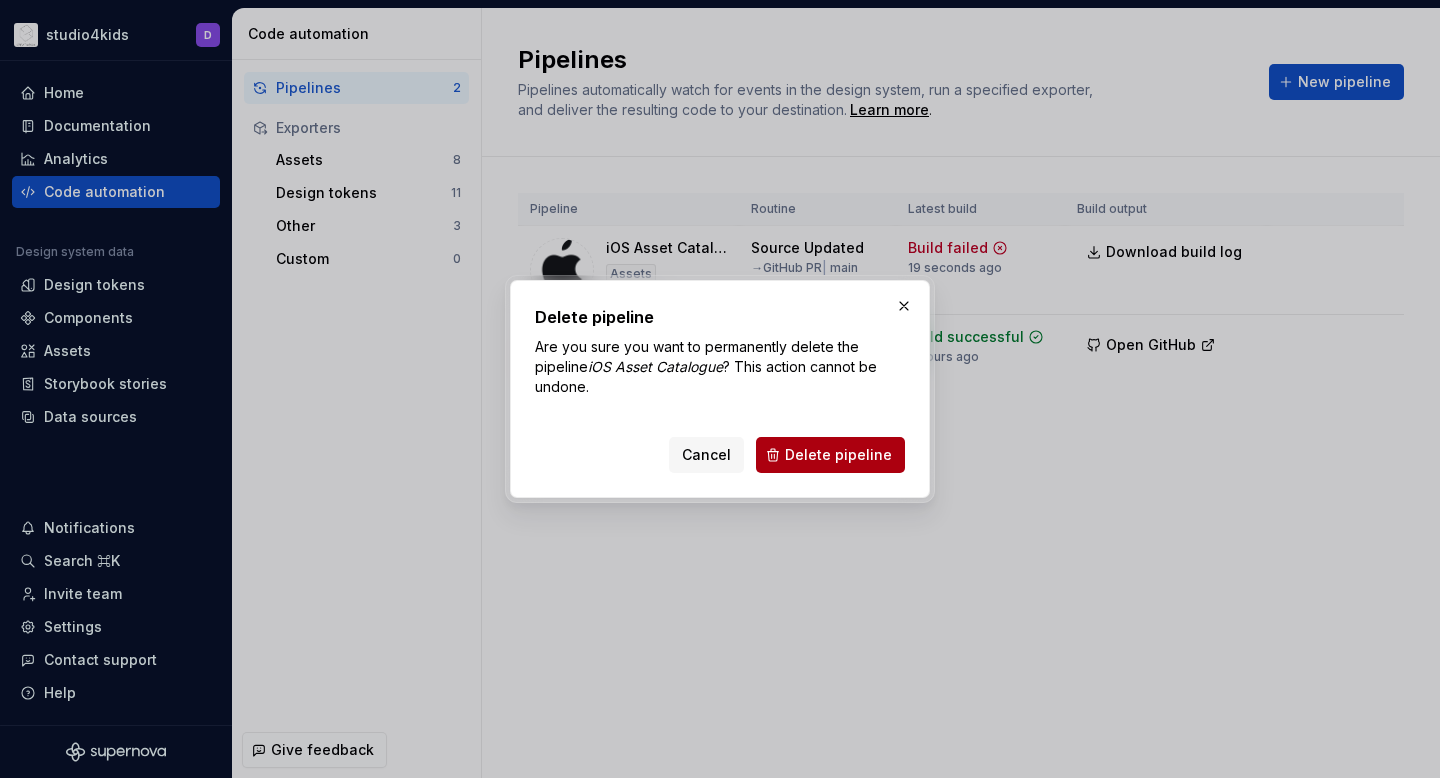 click on "Delete pipeline" at bounding box center [838, 455] 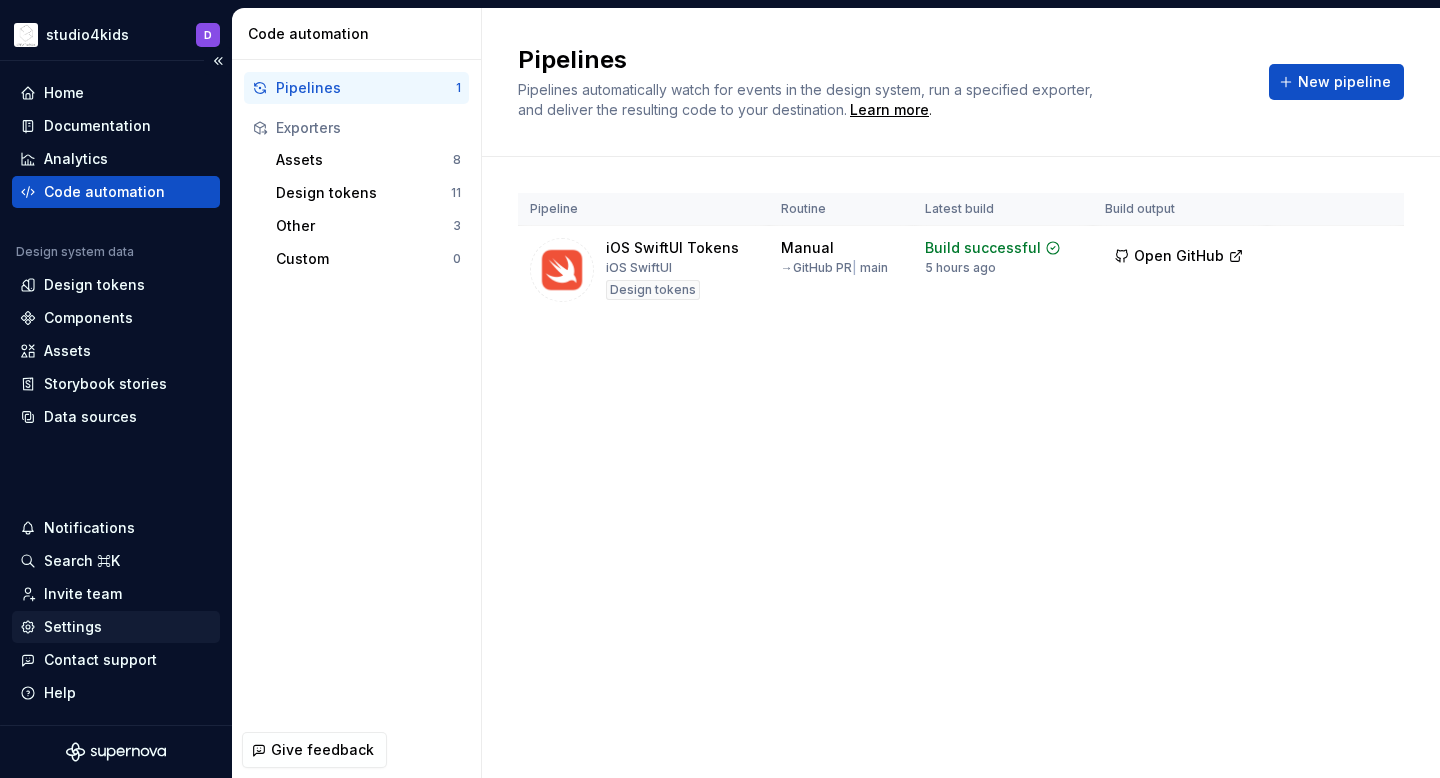 click on "Settings" at bounding box center (73, 627) 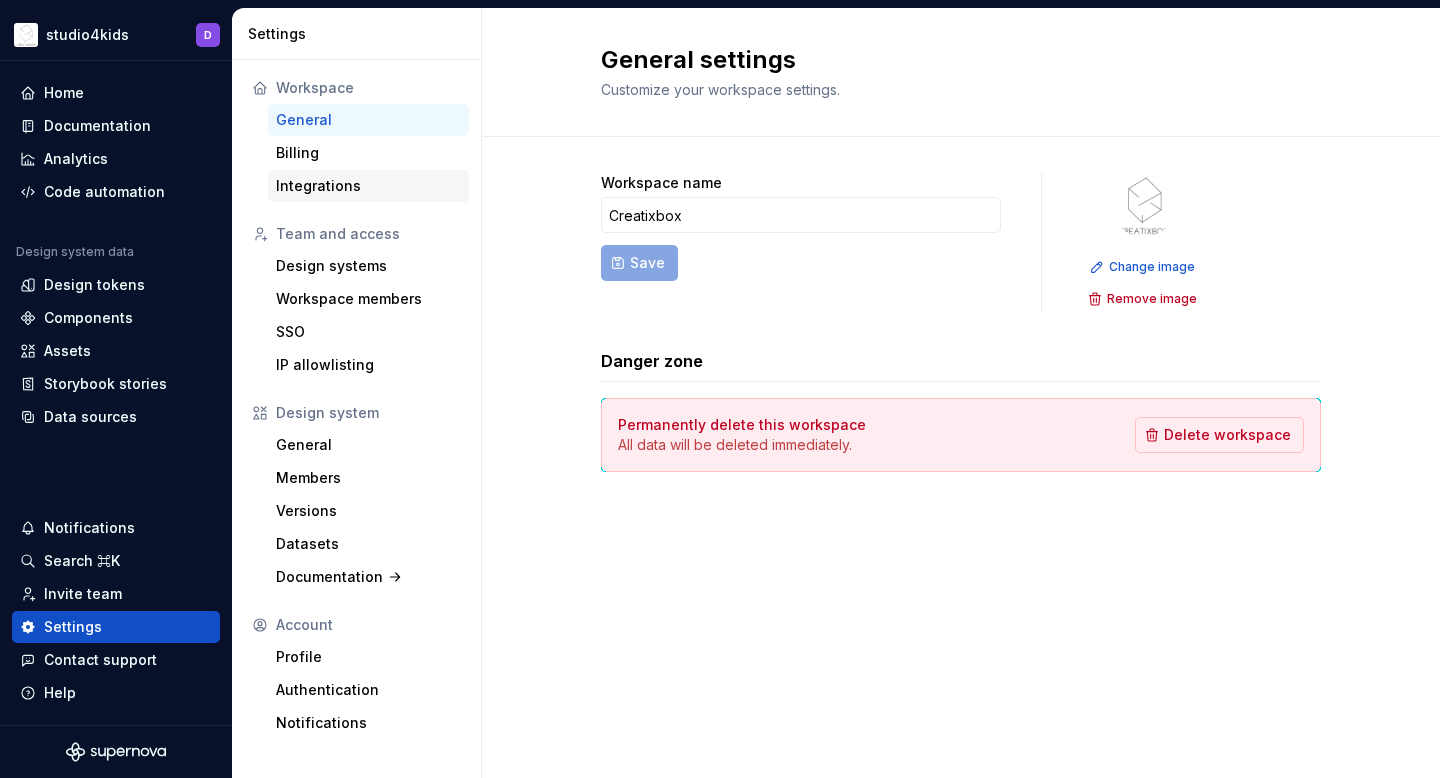 click on "Integrations" at bounding box center (368, 186) 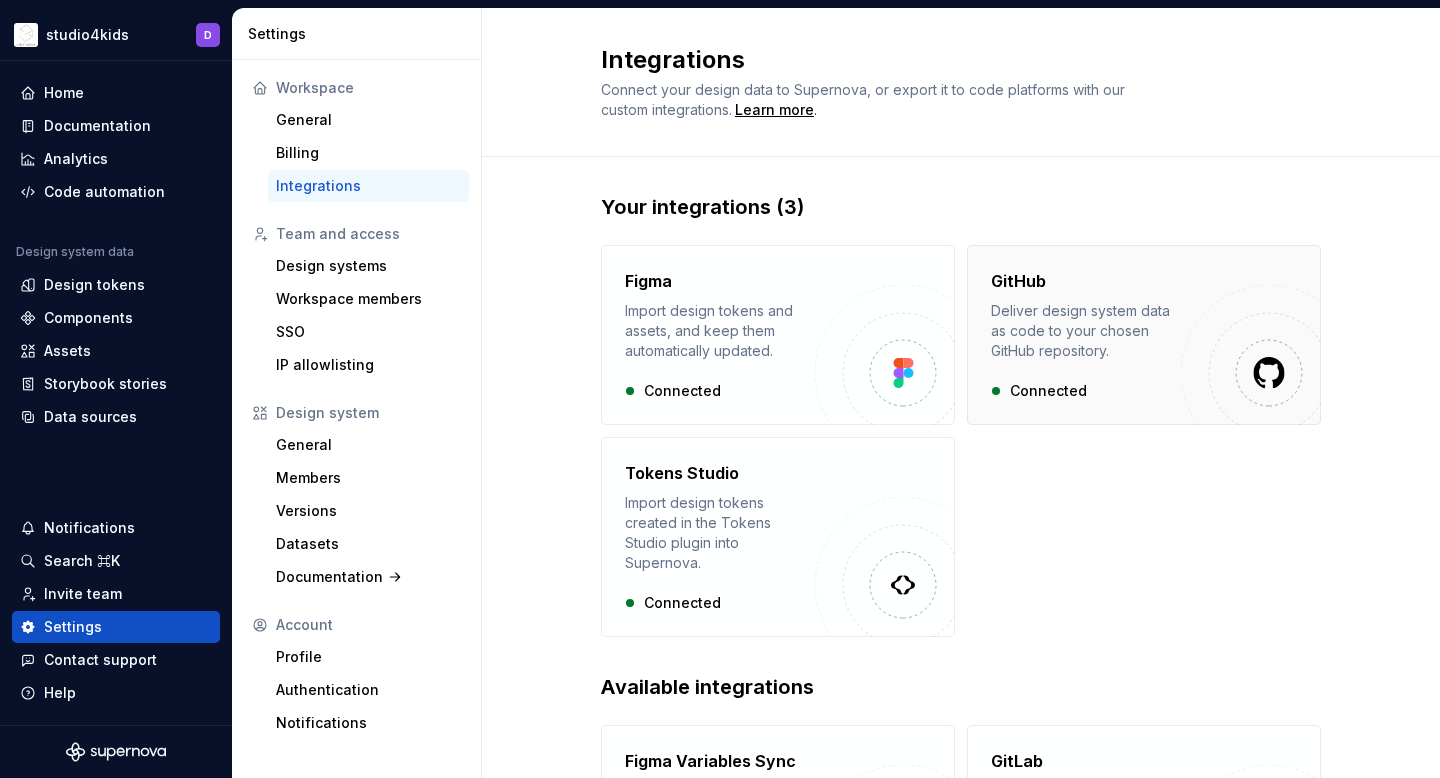 click on "Connected" at bounding box center [1086, 391] 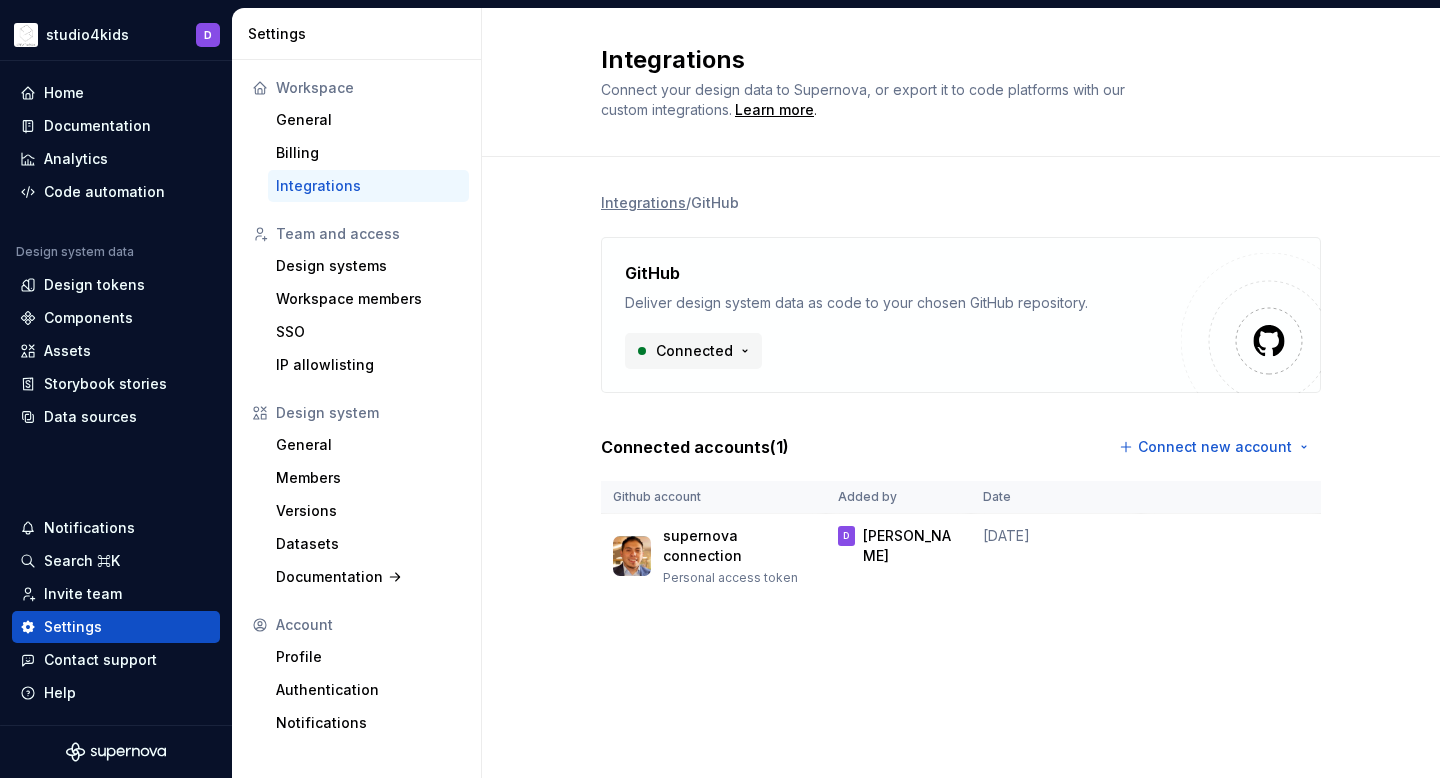 click on "studio4kids D Home Documentation Analytics Code automation Design system data Design tokens Components Assets Storybook stories Data sources Notifications Search ⌘K Invite team Settings Contact support Help Settings Workspace General Billing Integrations Team and access Design systems Workspace members SSO IP allowlisting Design system General Members Versions Datasets Documentation Account Profile Authentication Notifications Integrations Connect your design data to Supernova, or export it to code platforms with our
custom integrations.   Learn more . Integrations  /  GitHub GitHub Deliver design system data as code to your chosen GitHub repository. Connected Connected accounts  ( 1 ) Connect new account Github account Added by Date supernova connection Personal access token D [PERSON_NAME] [DATE]   *" at bounding box center [720, 389] 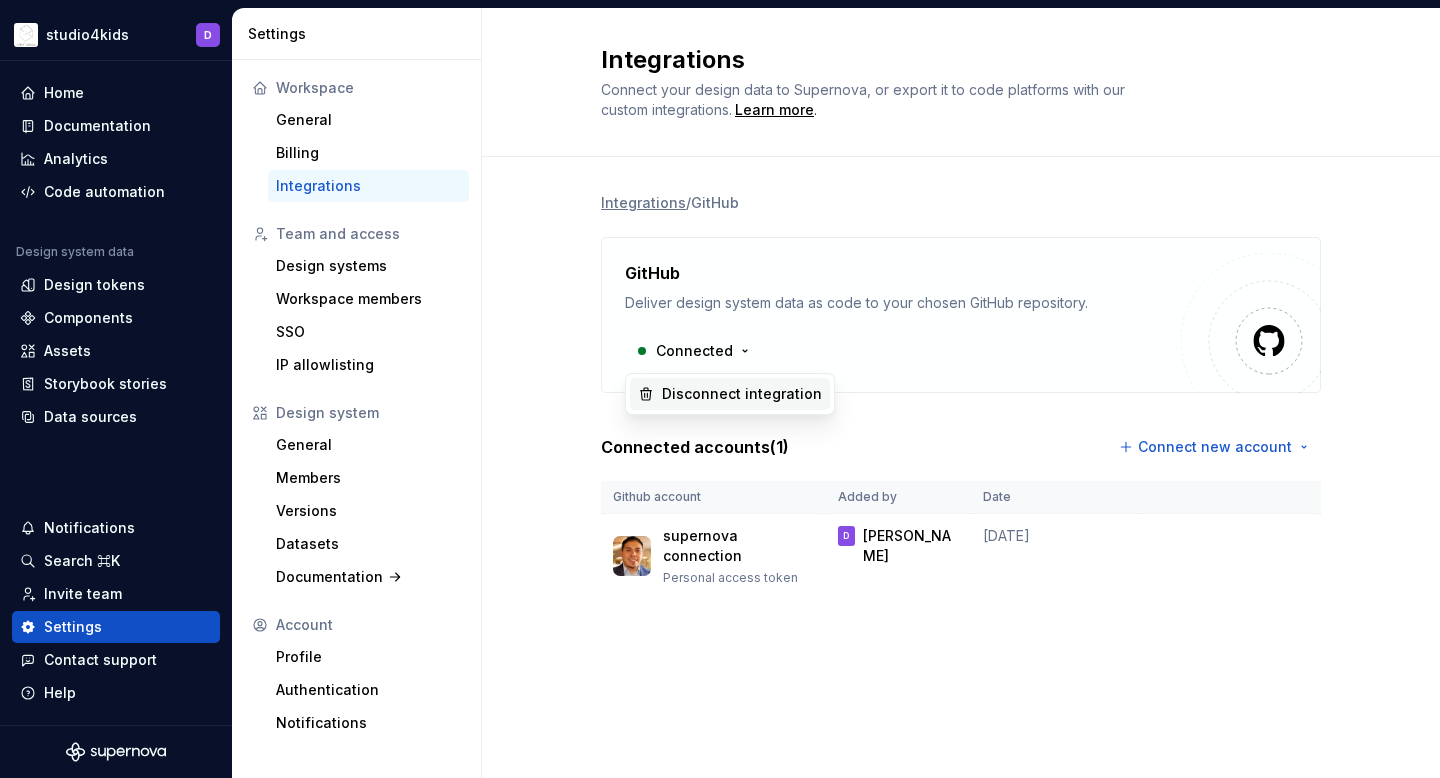 click on "Disconnect integration" at bounding box center [742, 394] 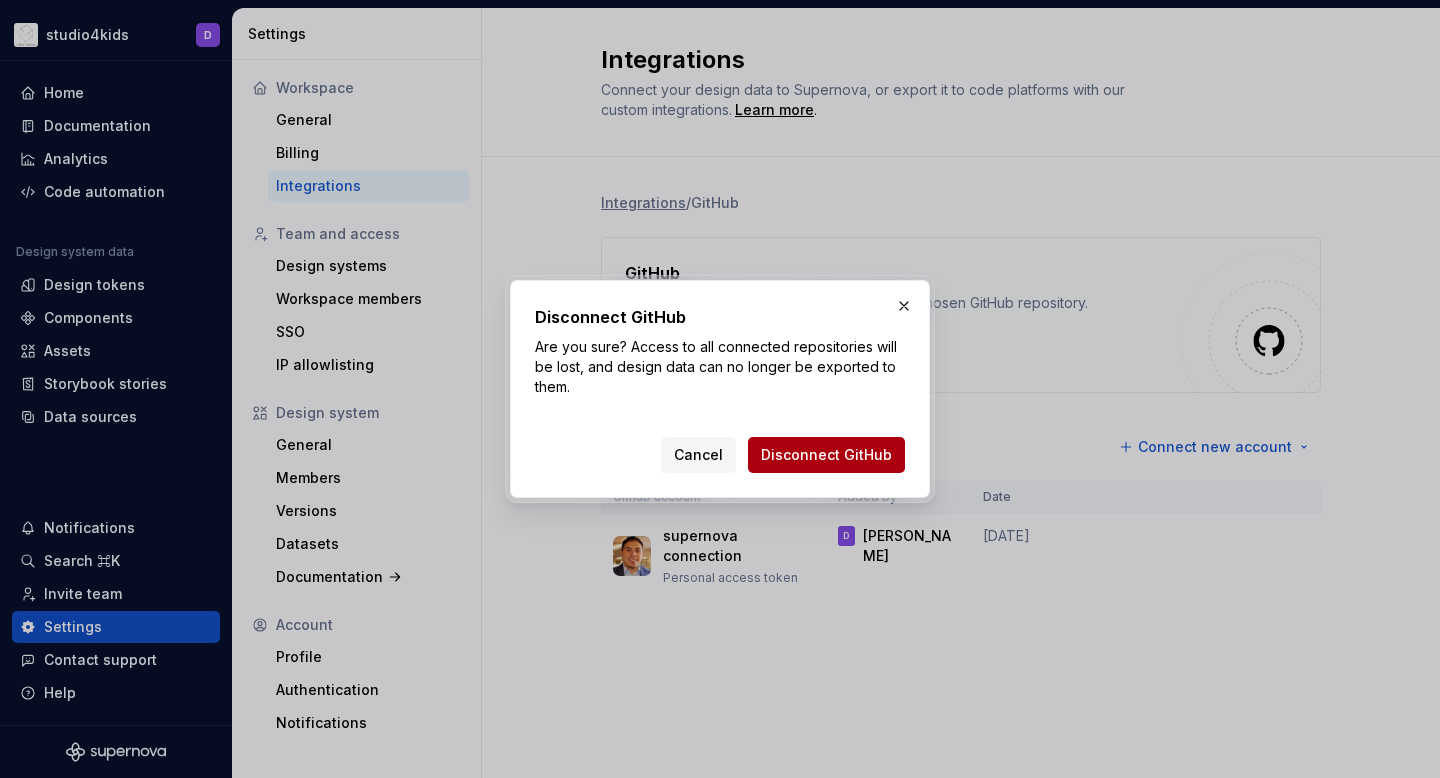 click on "Disconnect GitHub" at bounding box center (826, 455) 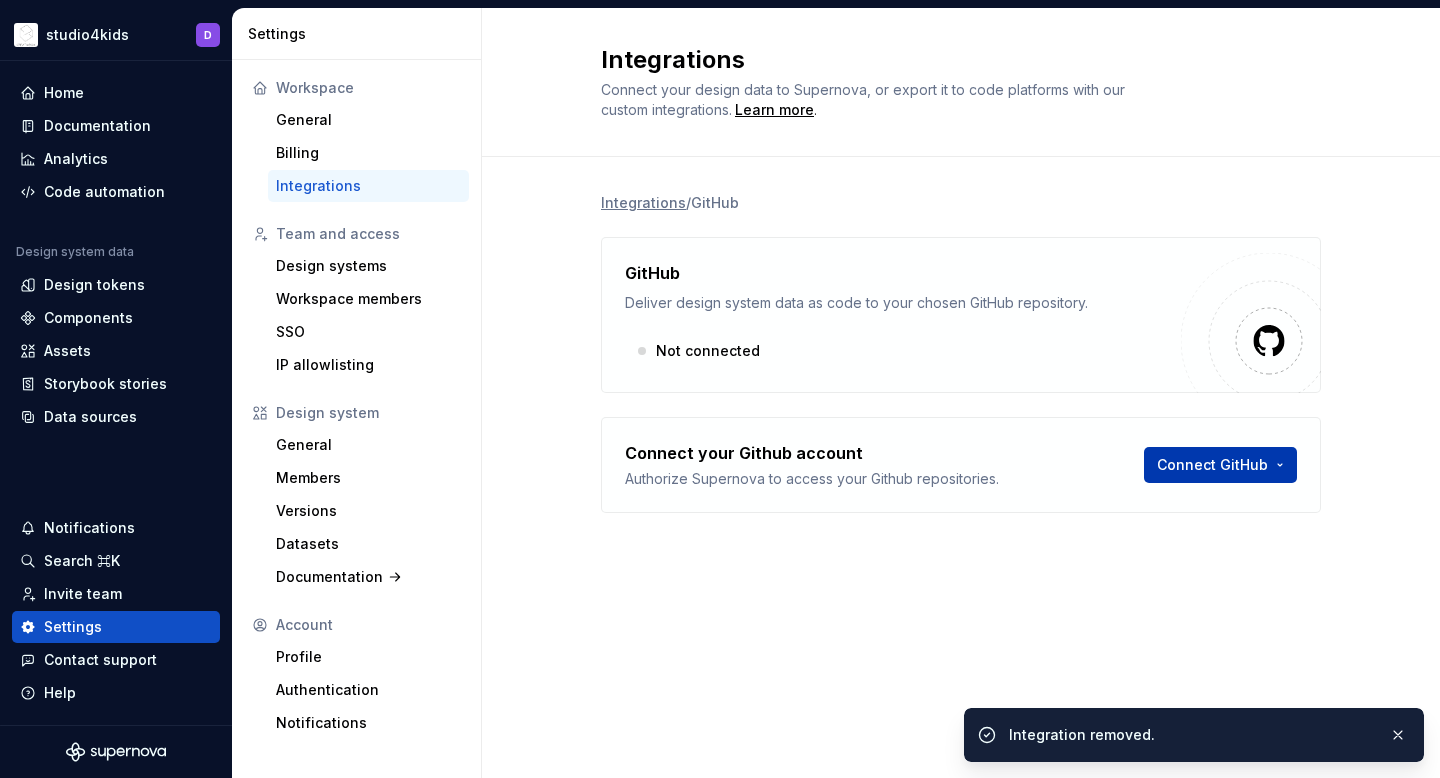 click on "studio4kids D Home Documentation Analytics Code automation Design system data Design tokens Components Assets Storybook stories Data sources Notifications Search ⌘K Invite team Settings Contact support Help Settings Workspace General Billing Integrations Team and access Design systems Workspace members SSO IP allowlisting Design system General Members Versions Datasets Documentation Account Profile Authentication Notifications Integrations Connect your design data to Supernova, or export it to code platforms with our
custom integrations.   Learn more . Integrations  /  GitHub GitHub Deliver design system data as code to your chosen GitHub repository. Not connected Connect your Github account Authorize Supernova to access your Github repositories. Connect GitHub   Integration removed. *" at bounding box center (720, 389) 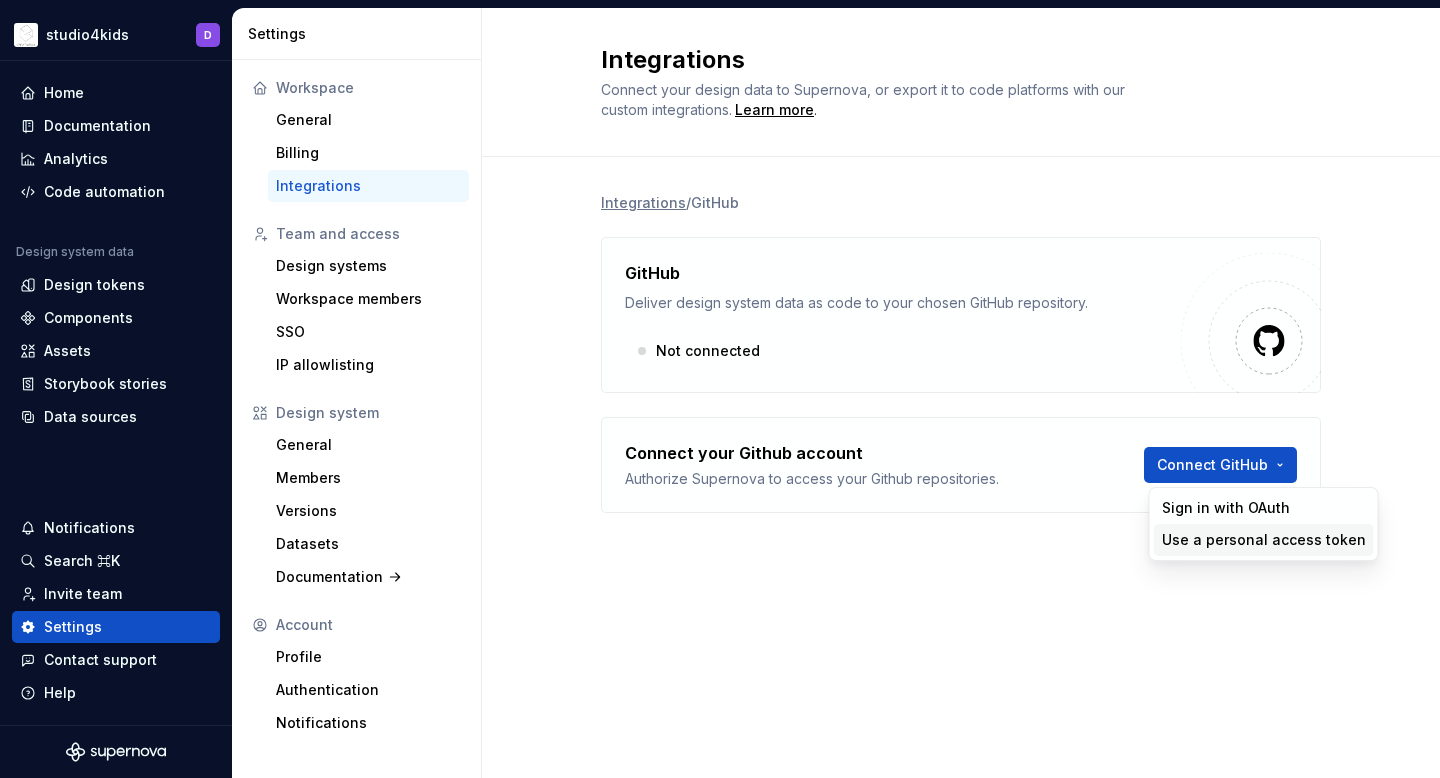 click on "Use a personal access token" at bounding box center [1264, 540] 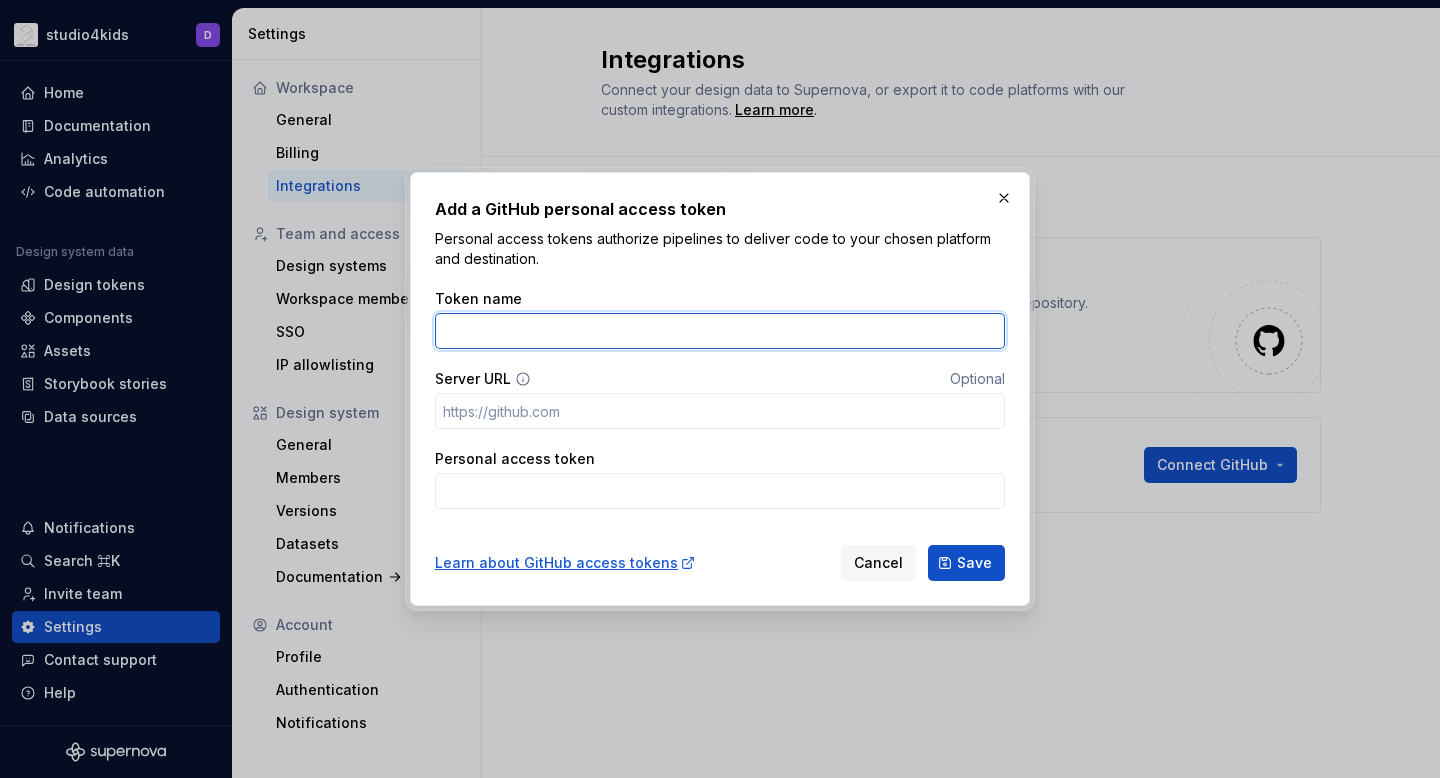 click on "Token name" at bounding box center (720, 331) 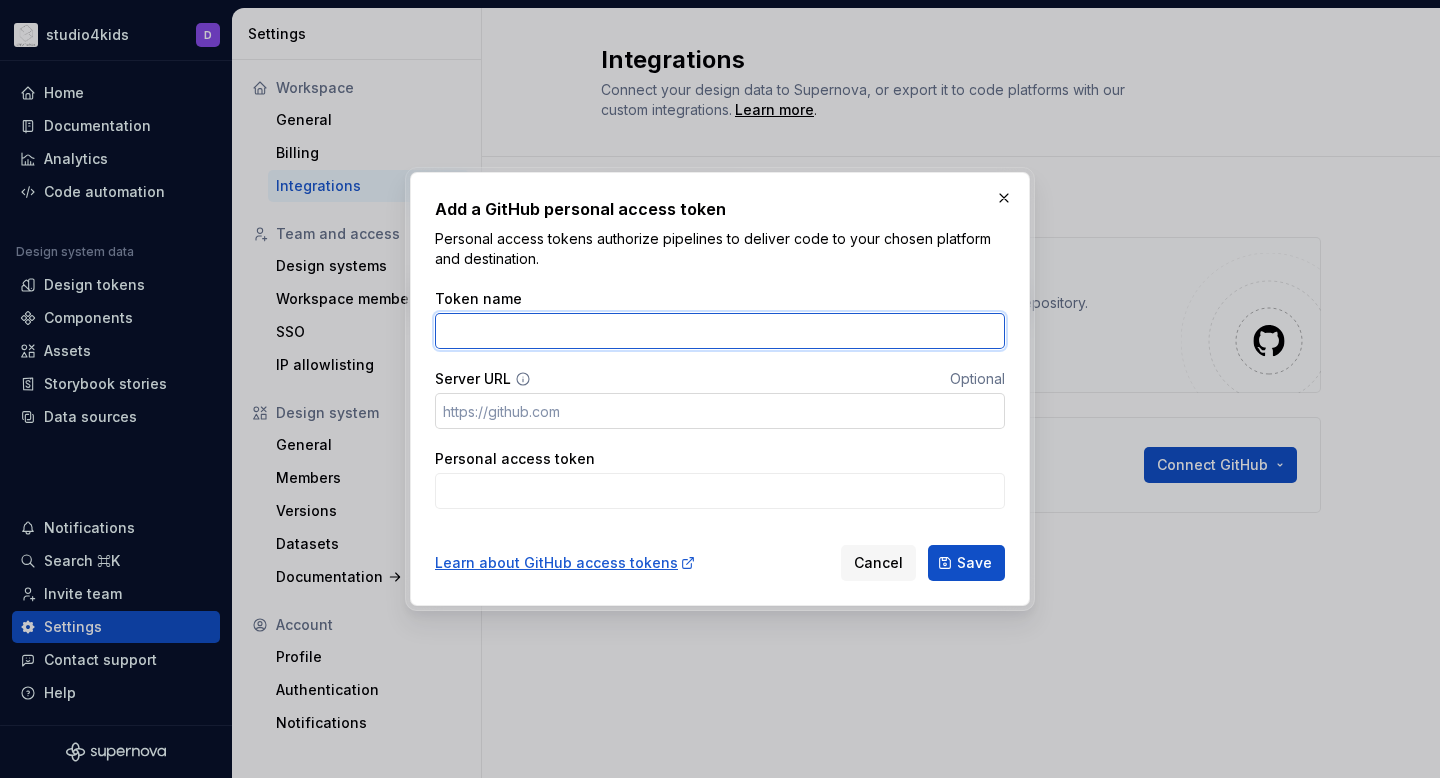 paste on "supernova_conn" 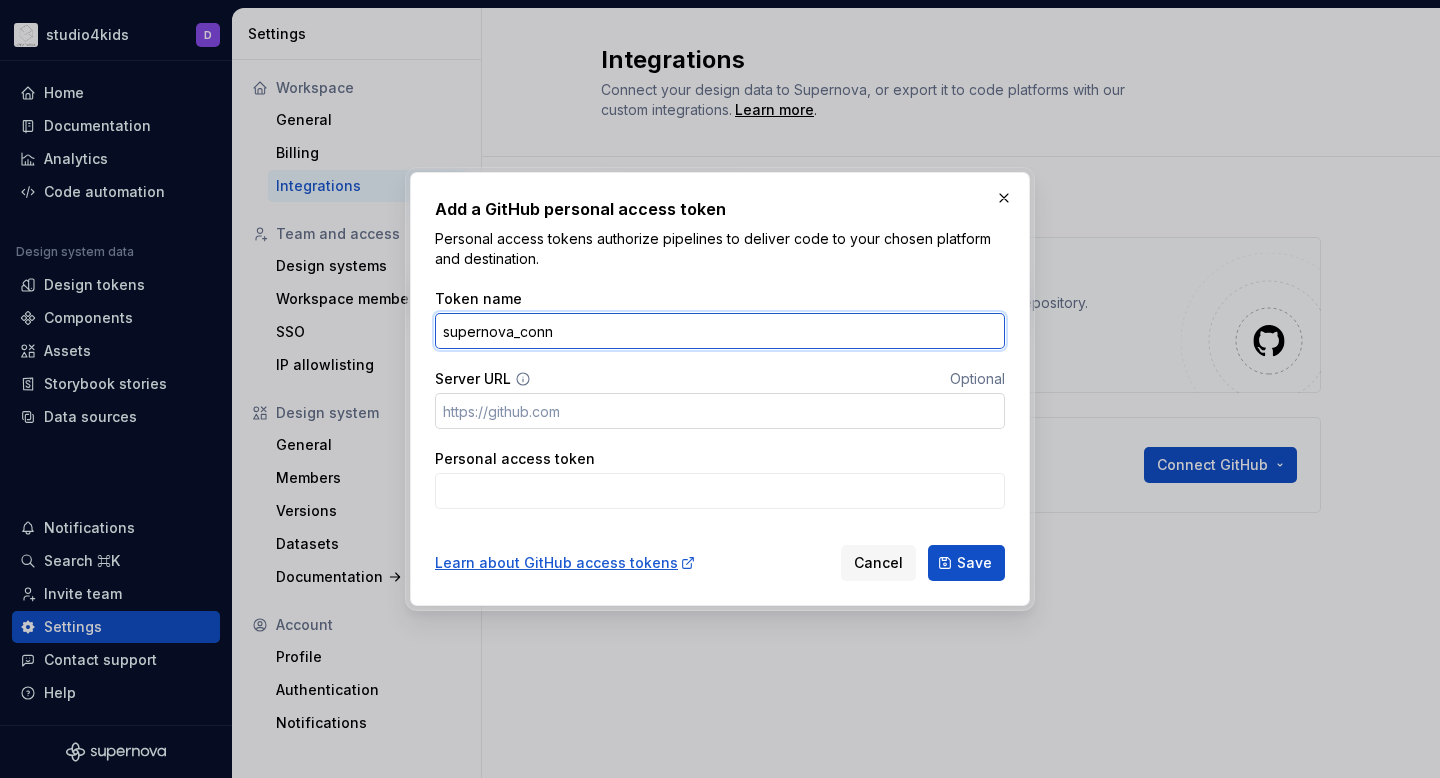 type on "supernova_conn" 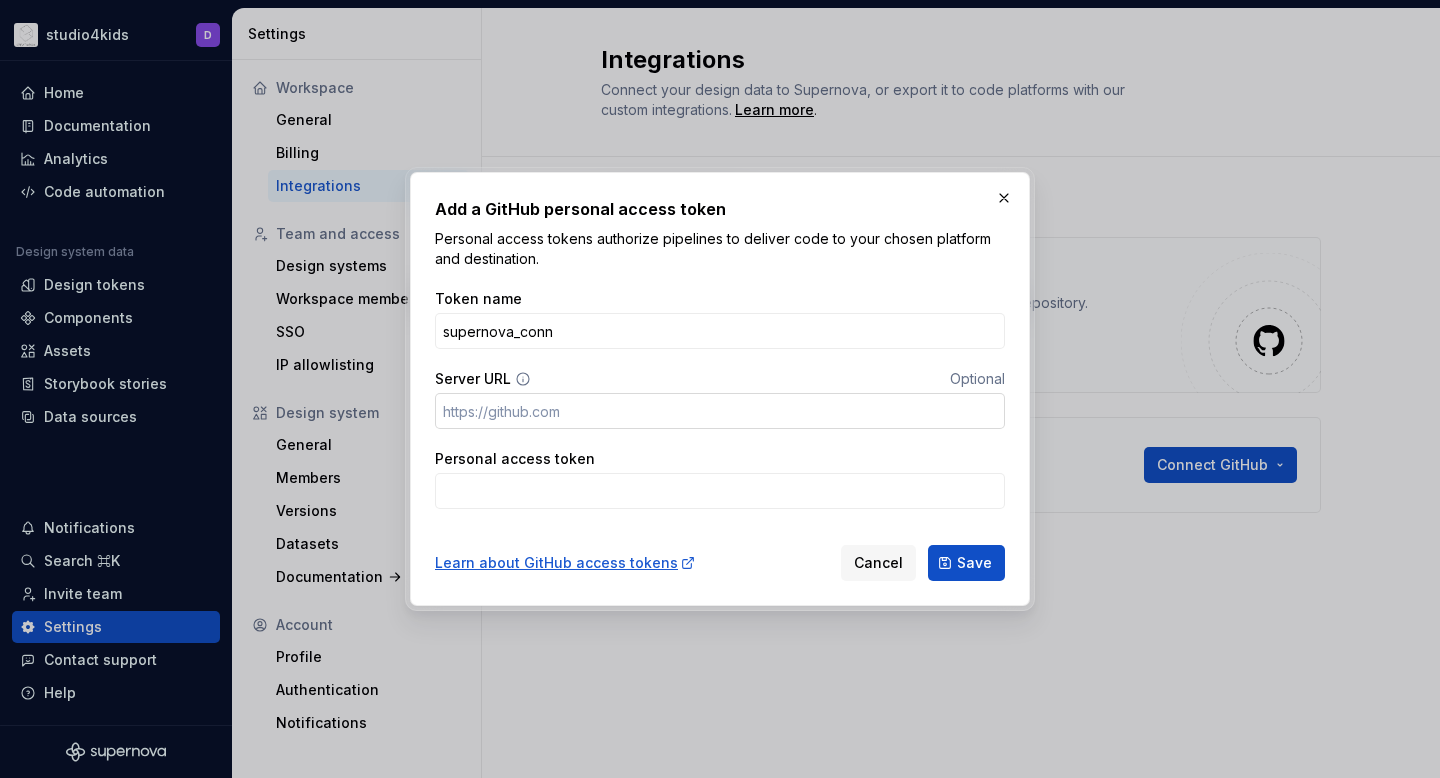 click on "Server URL" at bounding box center [720, 411] 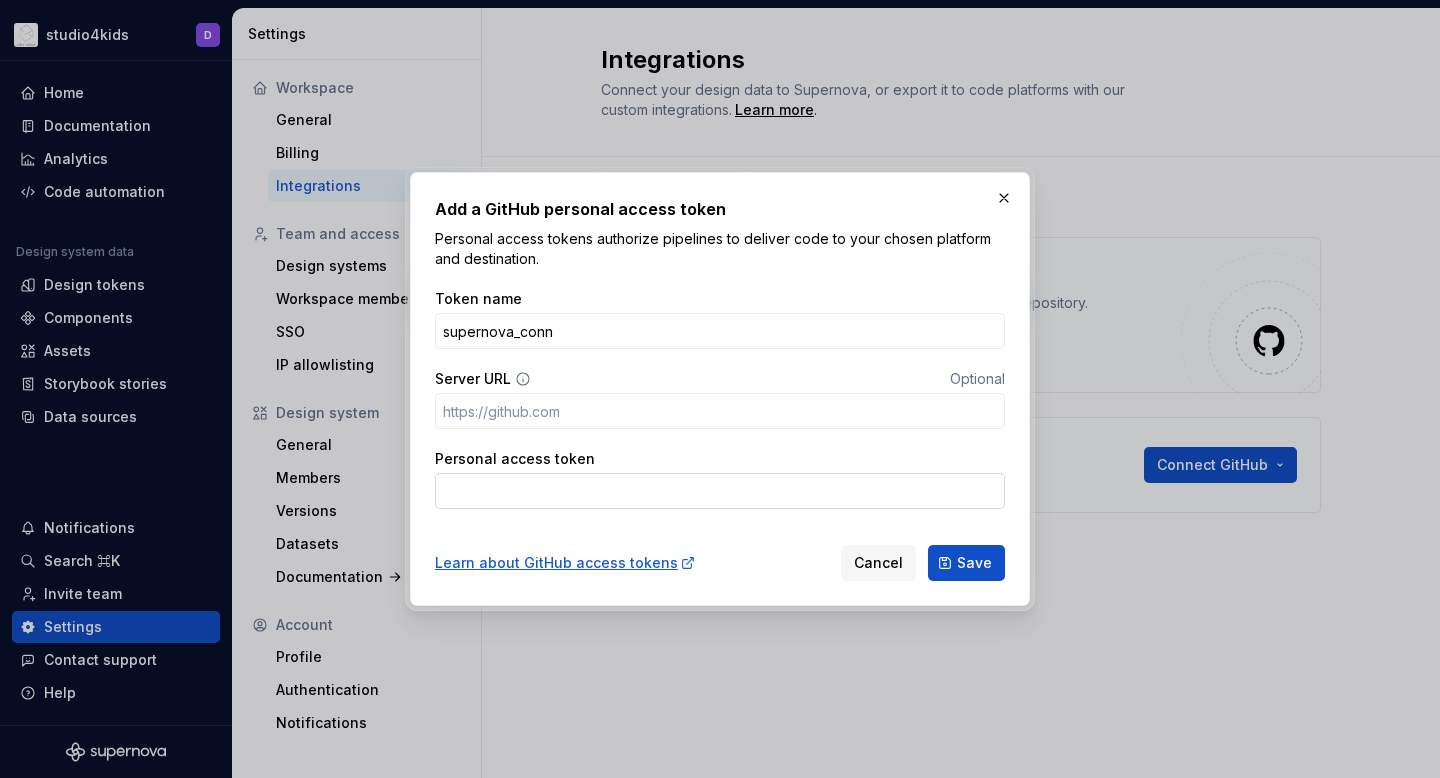 click on "Personal access token" at bounding box center [720, 491] 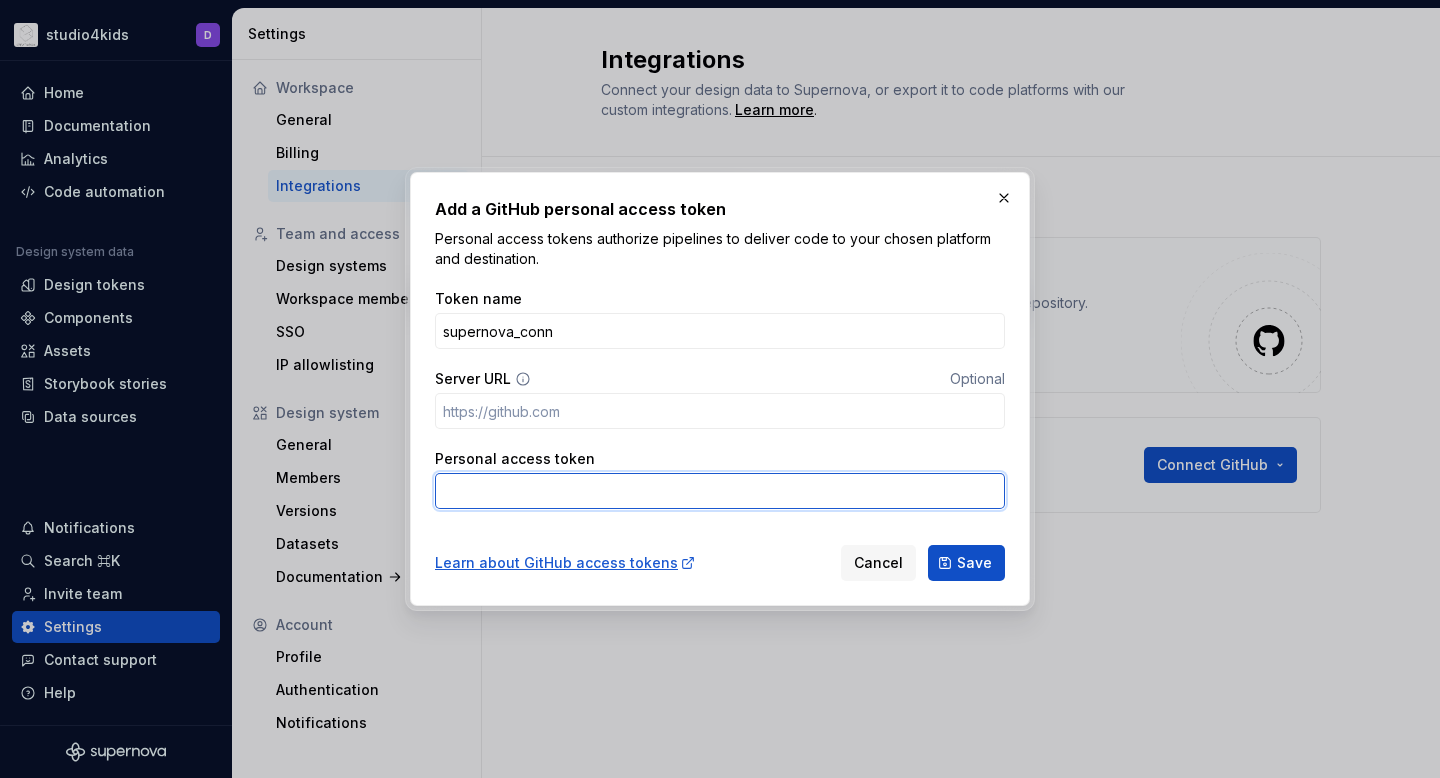 paste on "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" 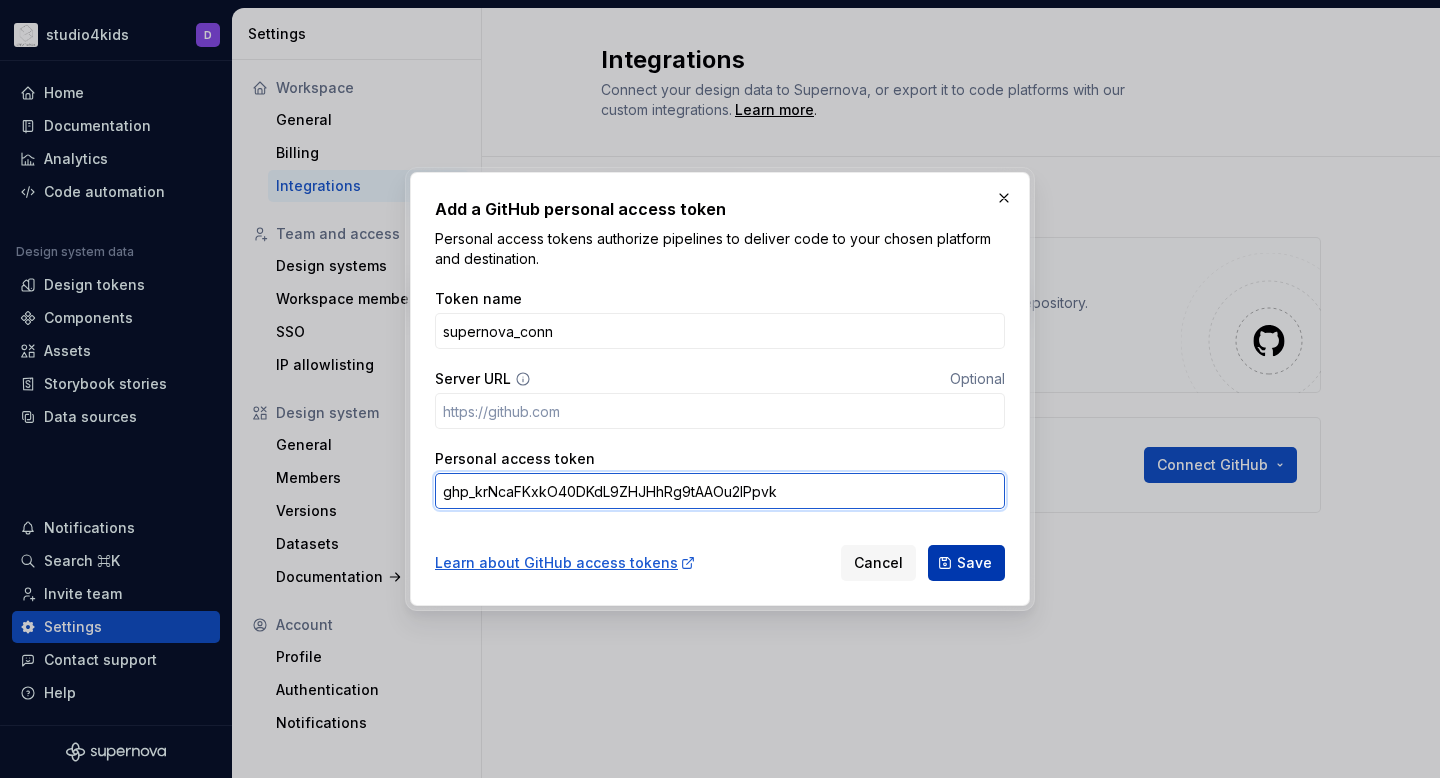 type on "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" 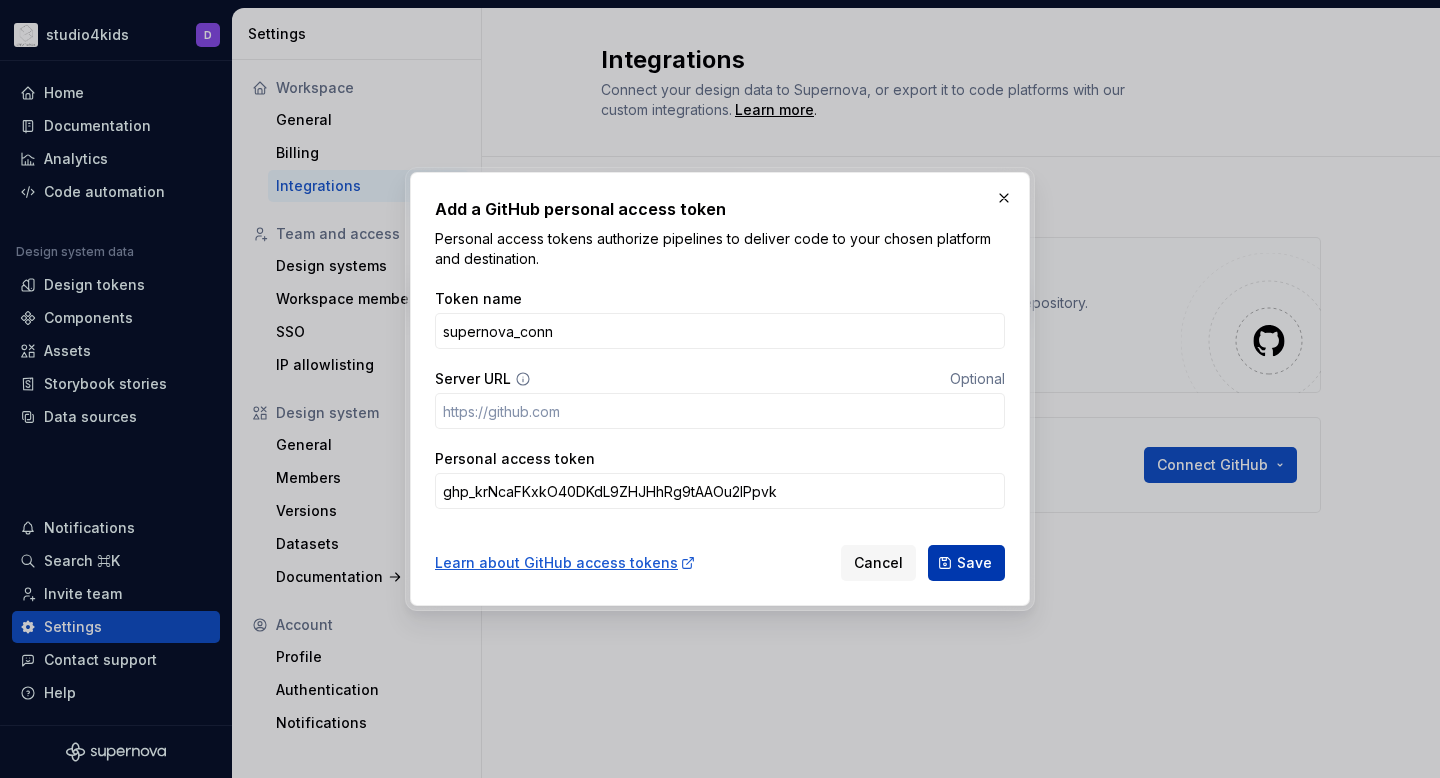 click on "Save" at bounding box center [974, 563] 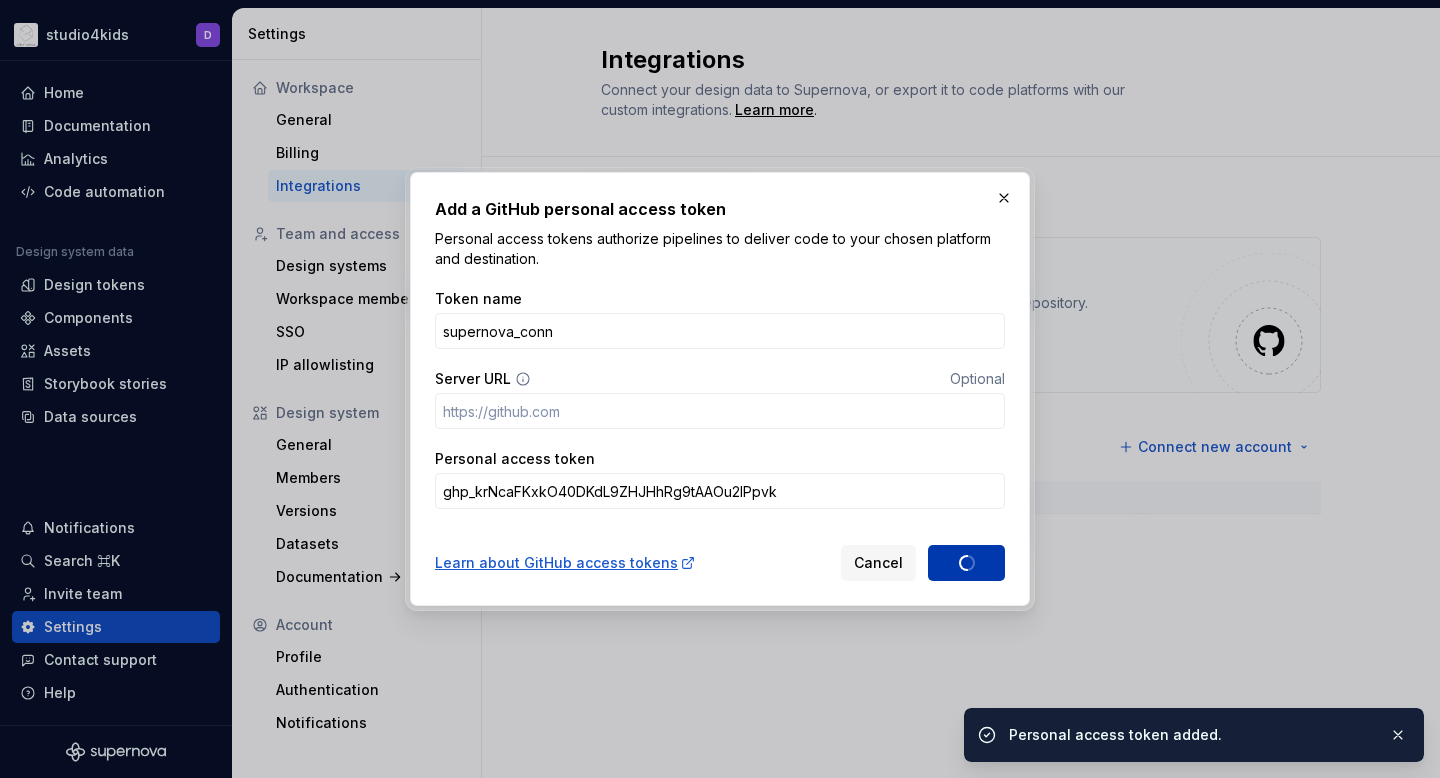 type 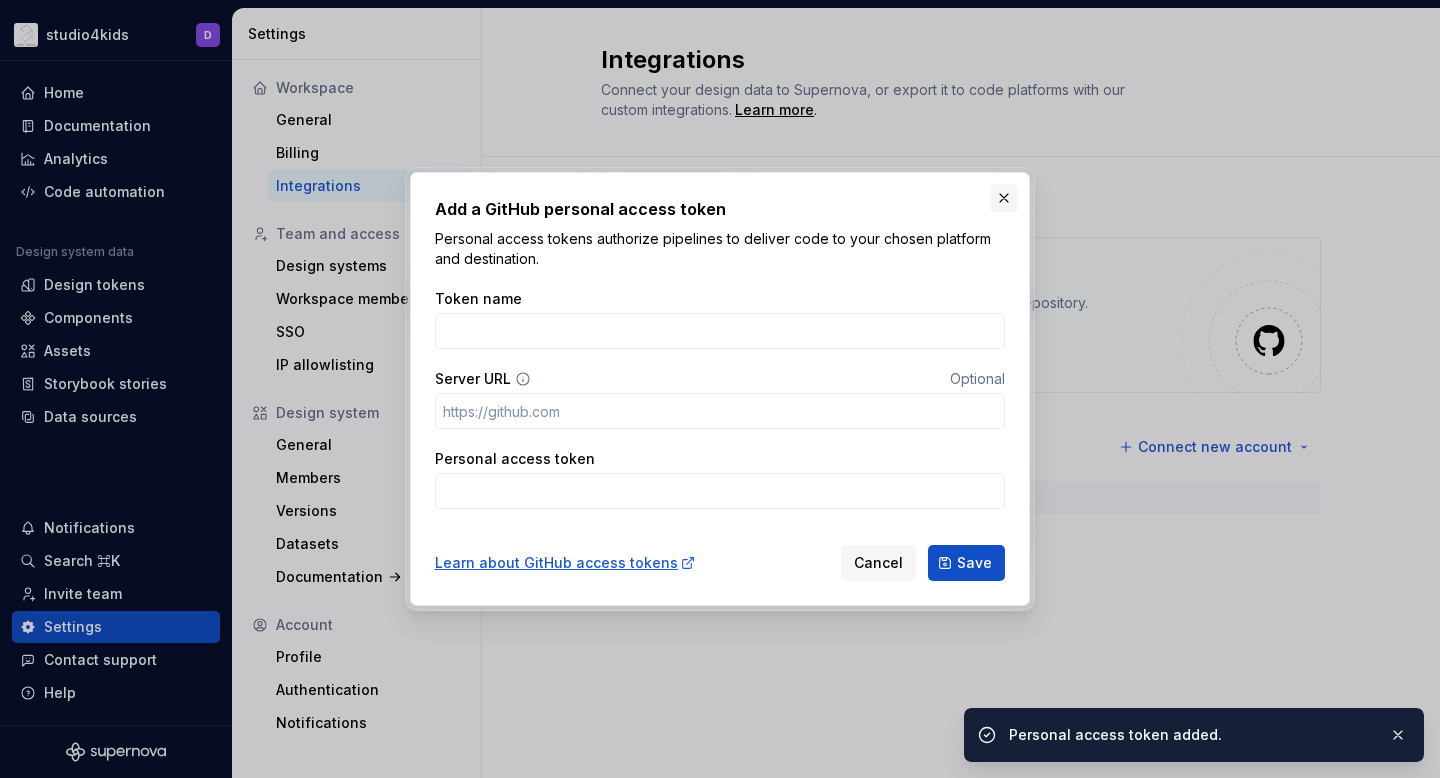 click at bounding box center [1004, 198] 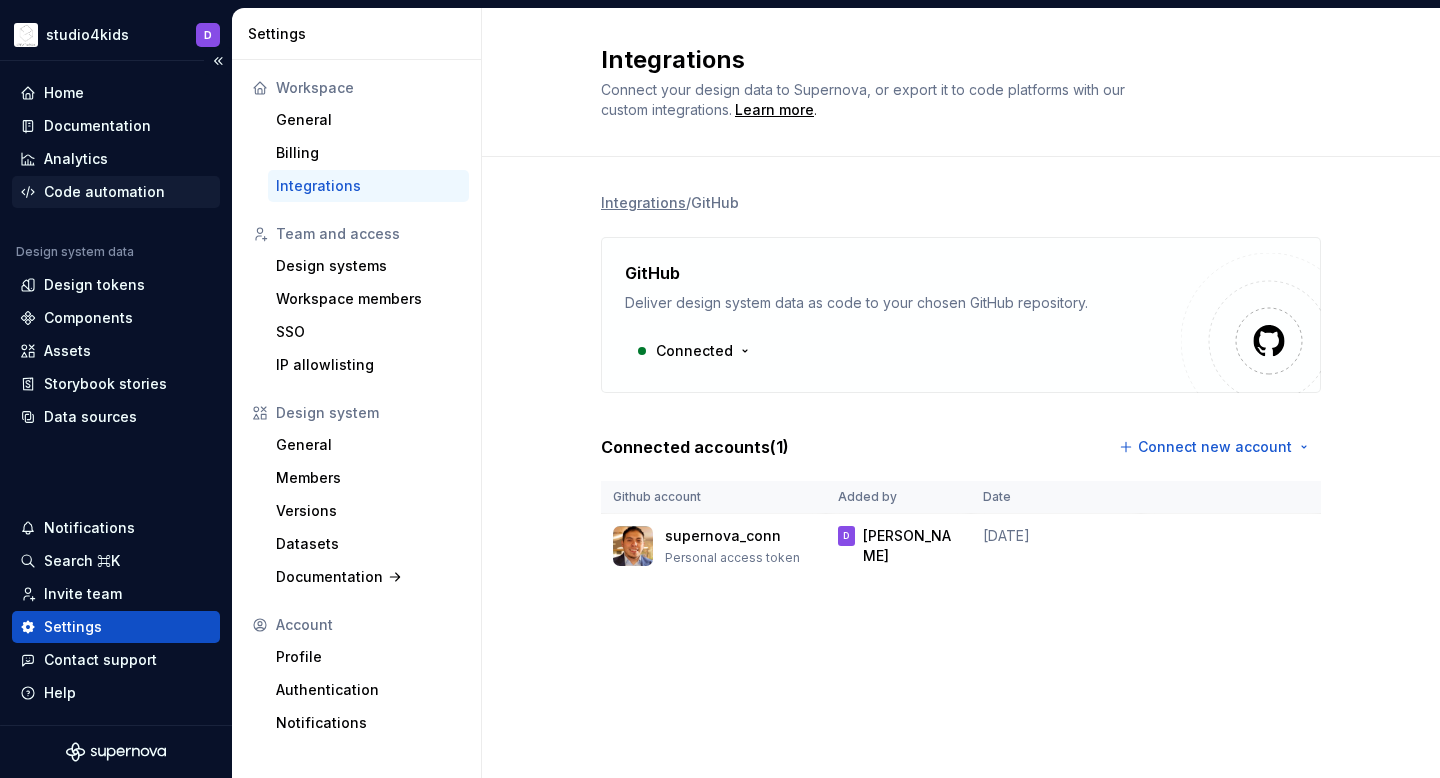 click on "Code automation" at bounding box center (104, 192) 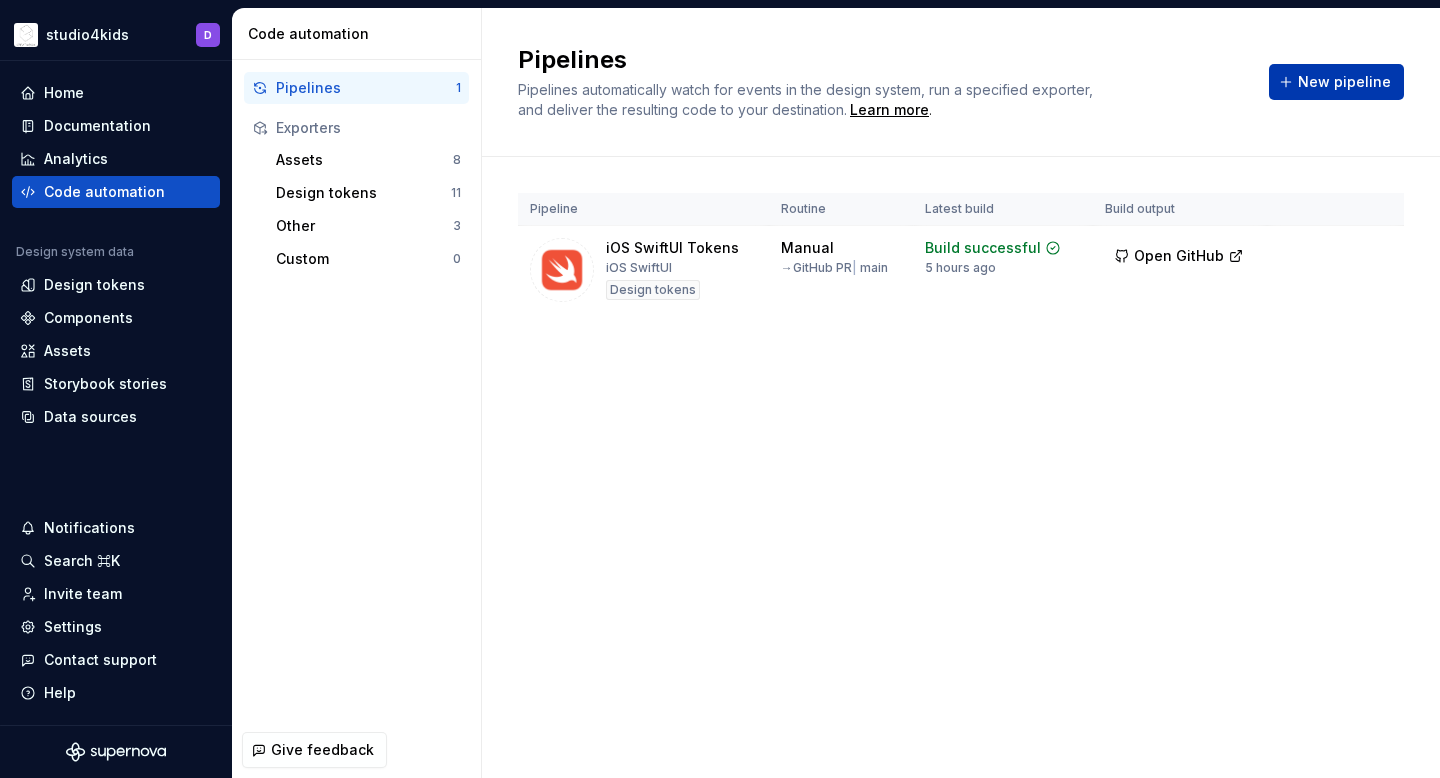 click on "New pipeline" at bounding box center (1344, 82) 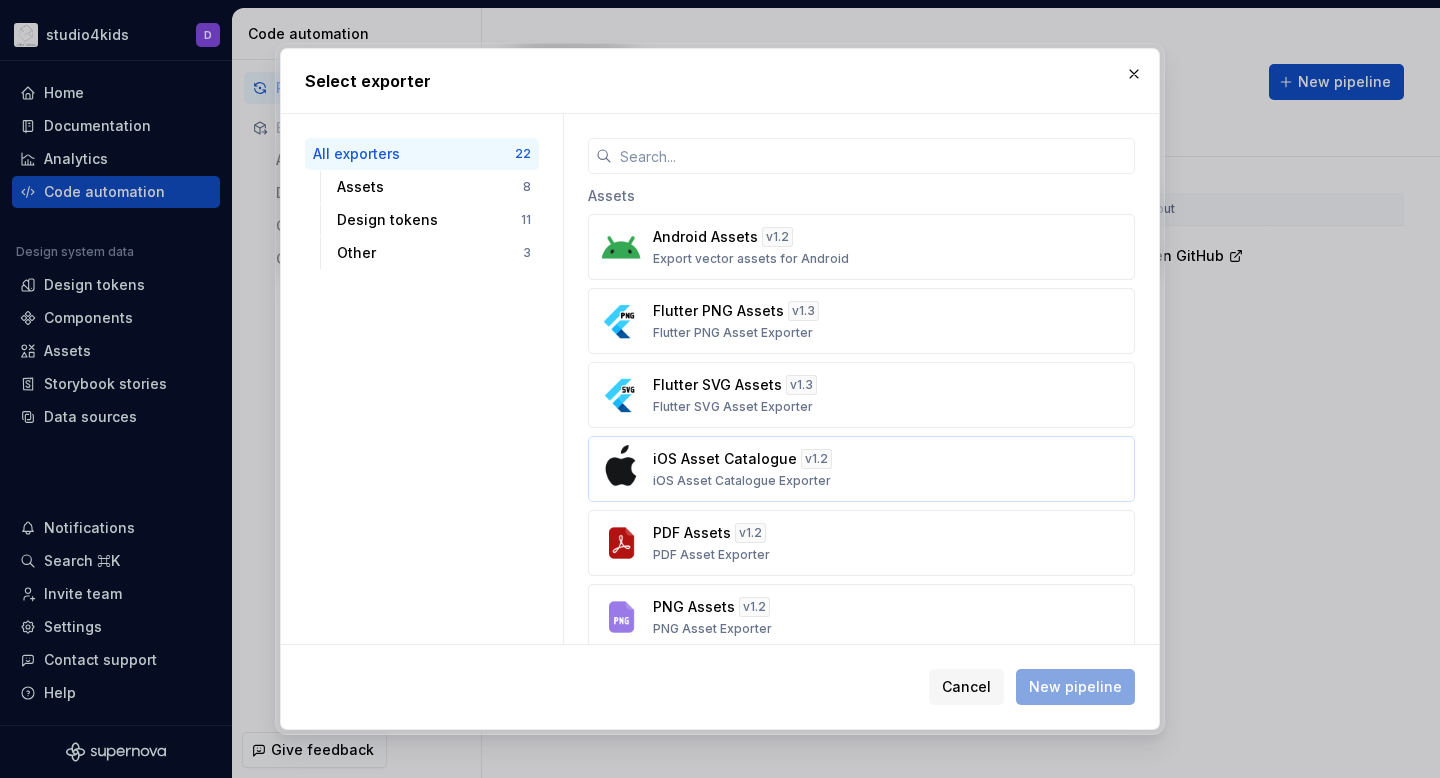 click on "iOS Asset Catalogue v 1.2 iOS Asset Catalogue Exporter" at bounding box center [861, 469] 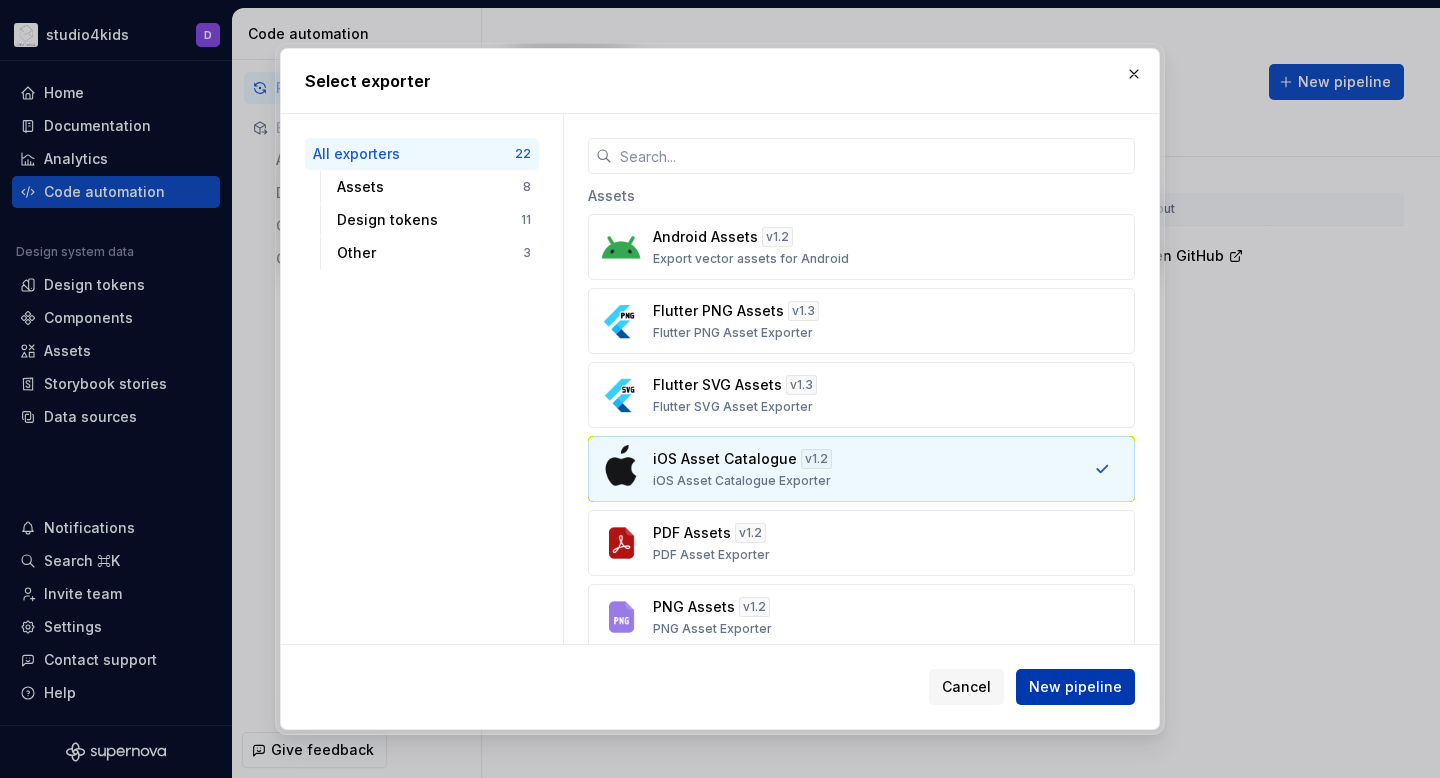 click on "New pipeline" at bounding box center [1075, 687] 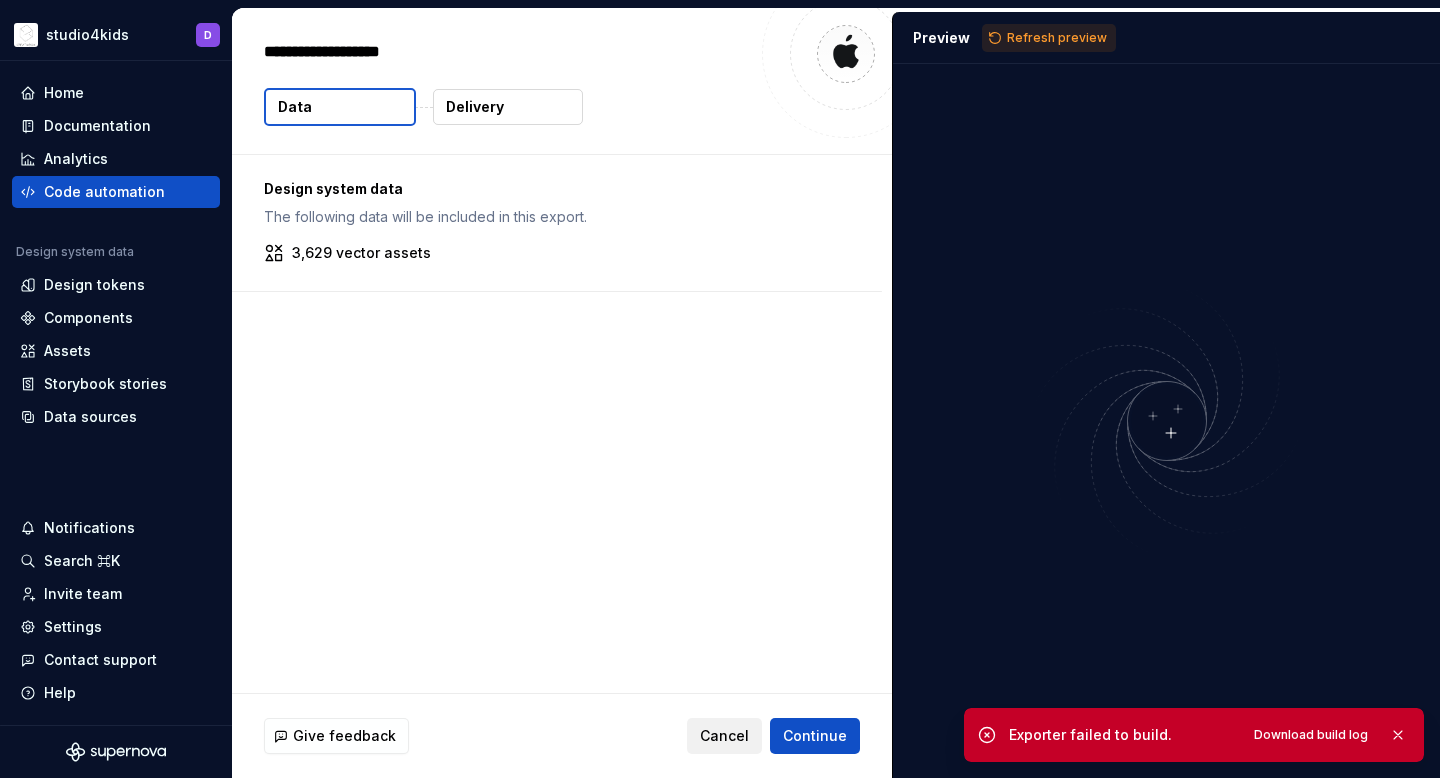 click on "Cancel" at bounding box center [724, 736] 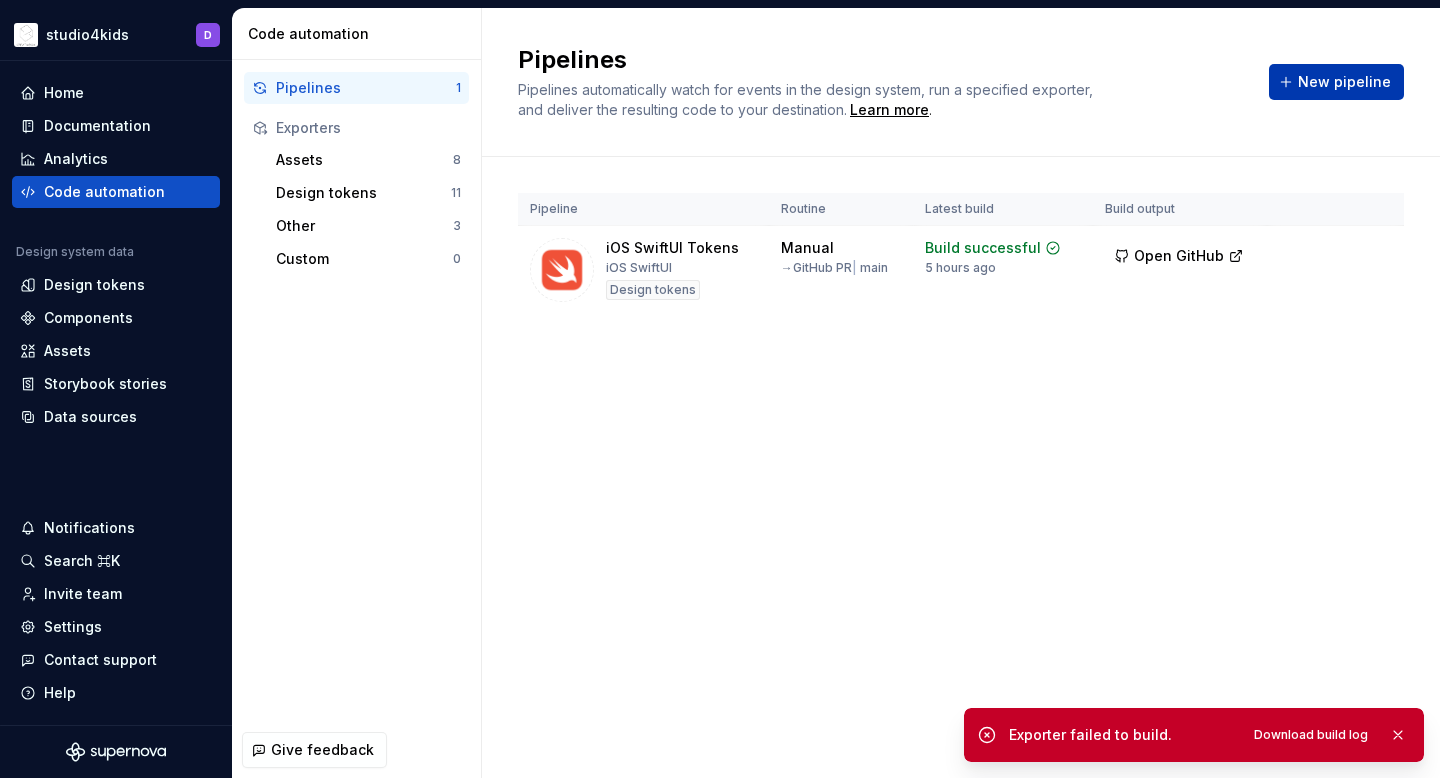 click on "New pipeline" at bounding box center [1344, 82] 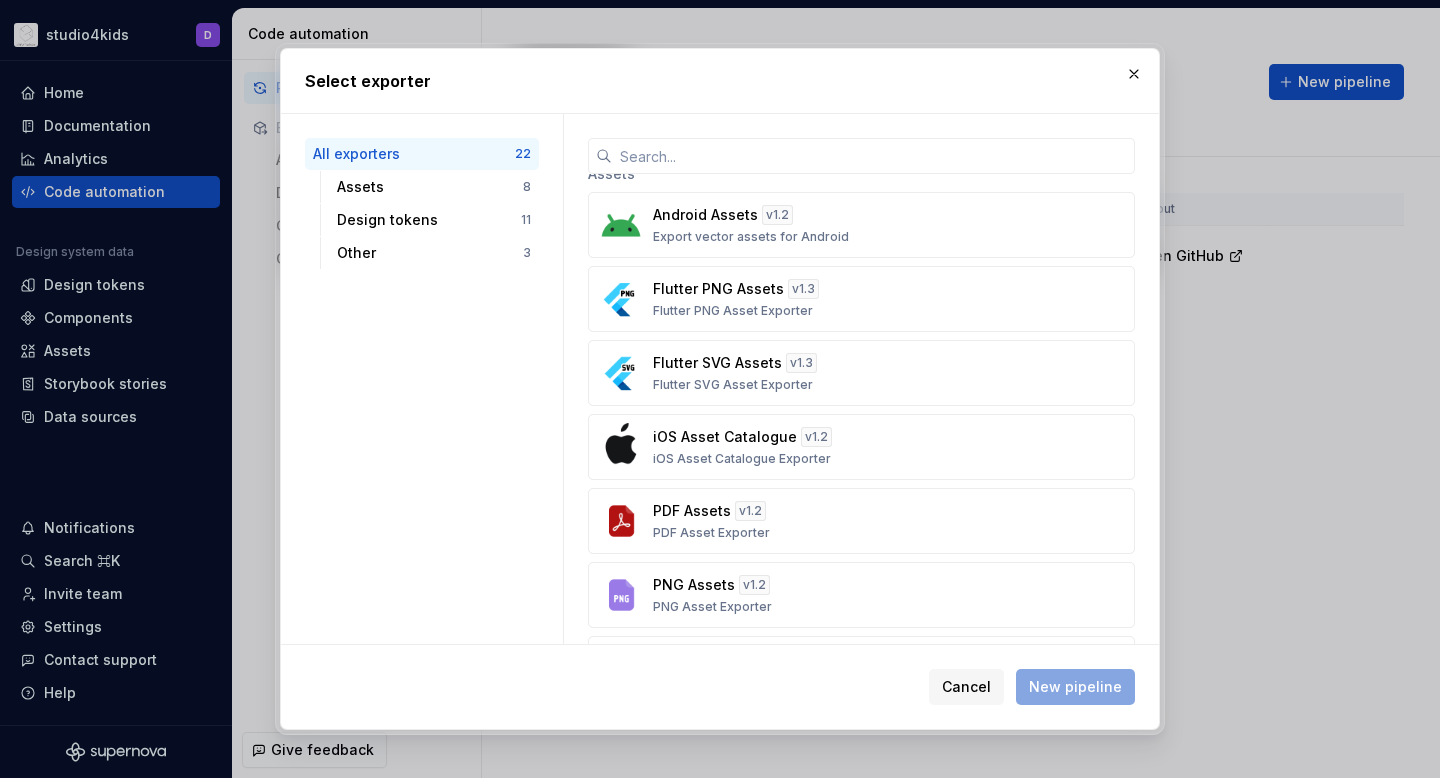 scroll, scrollTop: 0, scrollLeft: 0, axis: both 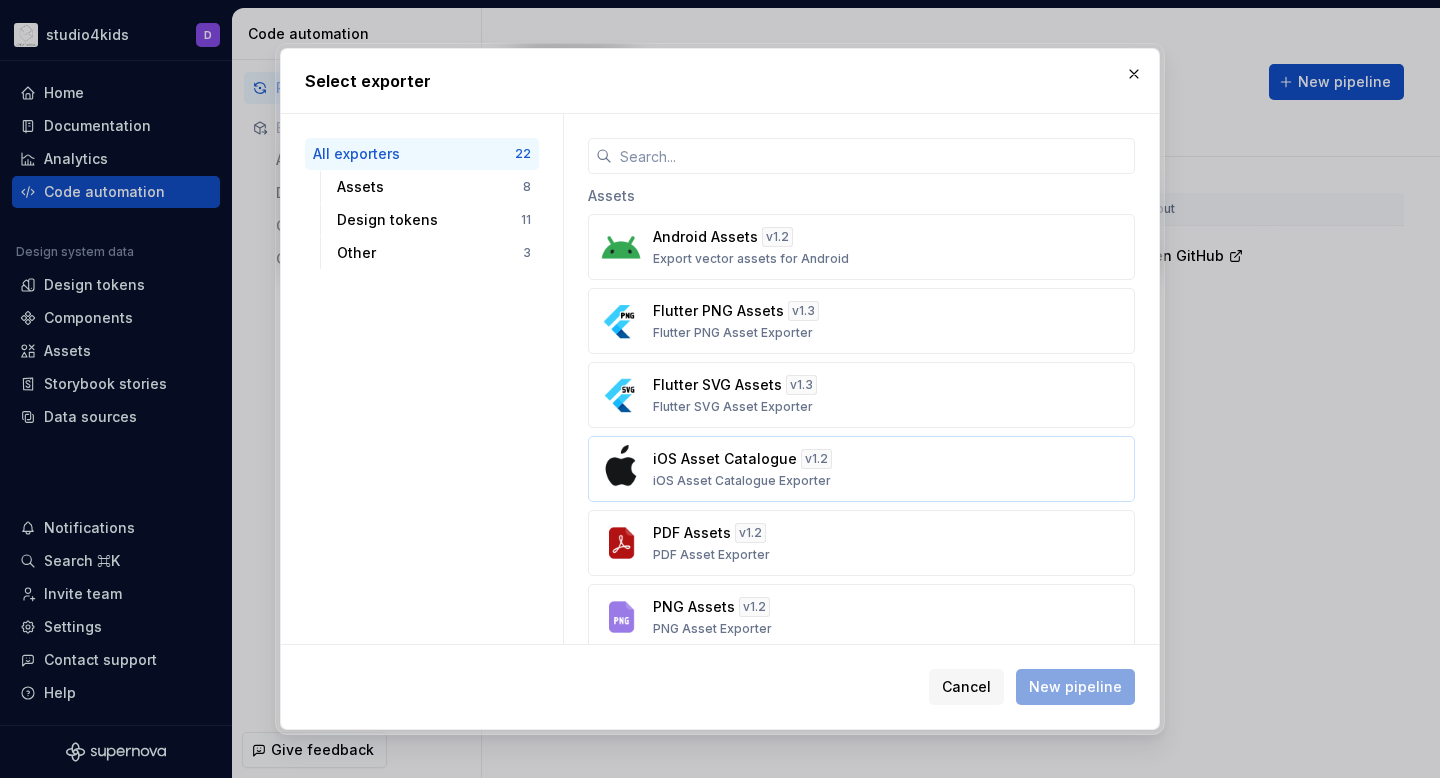 click on "iOS Asset Catalogue v 1.2 iOS Asset Catalogue Exporter" at bounding box center [855, 469] 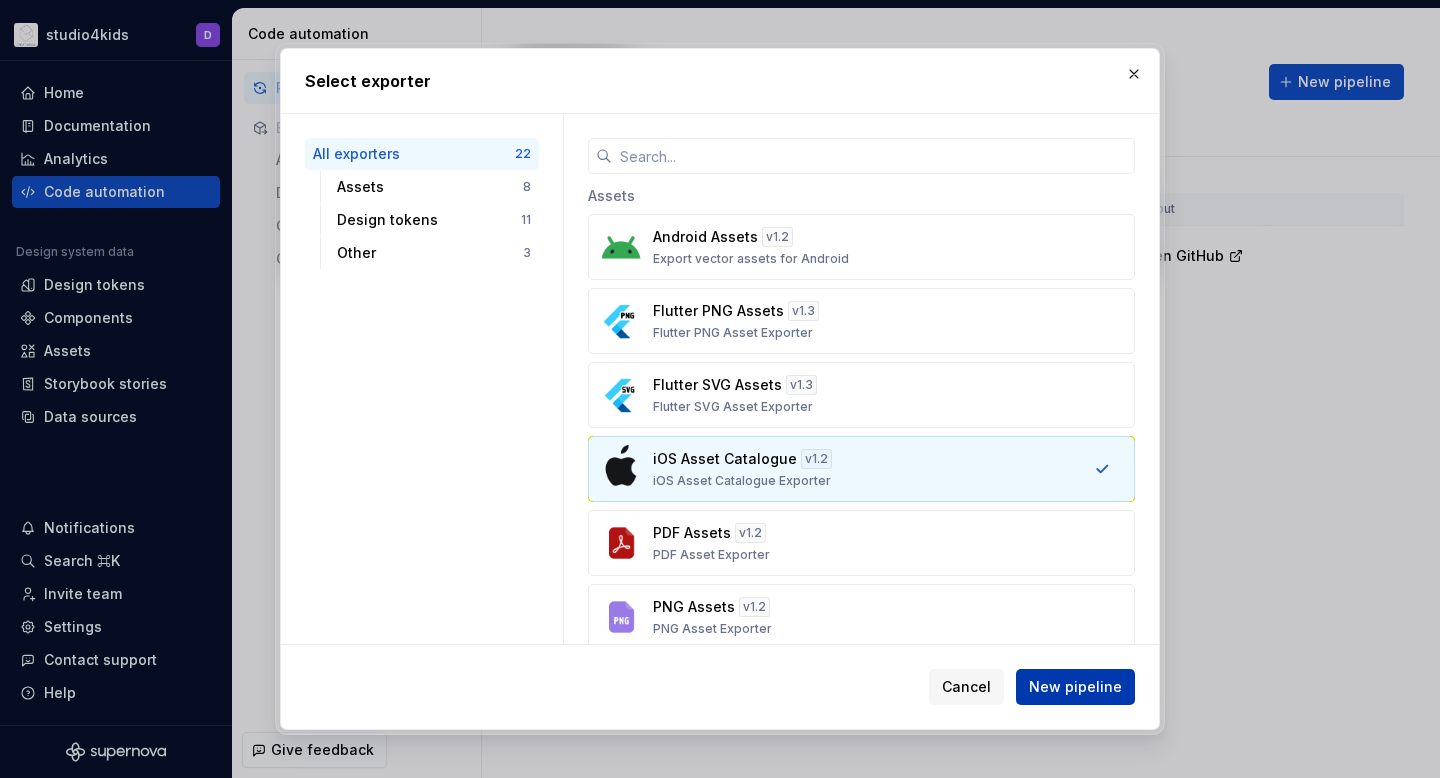 click on "New pipeline" at bounding box center (1075, 687) 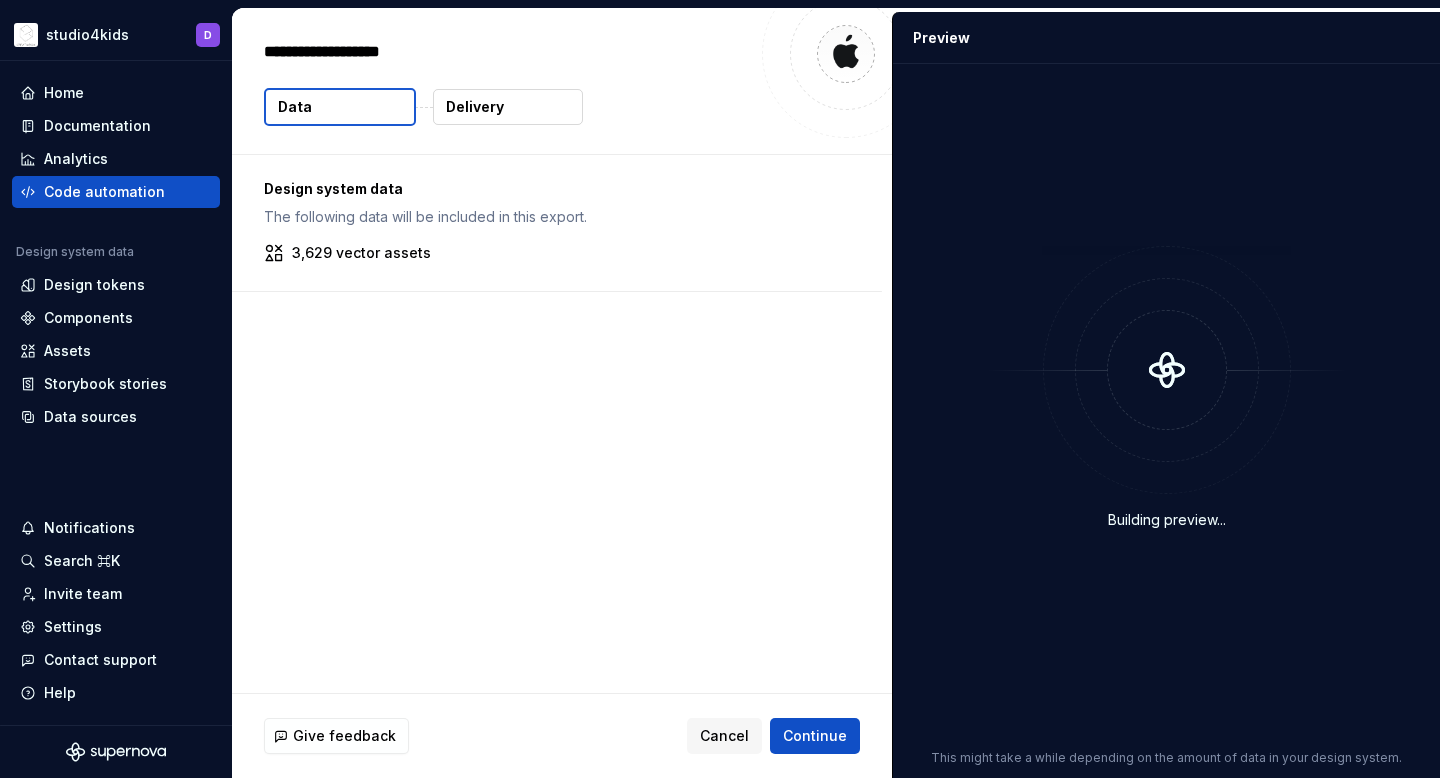 type on "*" 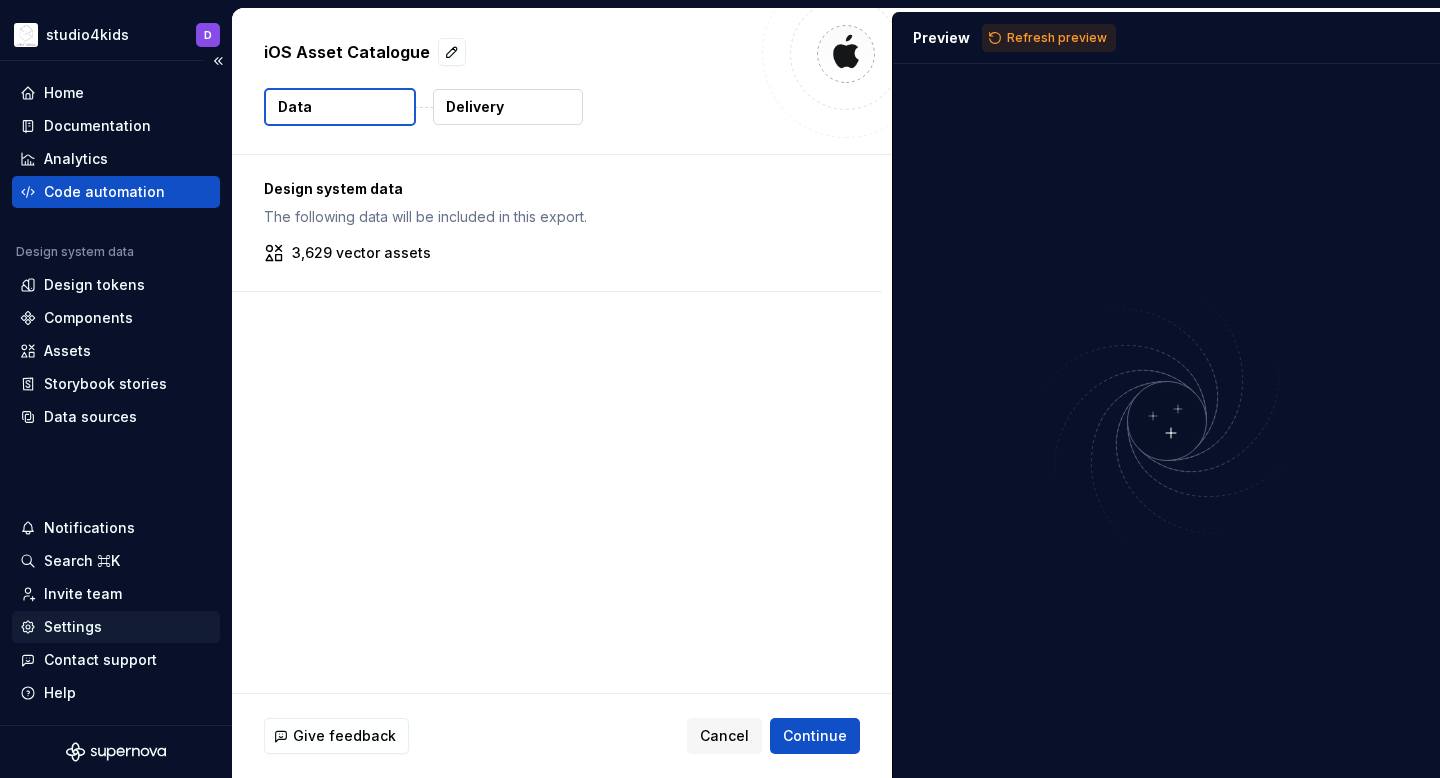click on "Settings" at bounding box center (73, 627) 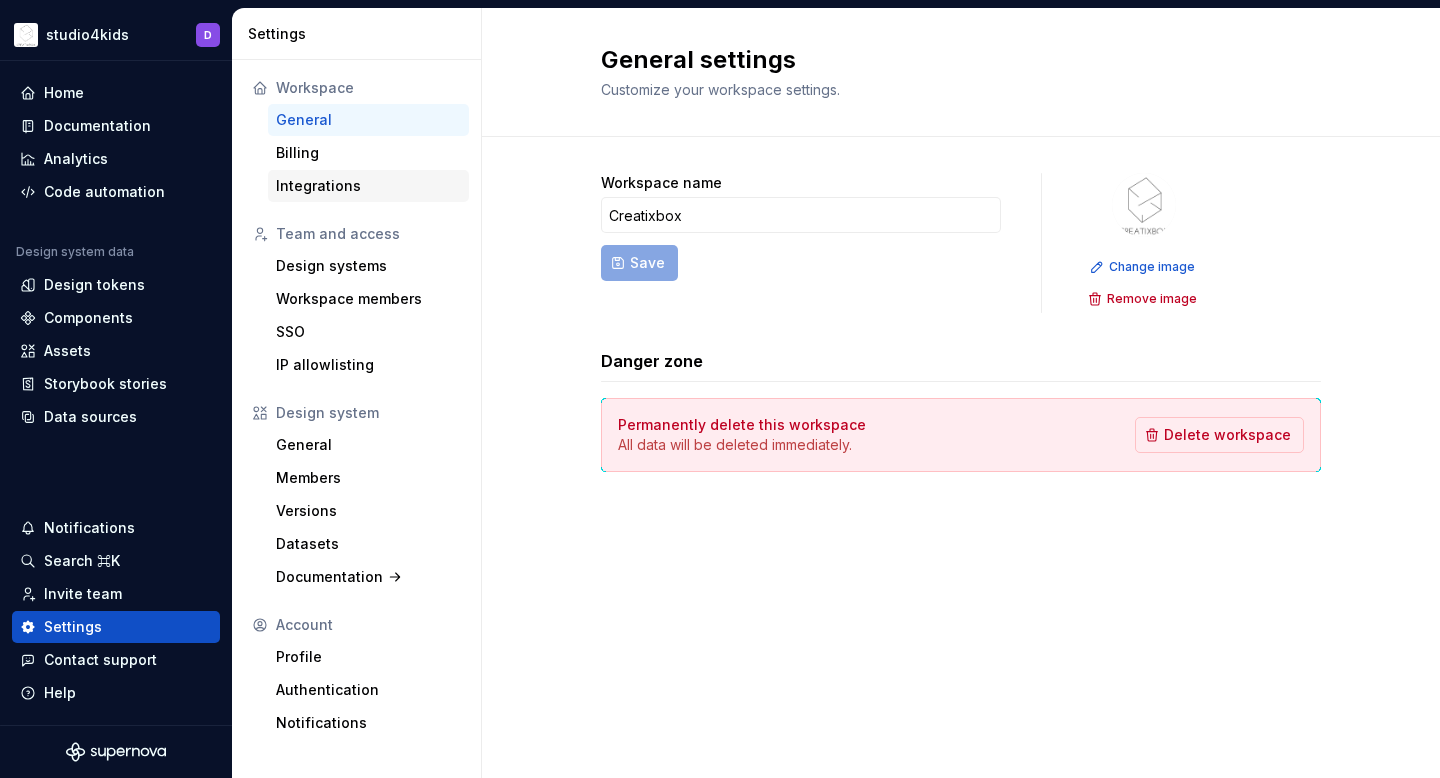 click on "Integrations" at bounding box center [368, 186] 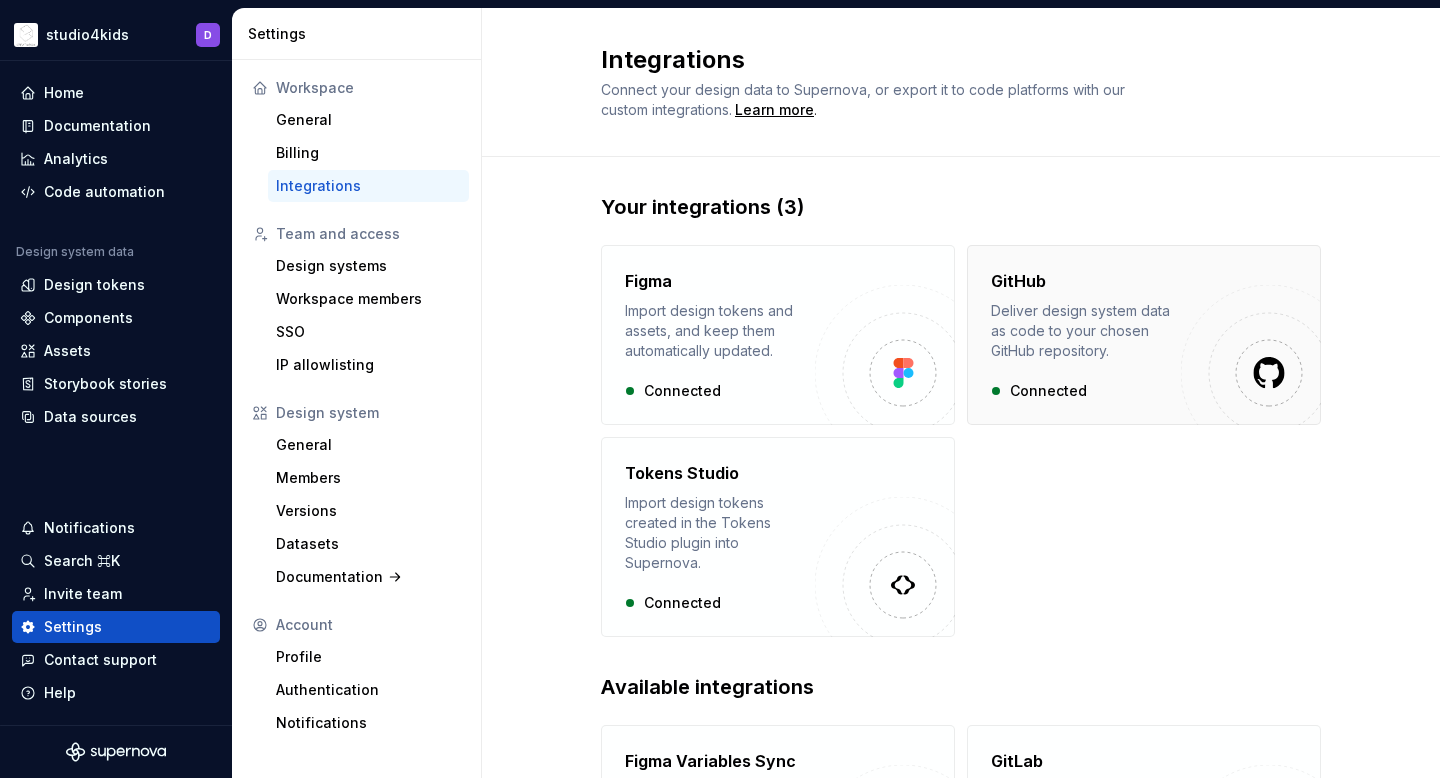 click on "GitHub Deliver design system data as code to your chosen GitHub repository. Connected" at bounding box center [1086, 335] 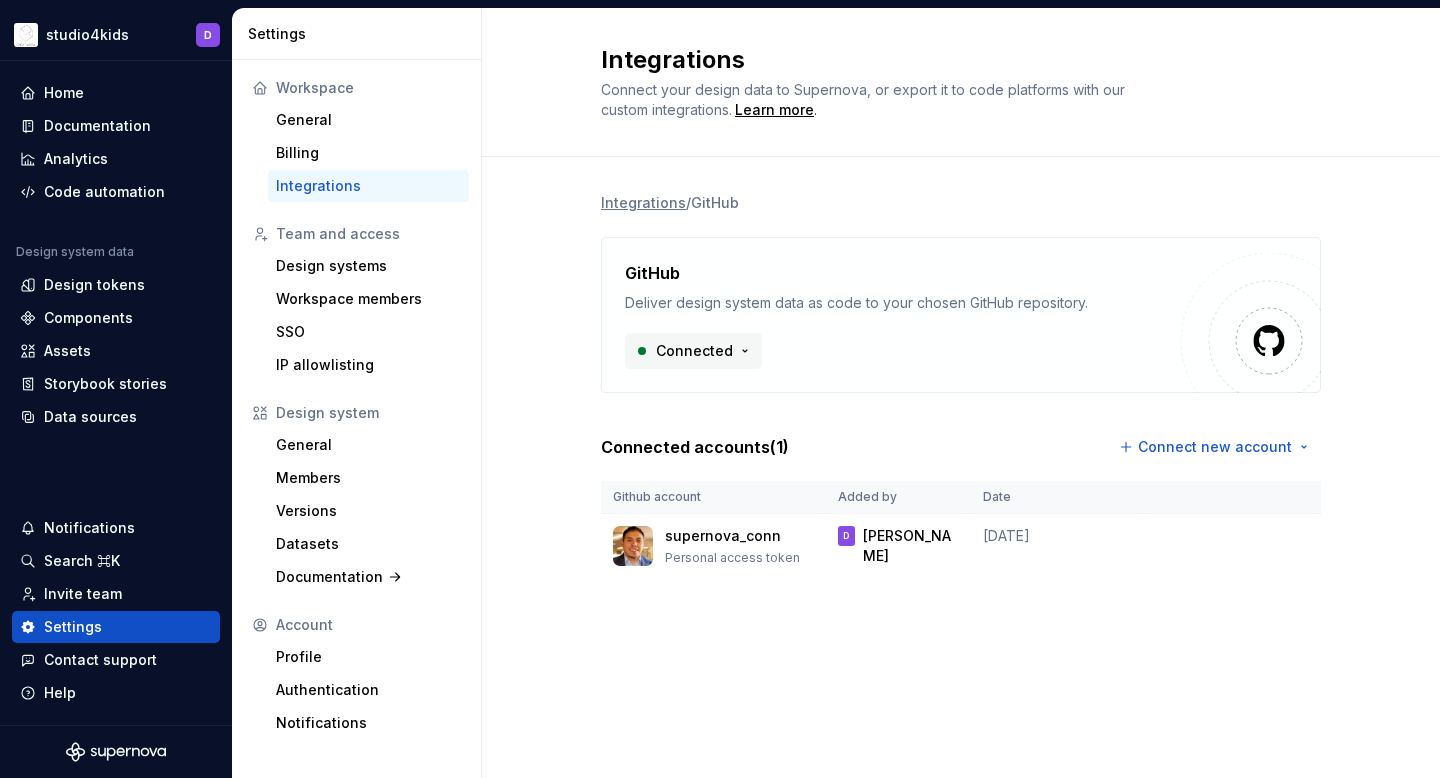 click on "studio4kids D Home Documentation Analytics Code automation Design system data Design tokens Components Assets Storybook stories Data sources Notifications Search ⌘K Invite team Settings Contact support Help Settings Workspace General Billing Integrations Team and access Design systems Workspace members SSO IP allowlisting Design system General Members Versions Datasets Documentation Account Profile Authentication Notifications Integrations Connect your design data to Supernova, or export it to code platforms with our
custom integrations.   Learn more . Integrations  /  GitHub GitHub Deliver design system data as code to your chosen GitHub repository. Connected Connected accounts  ( 1 ) Connect new account Github account Added by Date supernova_conn Personal access token D [PERSON_NAME] [DATE]   *" at bounding box center [720, 389] 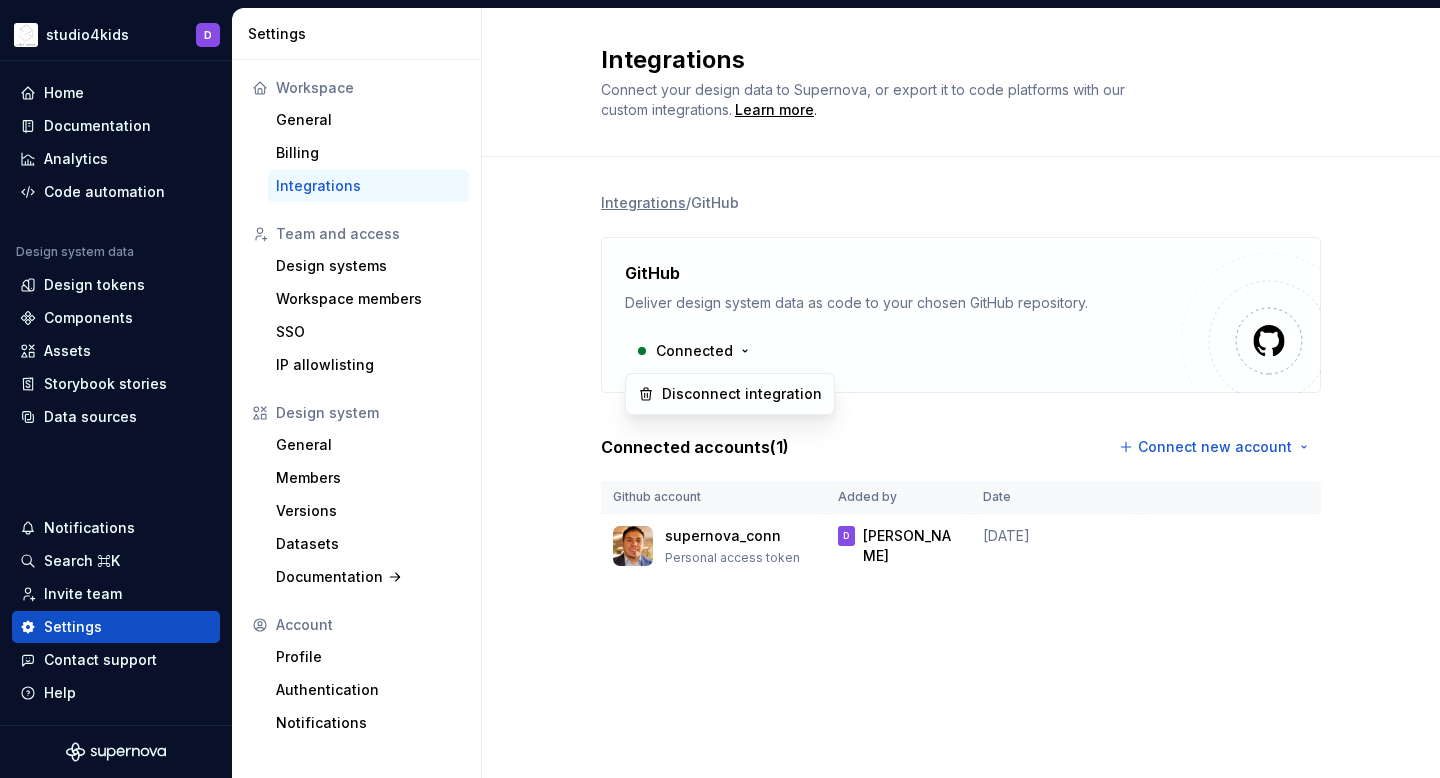 click on "studio4kids D Home Documentation Analytics Code automation Design system data Design tokens Components Assets Storybook stories Data sources Notifications Search ⌘K Invite team Settings Contact support Help Settings Workspace General Billing Integrations Team and access Design systems Workspace members SSO IP allowlisting Design system General Members Versions Datasets Documentation Account Profile Authentication Notifications Integrations Connect your design data to Supernova, or export it to code platforms with our
custom integrations.   Learn more . Integrations  /  GitHub GitHub Deliver design system data as code to your chosen GitHub repository. Connected Connected accounts  ( 1 ) Connect new account Github account Added by Date supernova_conn Personal access token D [PERSON_NAME] [DATE]   * Disconnect integration" at bounding box center [720, 389] 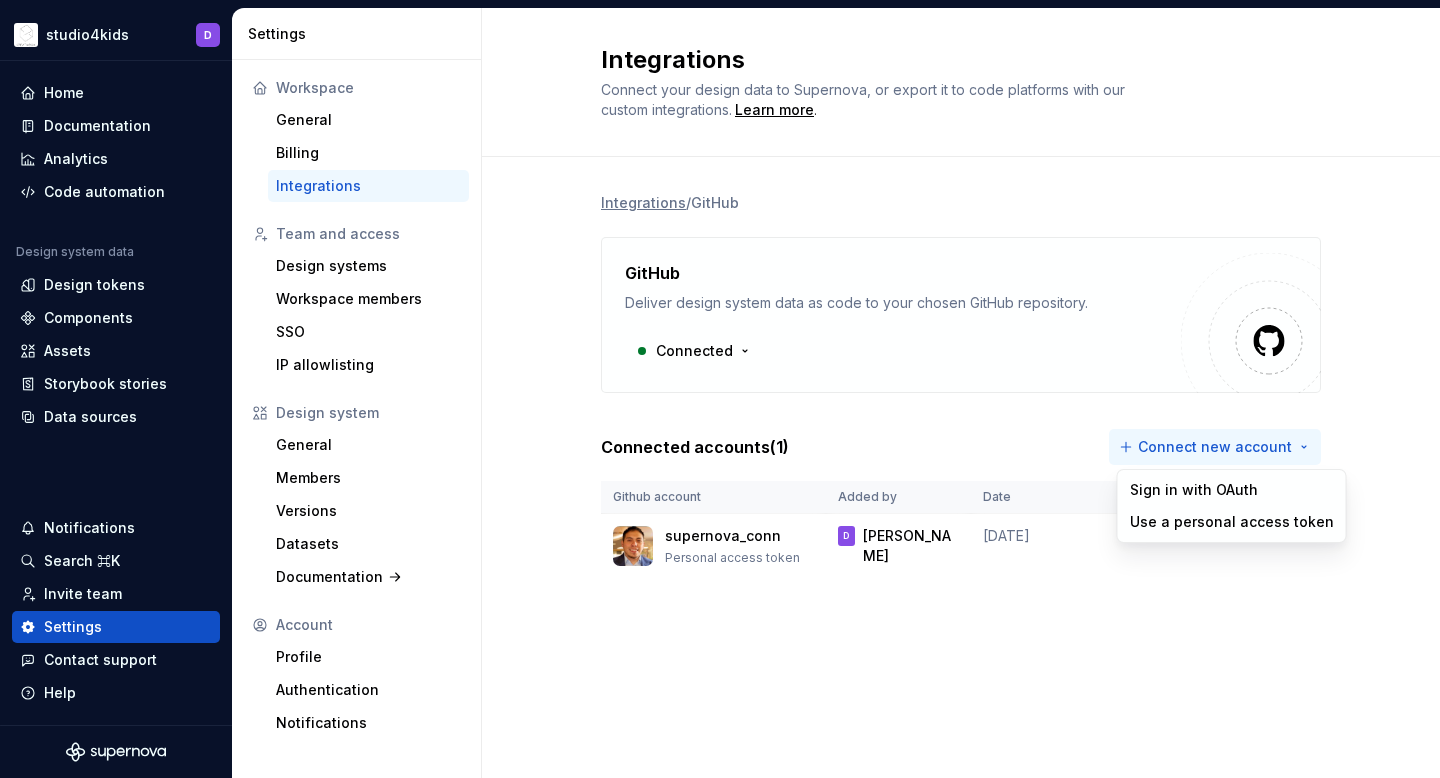 click on "studio4kids D Home Documentation Analytics Code automation Design system data Design tokens Components Assets Storybook stories Data sources Notifications Search ⌘K Invite team Settings Contact support Help Settings Workspace General Billing Integrations Team and access Design systems Workspace members SSO IP allowlisting Design system General Members Versions Datasets Documentation Account Profile Authentication Notifications Integrations Connect your design data to Supernova, or export it to code platforms with our
custom integrations.   Learn more . Integrations  /  GitHub GitHub Deliver design system data as code to your chosen GitHub repository. Connected Connected accounts  ( 1 ) Connect new account Github account Added by Date supernova_conn Personal access token D [PERSON_NAME] [DATE]   * Sign in with OAuth Use a personal access token" at bounding box center [720, 389] 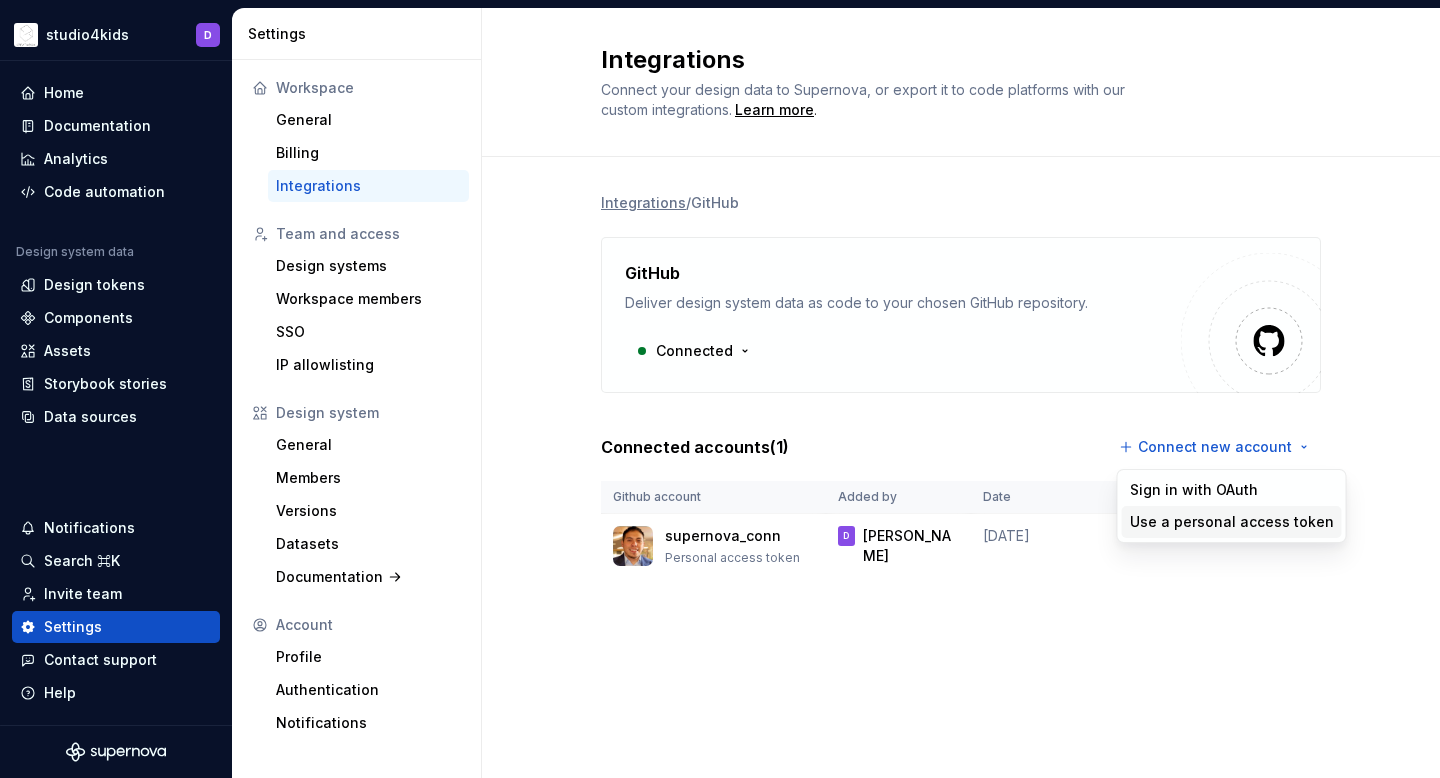 click on "Use a personal access token" at bounding box center [1232, 522] 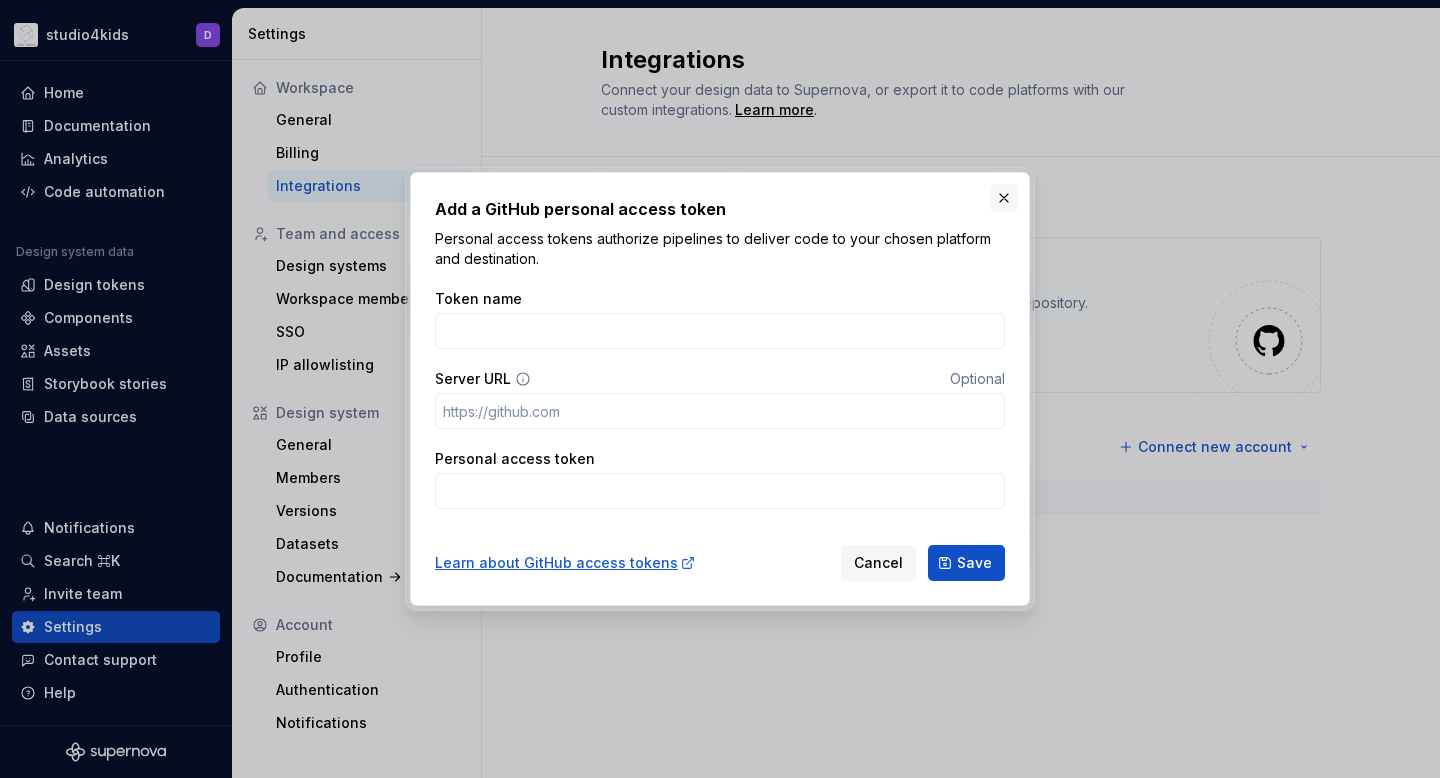 click at bounding box center [1004, 198] 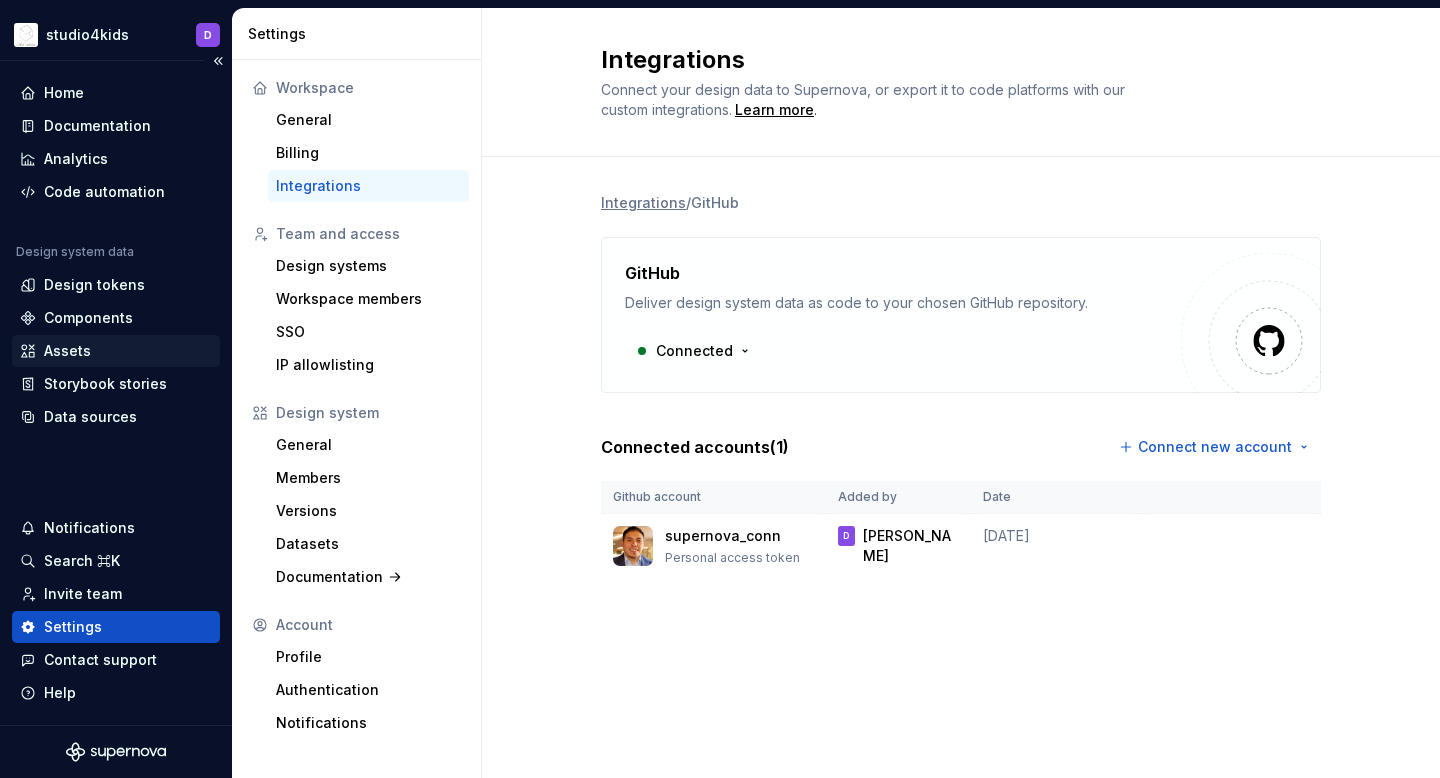 click on "Assets" at bounding box center [116, 351] 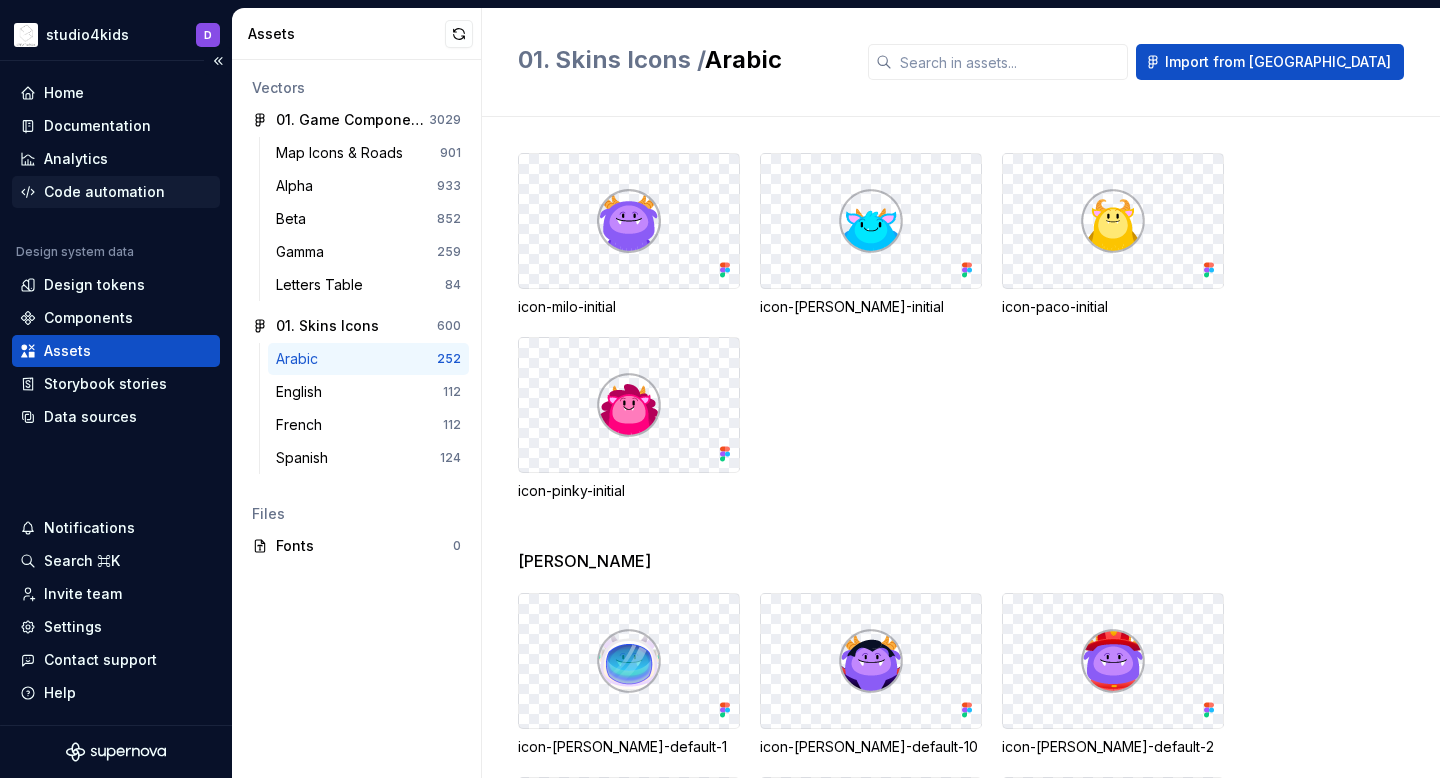 click on "Code automation" at bounding box center [104, 192] 